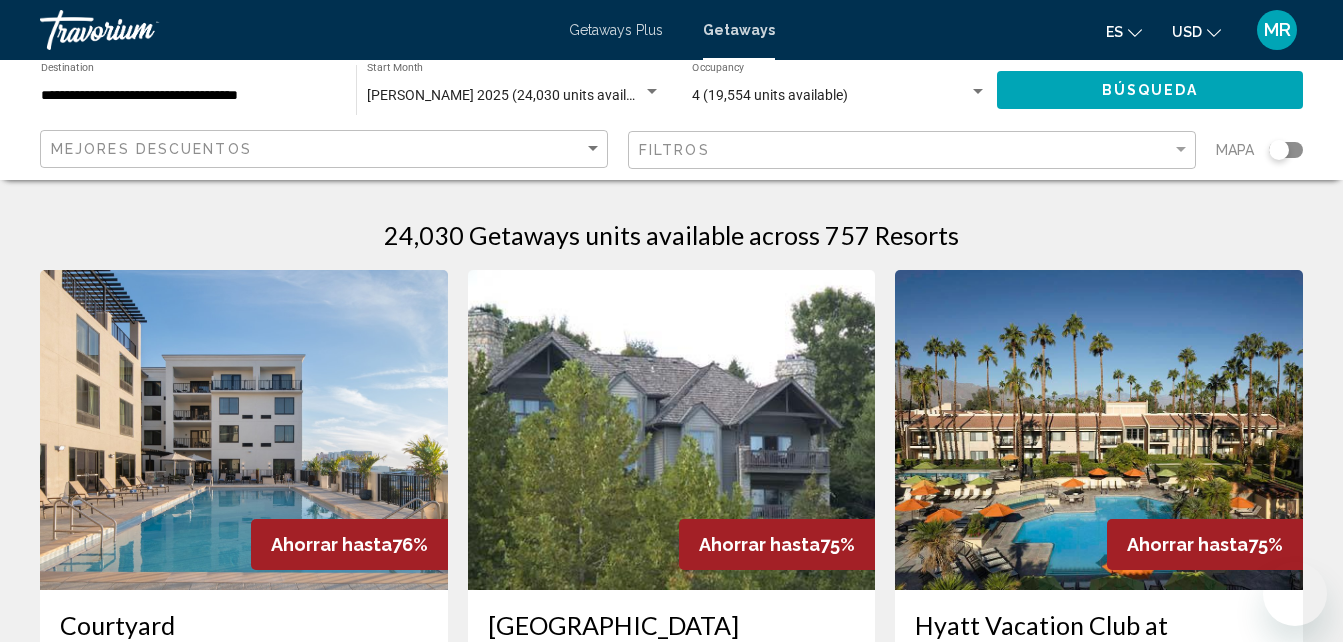 scroll, scrollTop: 427, scrollLeft: 0, axis: vertical 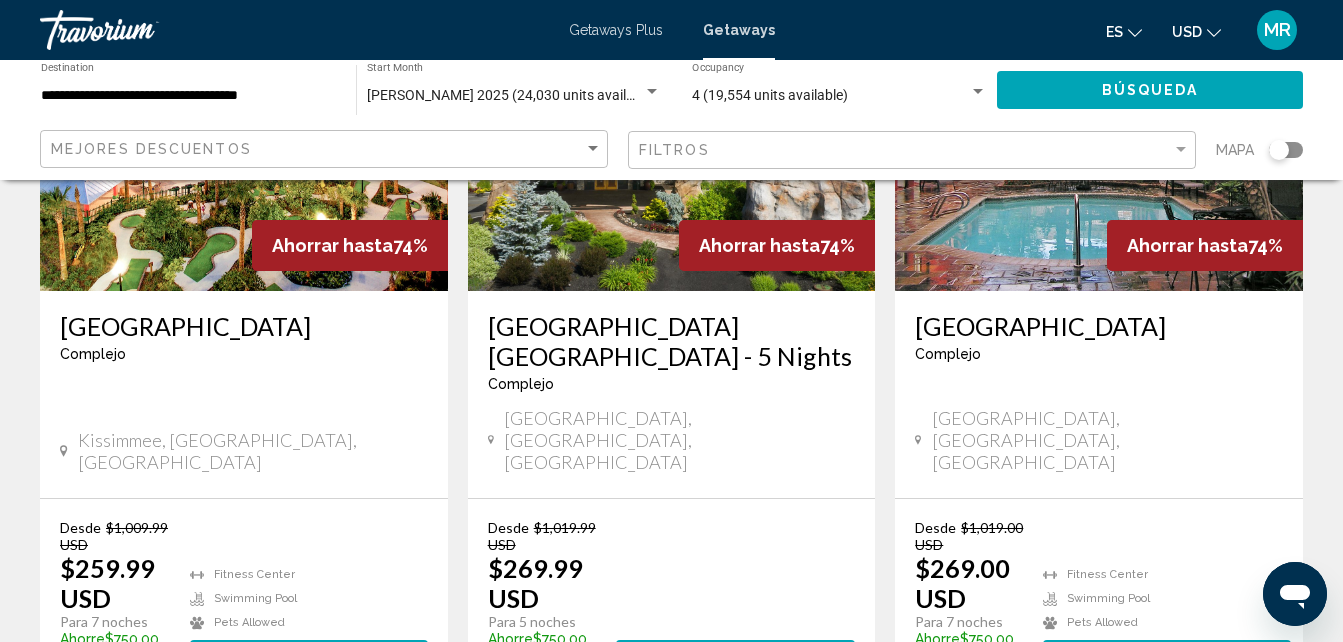 click on "28" at bounding box center [742, 757] 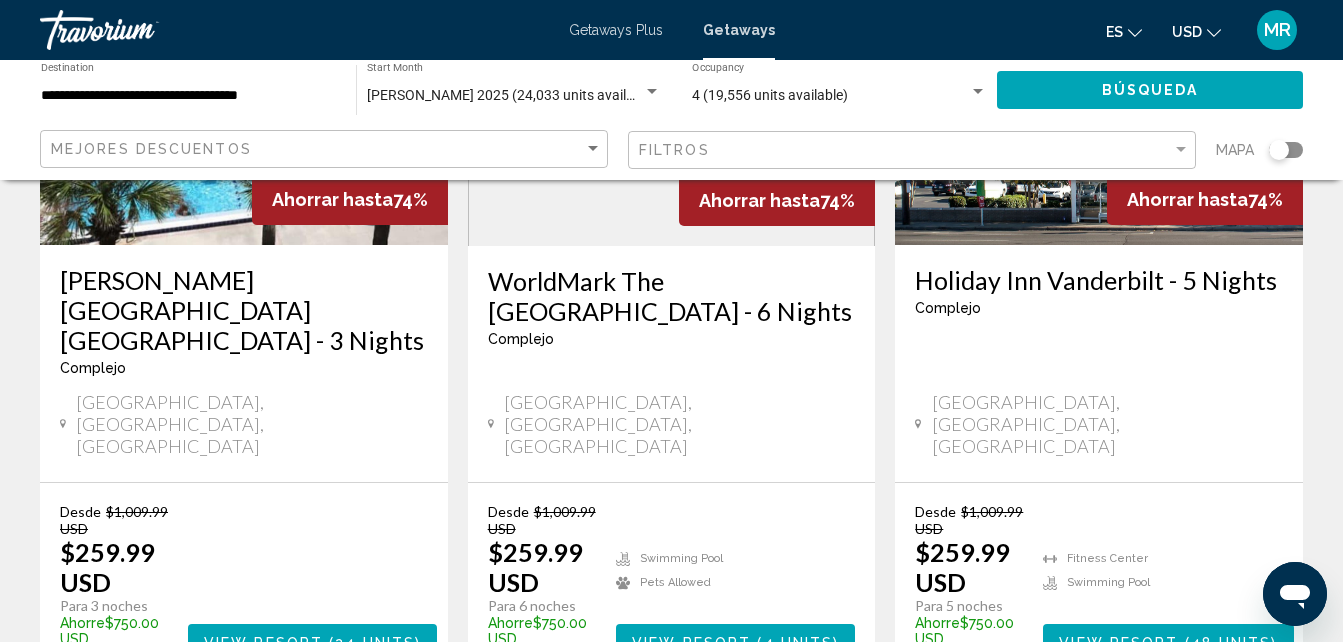 scroll, scrollTop: 1120, scrollLeft: 0, axis: vertical 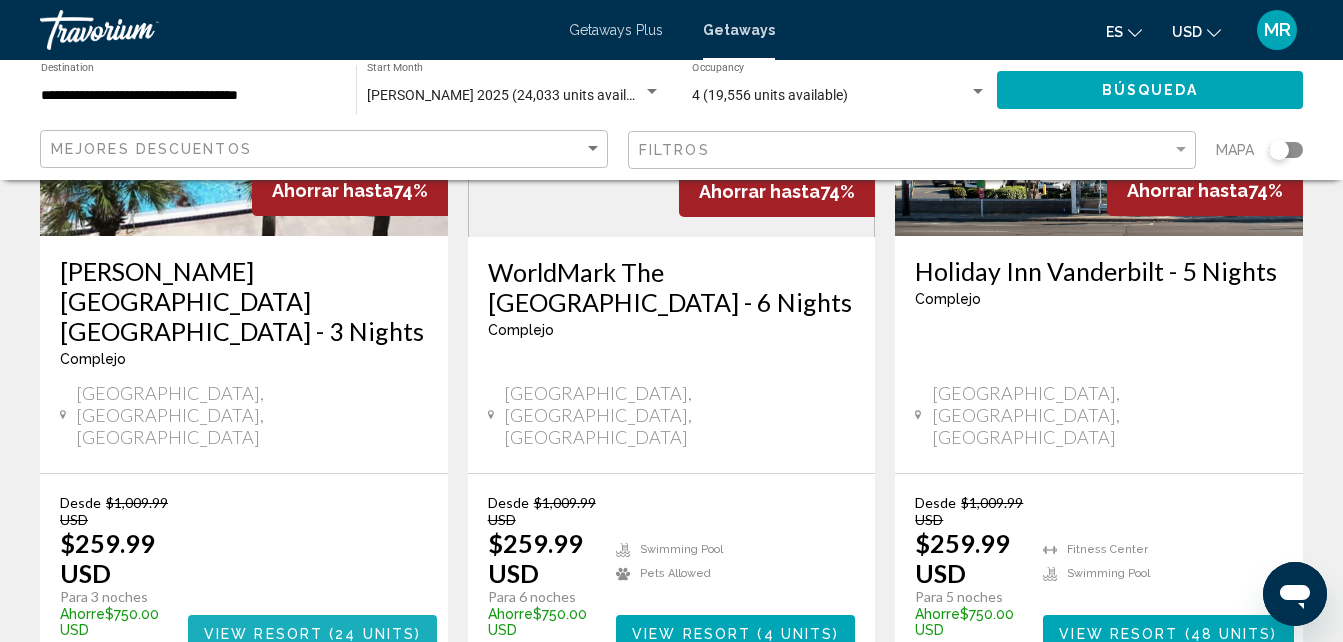 click on "24 units" at bounding box center [375, 634] 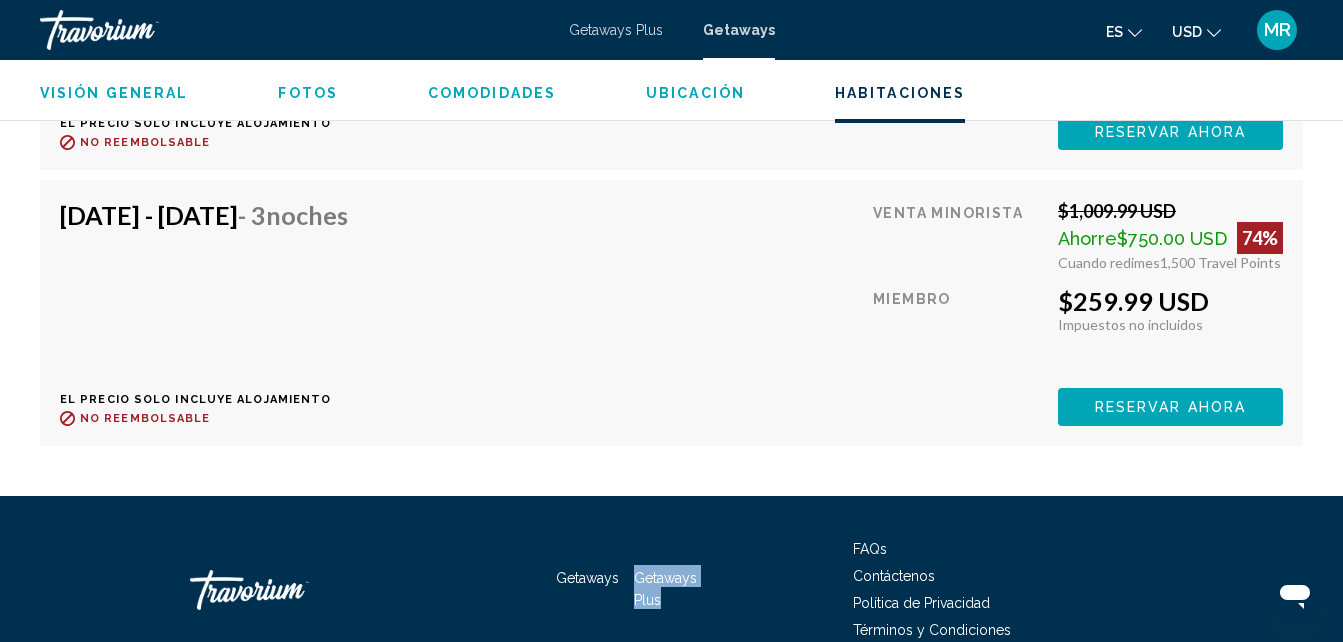 scroll, scrollTop: 4695, scrollLeft: 0, axis: vertical 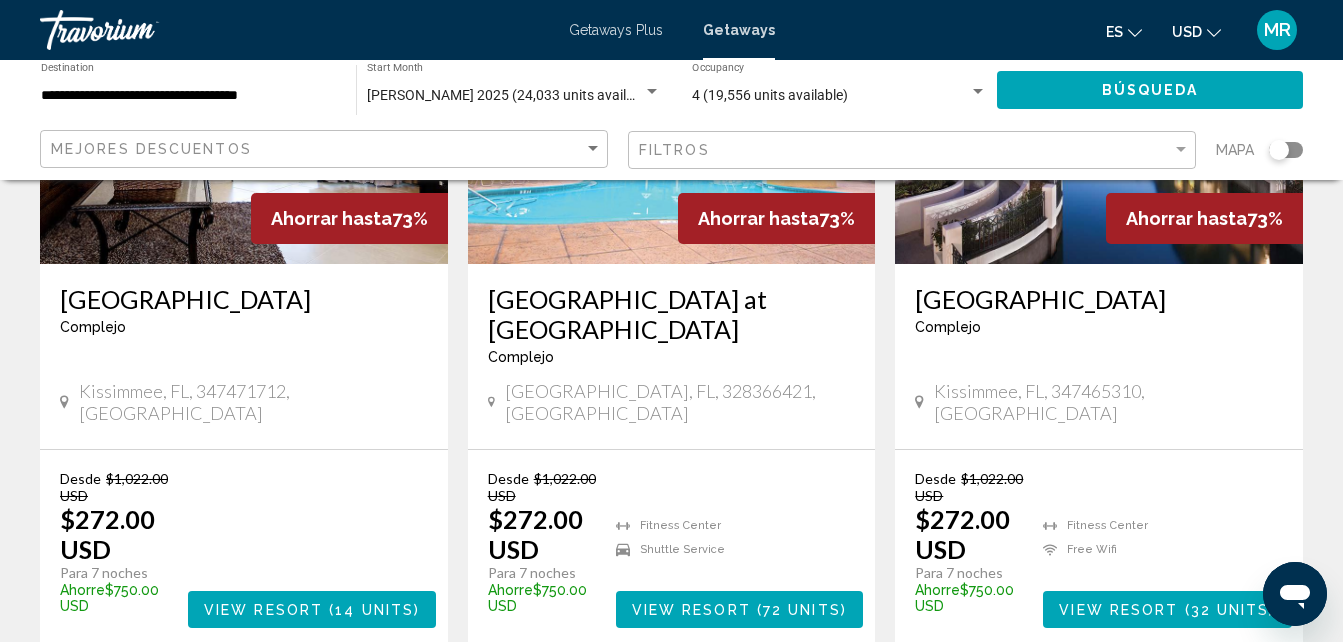 click on "29" at bounding box center [742, 708] 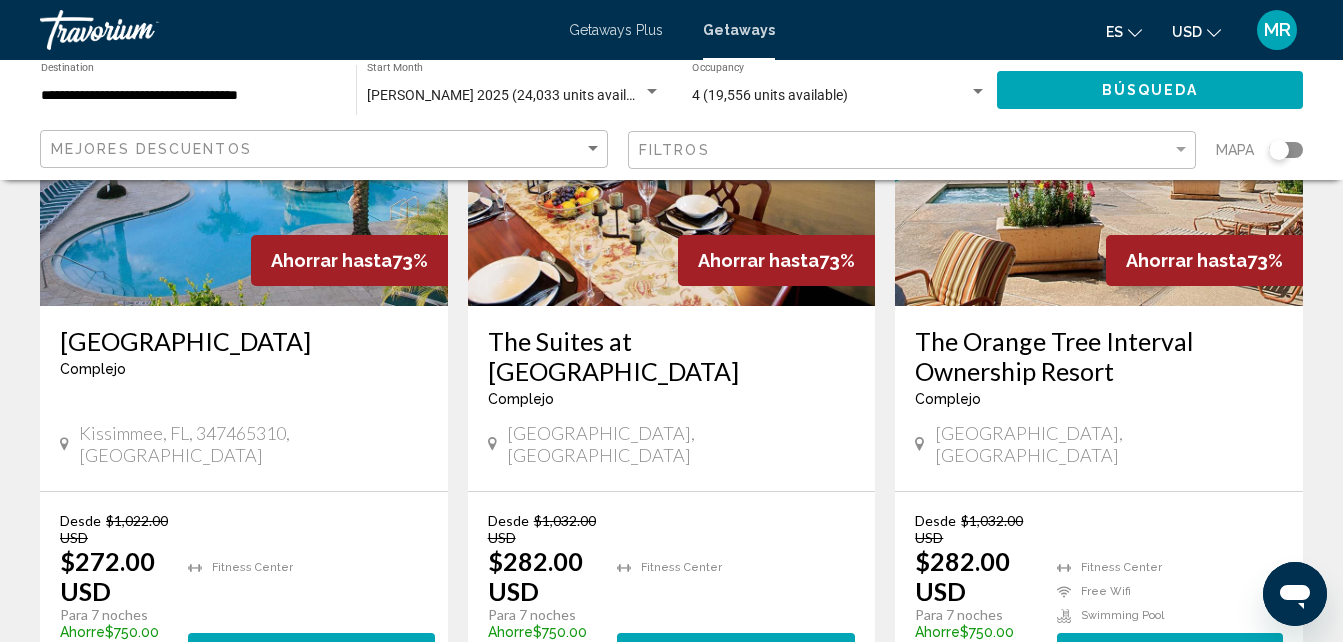 scroll, scrollTop: 1028, scrollLeft: 0, axis: vertical 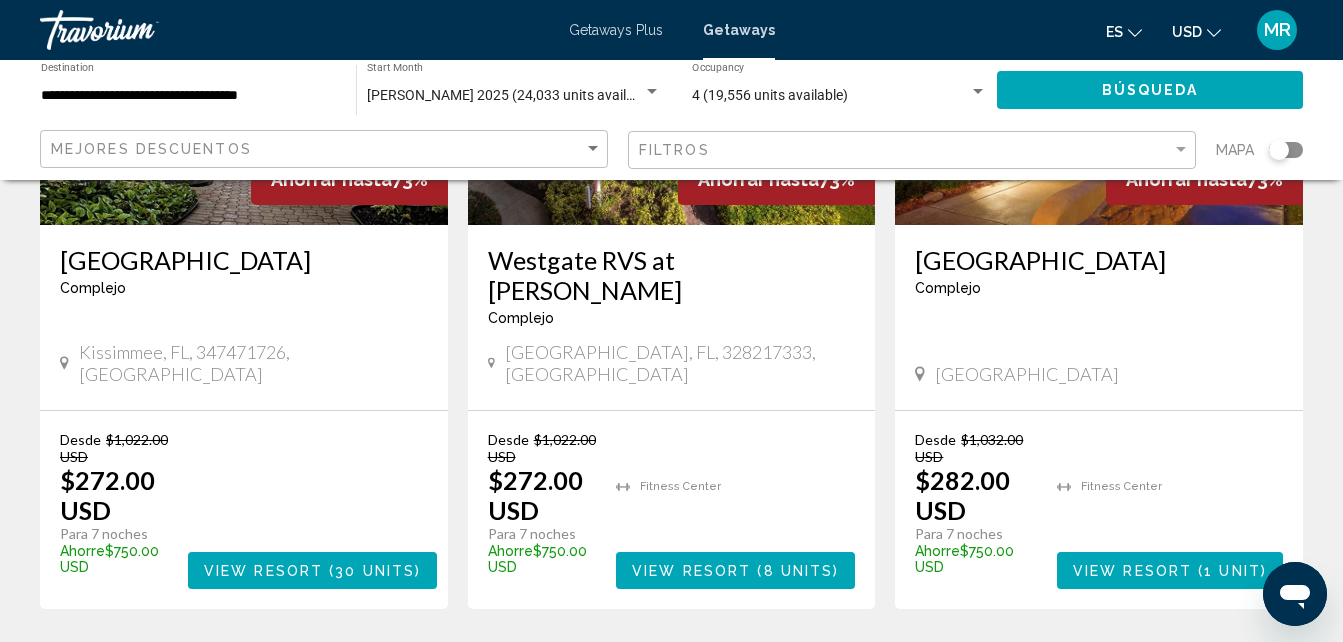 click on "30" at bounding box center (742, 669) 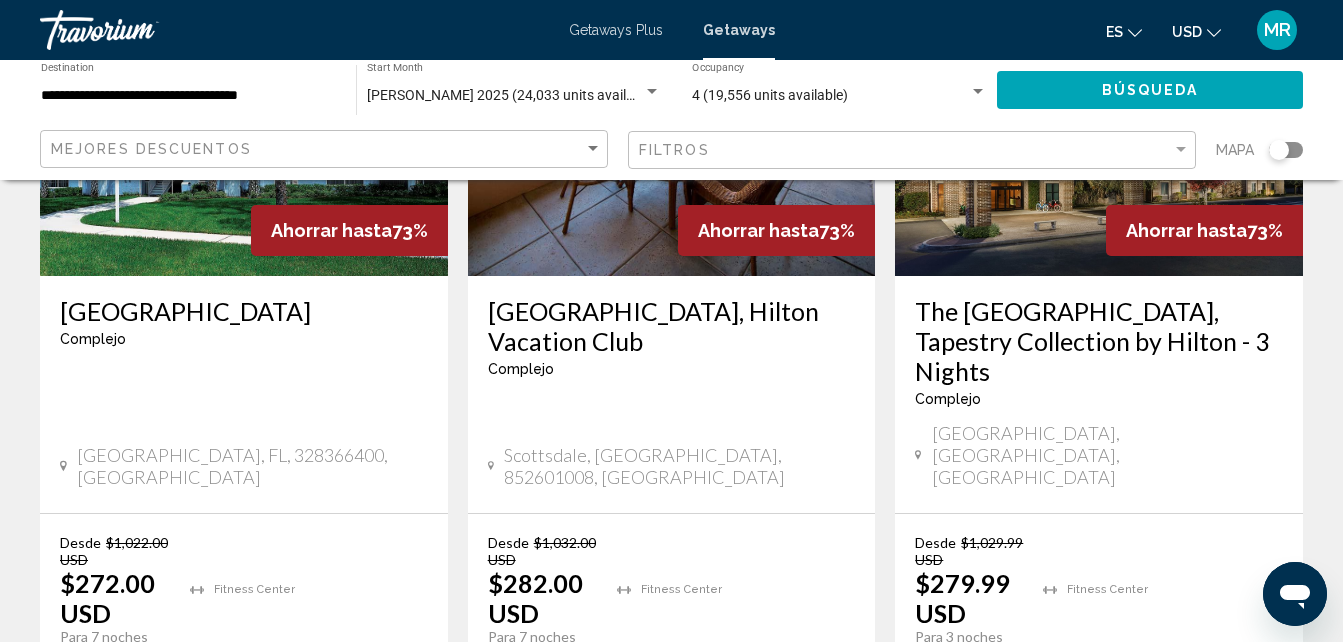 scroll, scrollTop: 333, scrollLeft: 0, axis: vertical 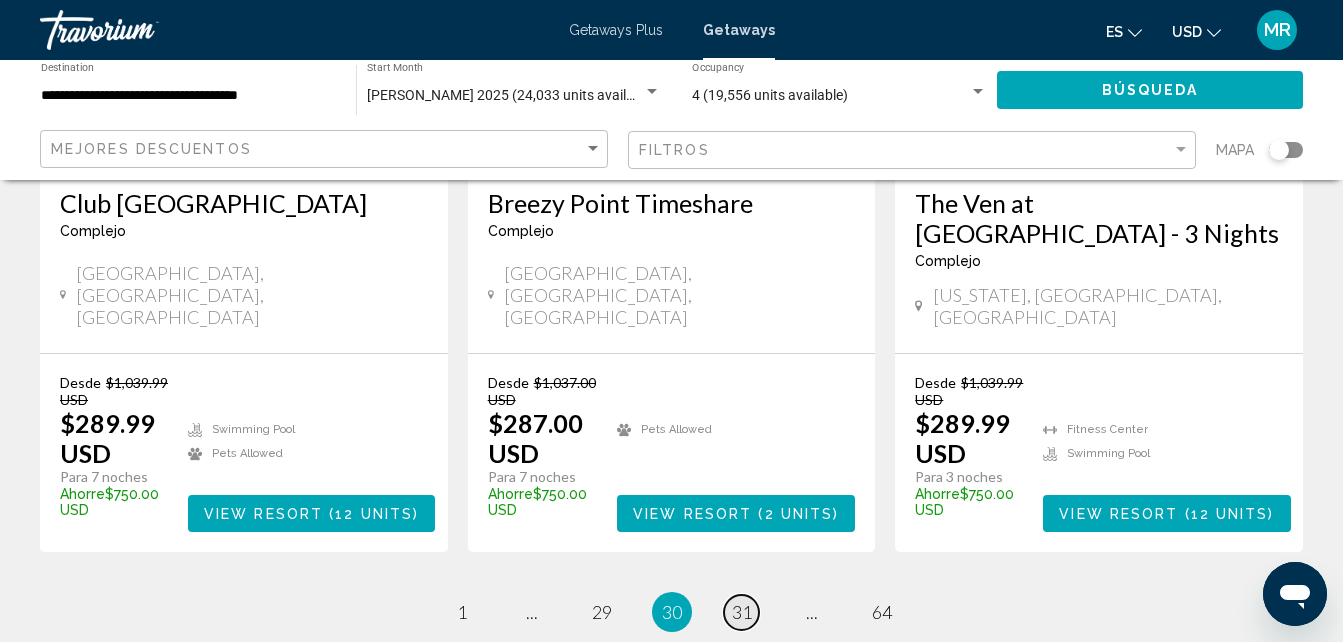 click on "31" at bounding box center [742, 612] 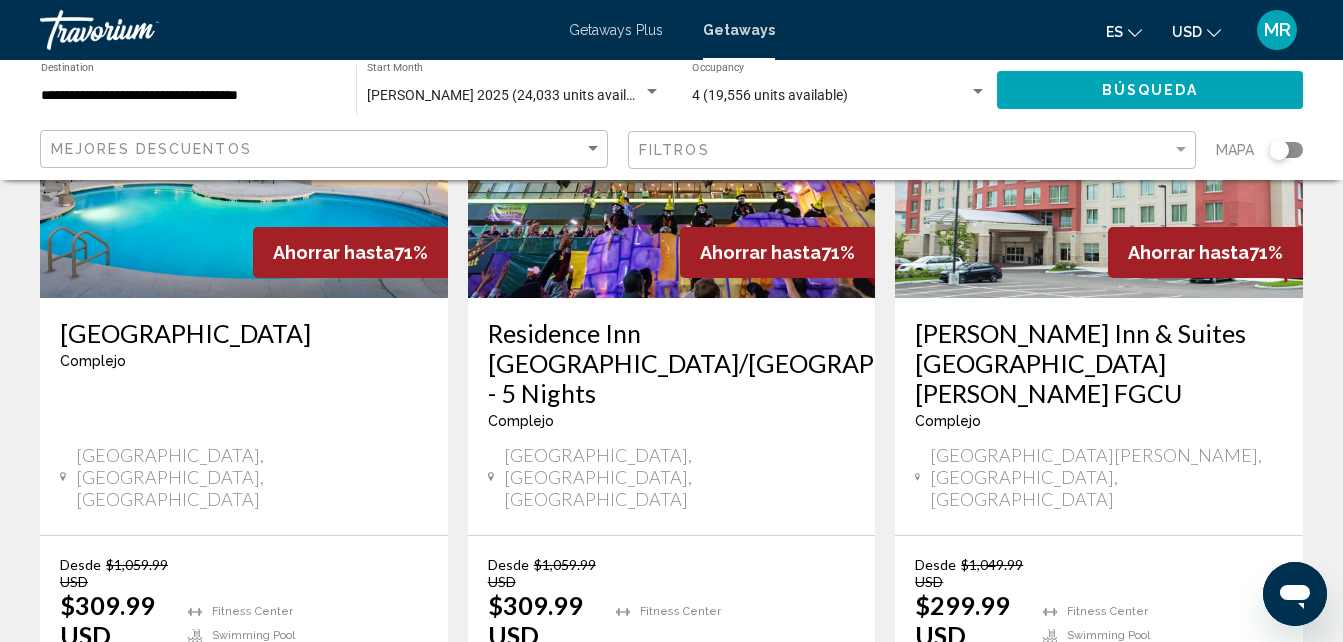 scroll, scrollTop: 2627, scrollLeft: 0, axis: vertical 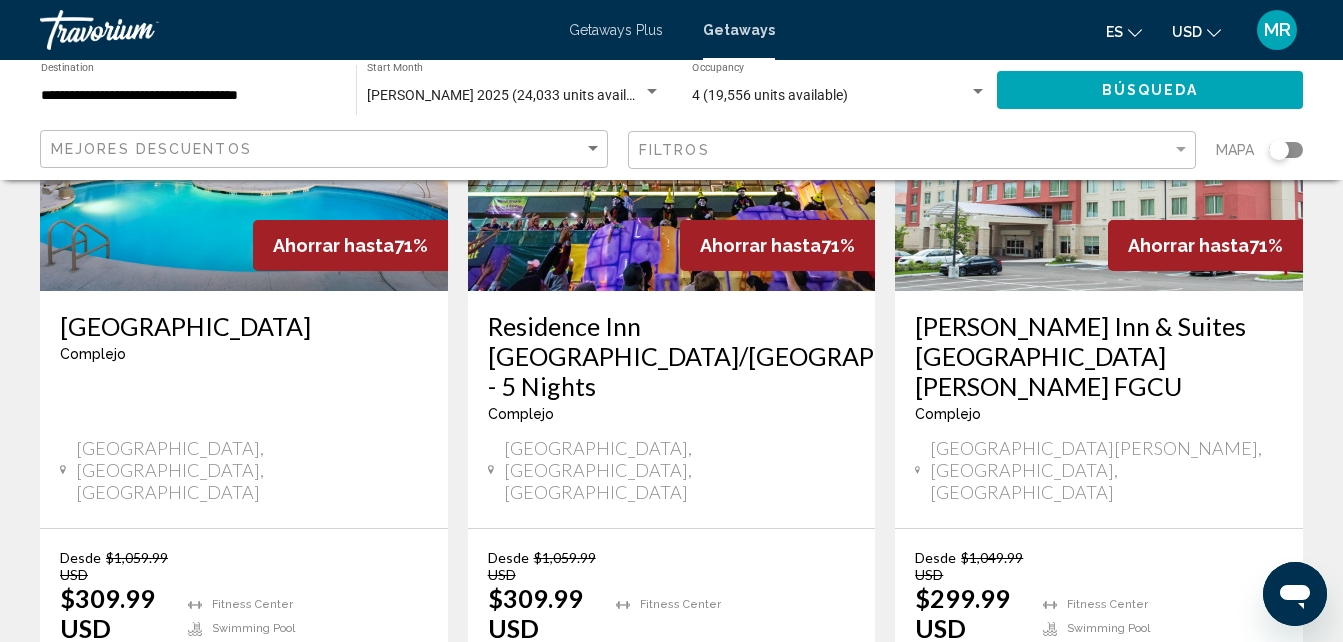 click on "32" at bounding box center [742, 787] 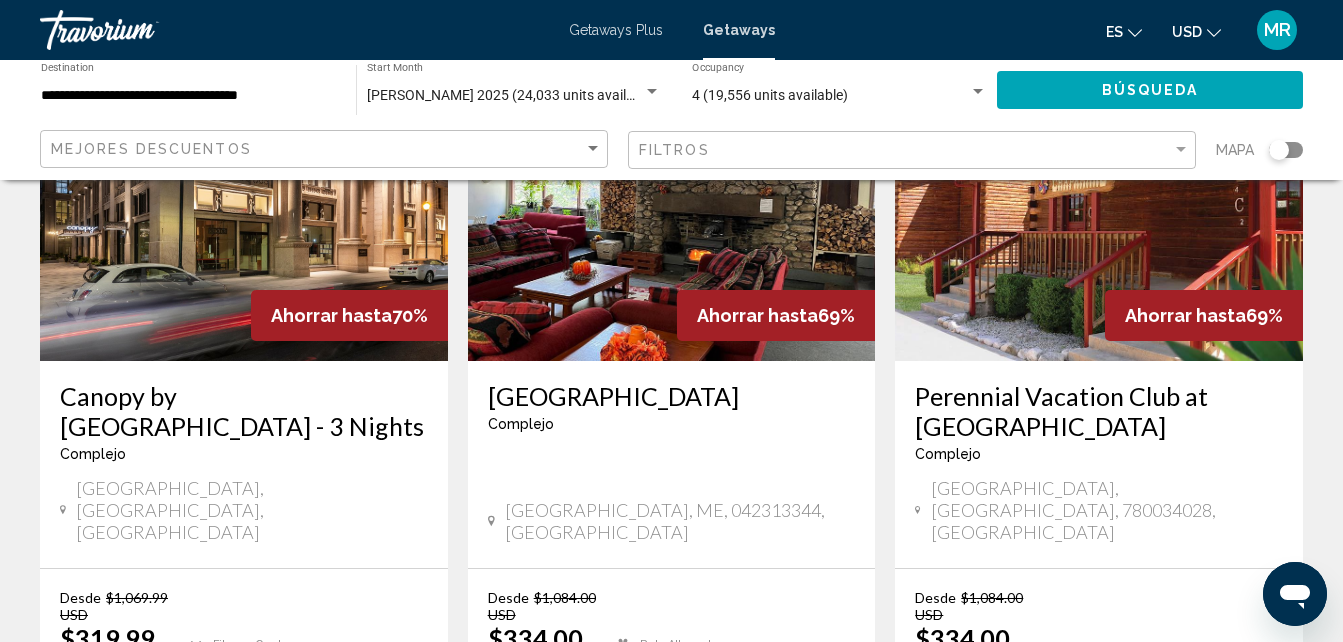 scroll, scrollTop: 2657, scrollLeft: 0, axis: vertical 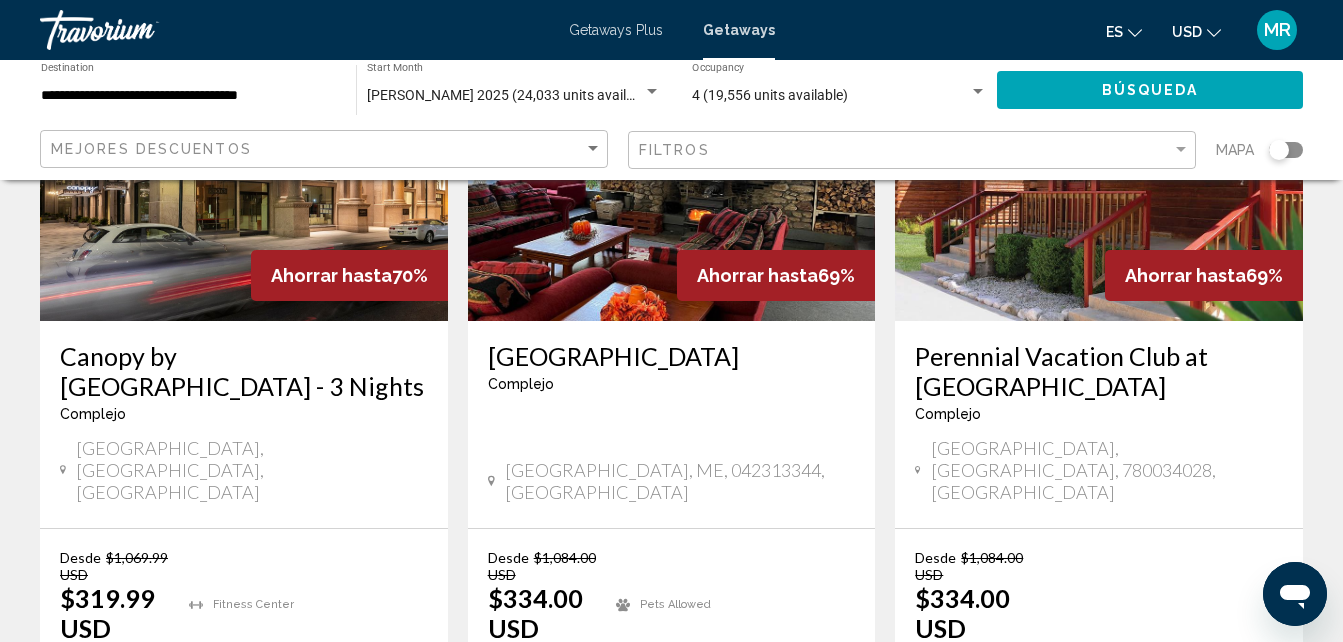 click on "33" at bounding box center (742, 787) 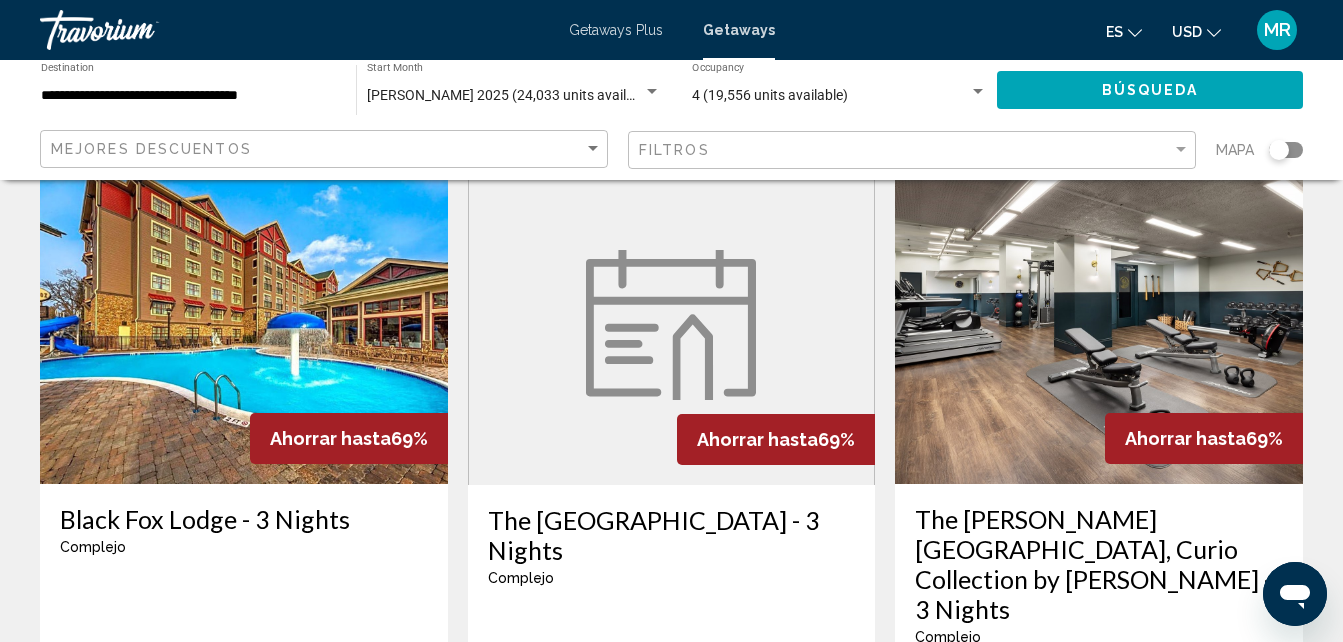 scroll, scrollTop: 1680, scrollLeft: 0, axis: vertical 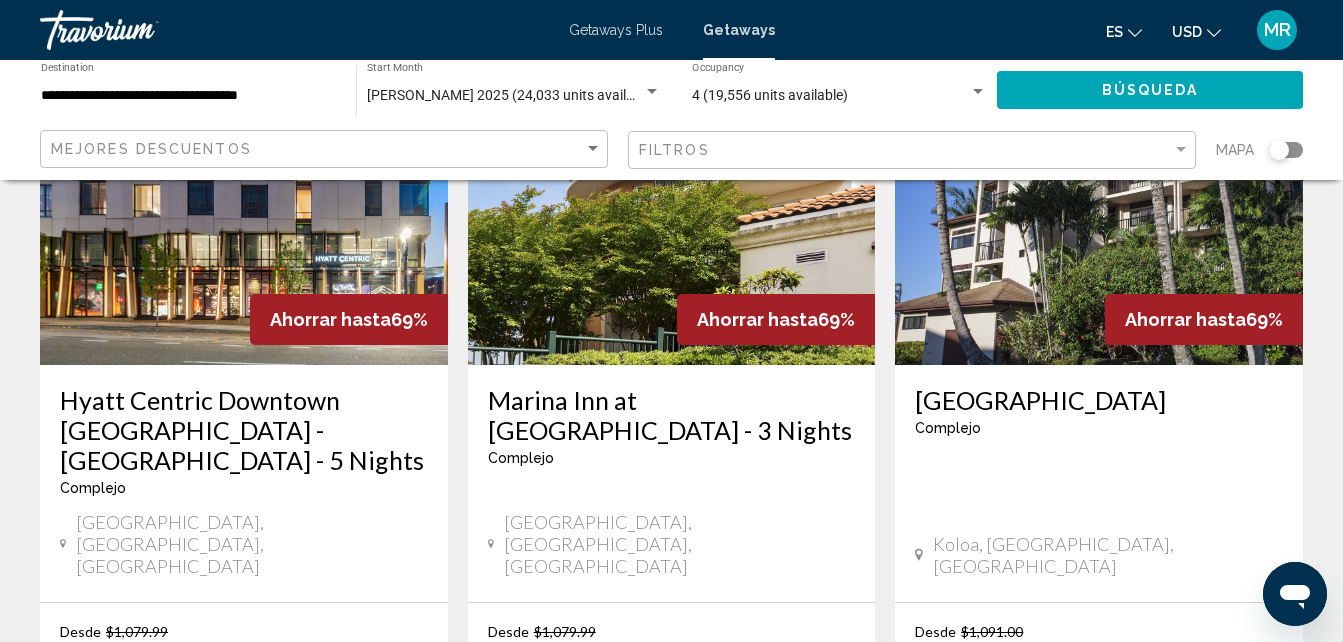 click on "34" at bounding box center [742, 861] 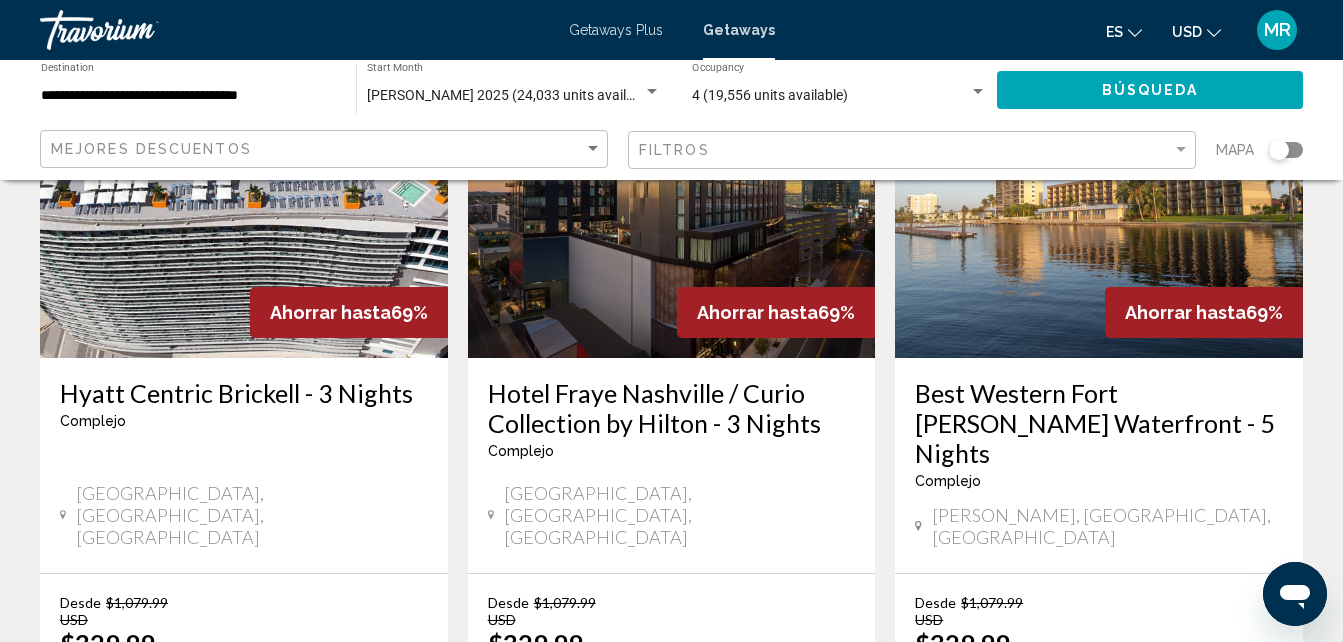 scroll, scrollTop: 1039, scrollLeft: 0, axis: vertical 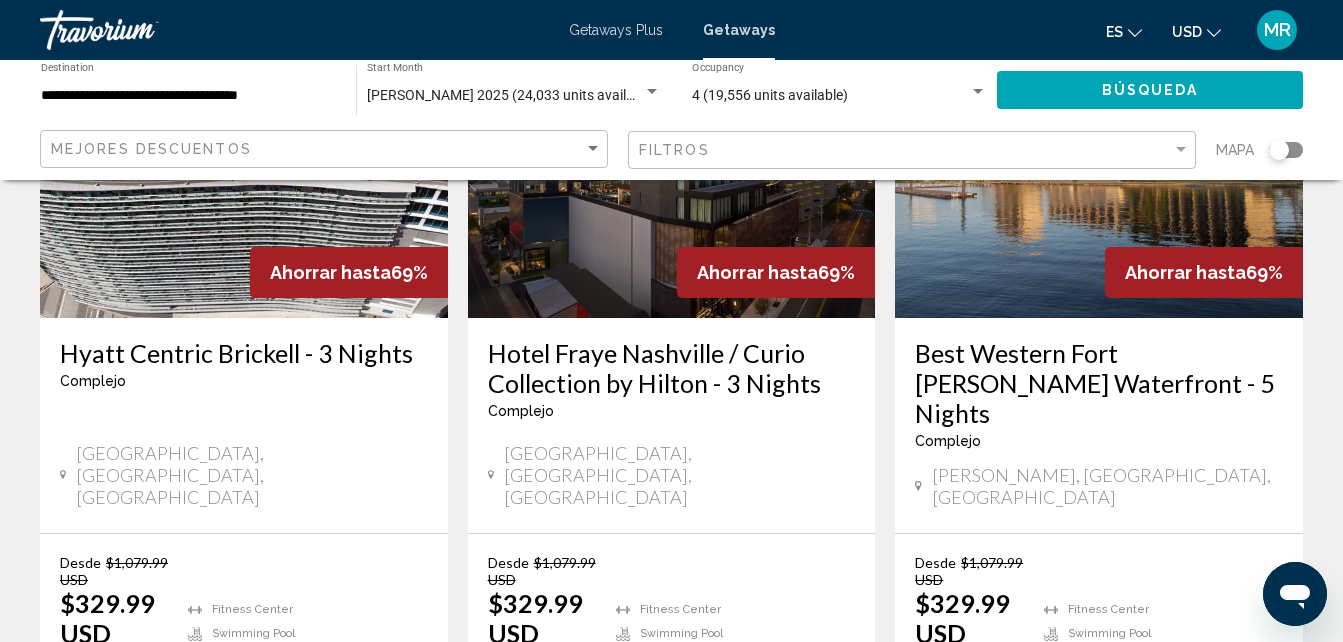 click on "Best Western Fort [PERSON_NAME] Waterfront - 5 Nights" at bounding box center [1099, 383] 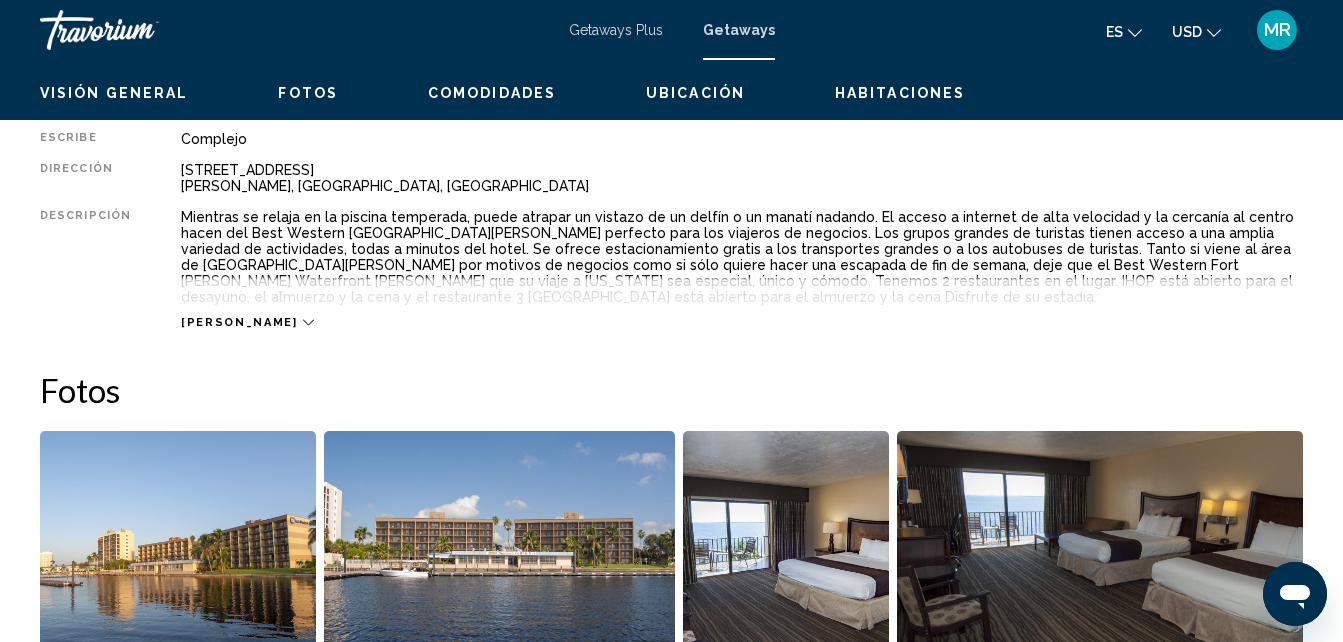 scroll, scrollTop: 214, scrollLeft: 0, axis: vertical 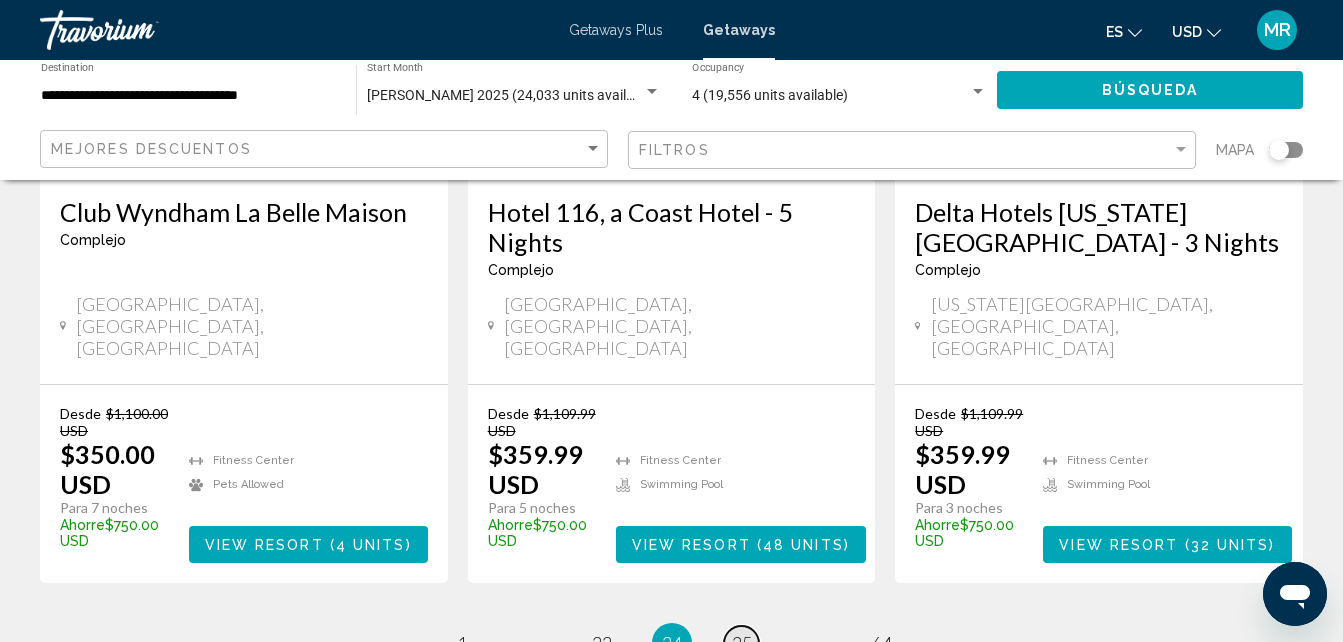 click on "35" at bounding box center [742, 643] 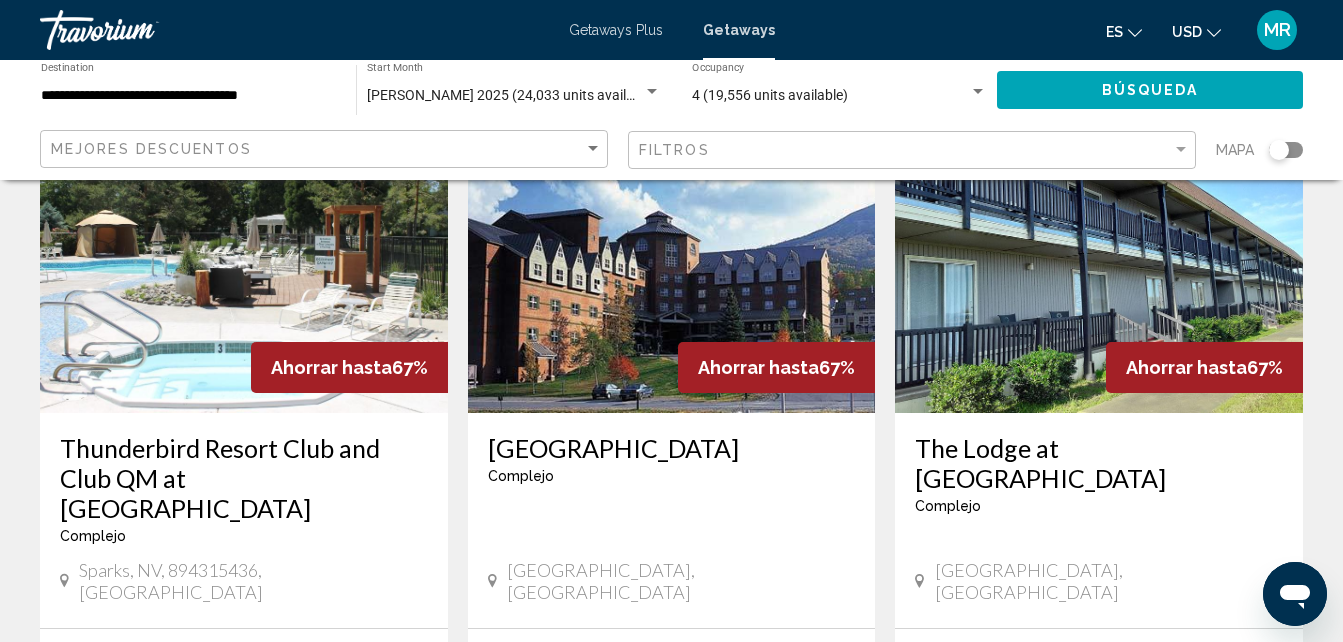 scroll, scrollTop: 2467, scrollLeft: 0, axis: vertical 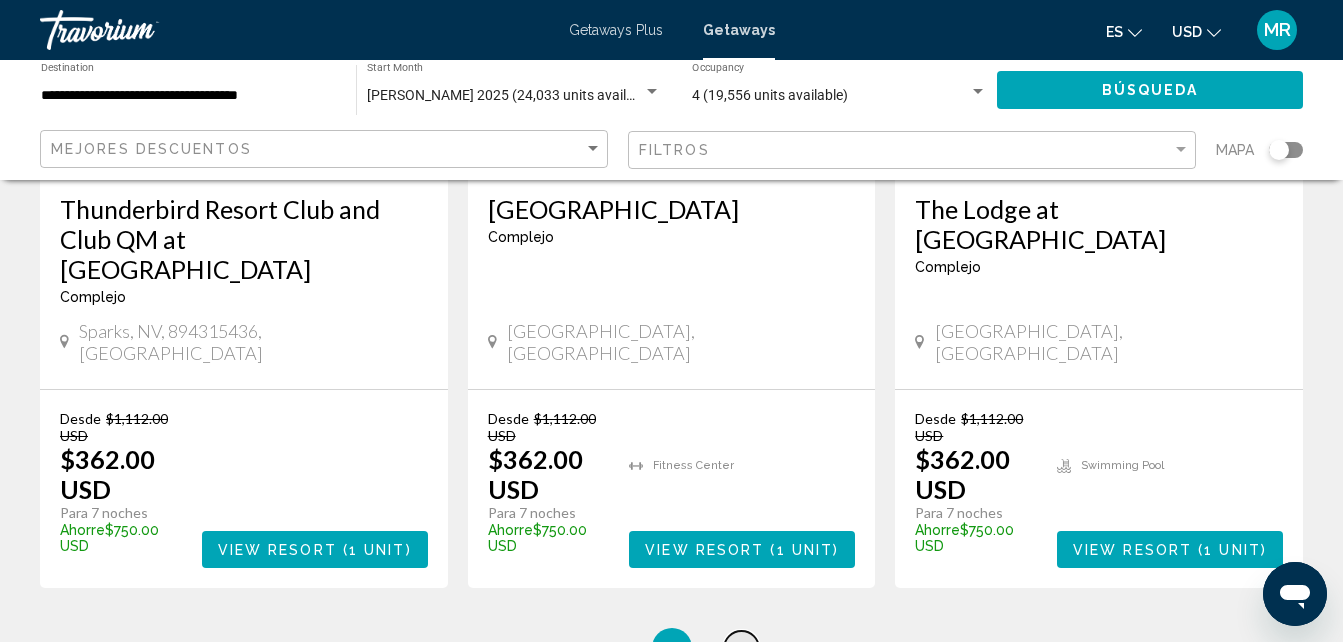 click on "36" at bounding box center (742, 648) 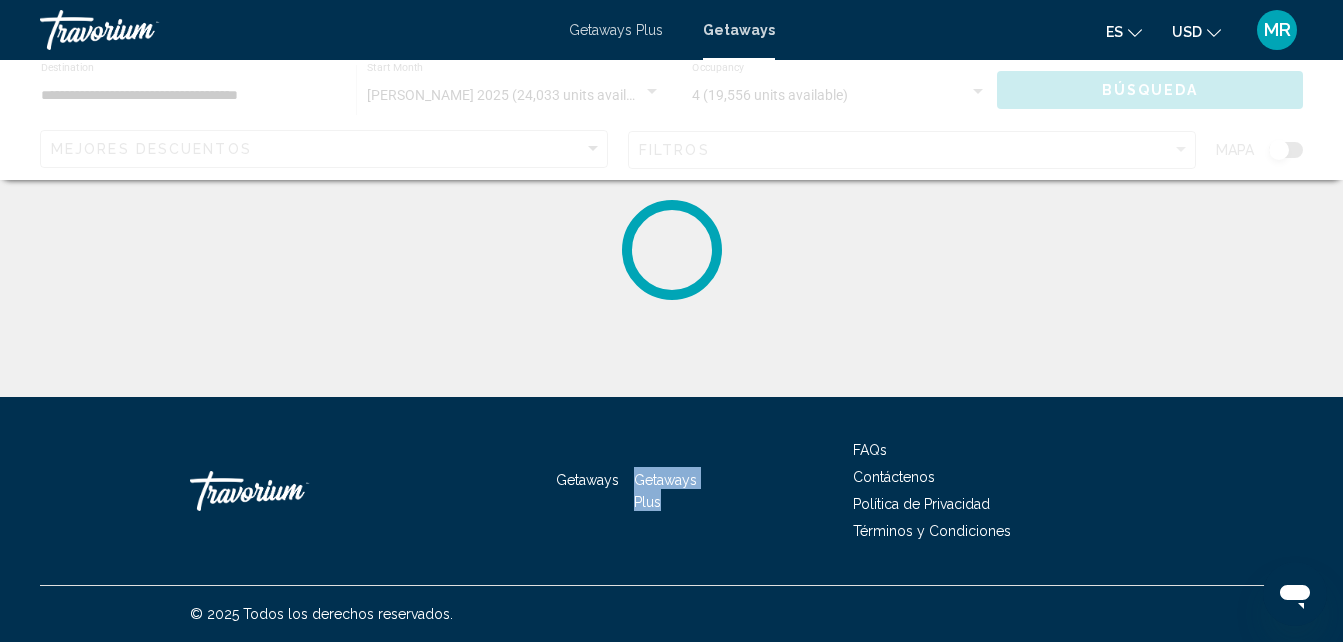 scroll, scrollTop: 0, scrollLeft: 0, axis: both 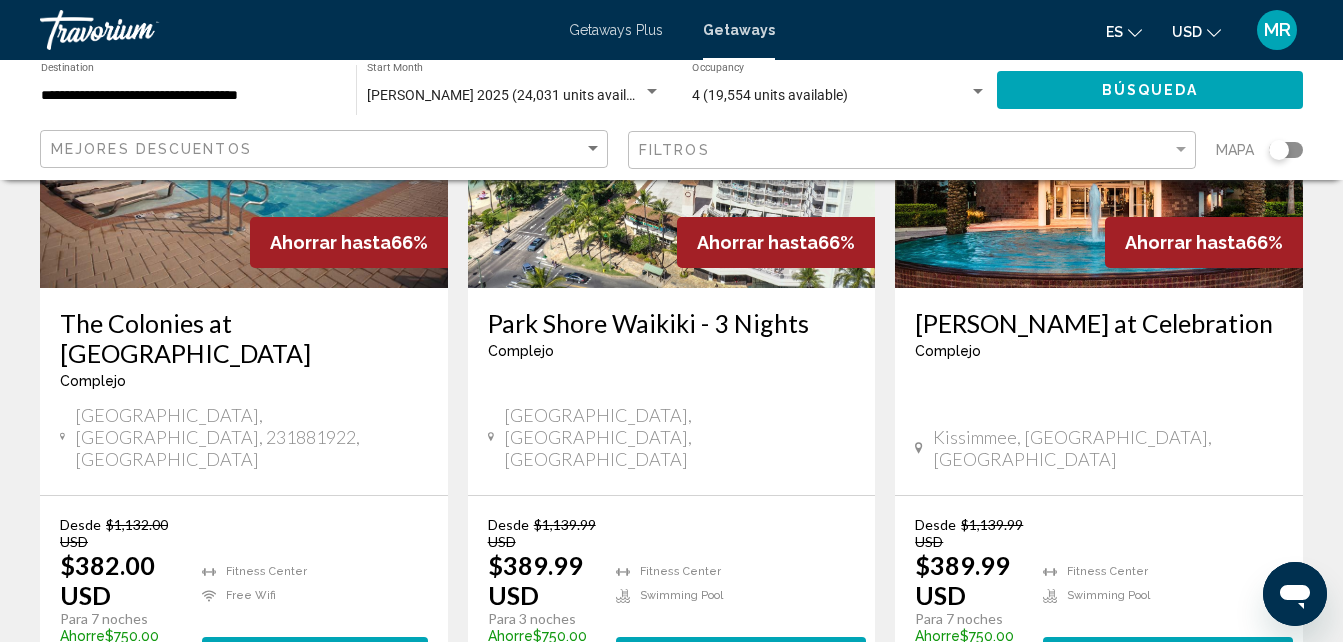 click on "37" at bounding box center [742, 754] 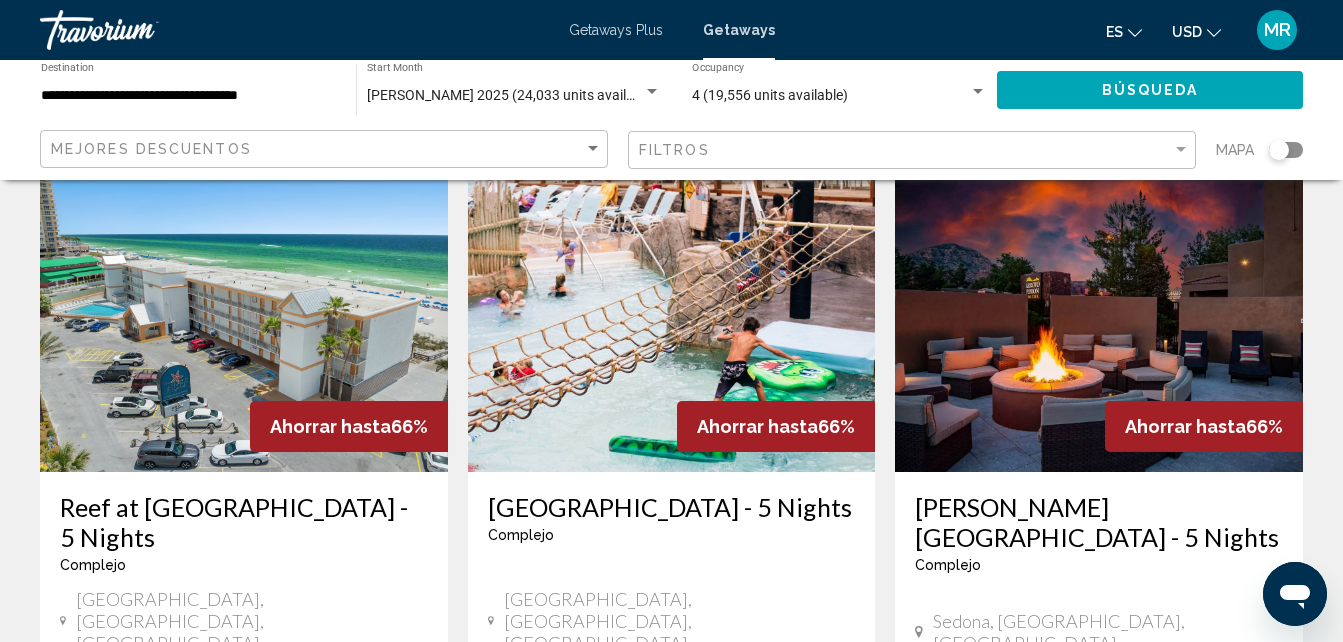 scroll, scrollTop: 107, scrollLeft: 0, axis: vertical 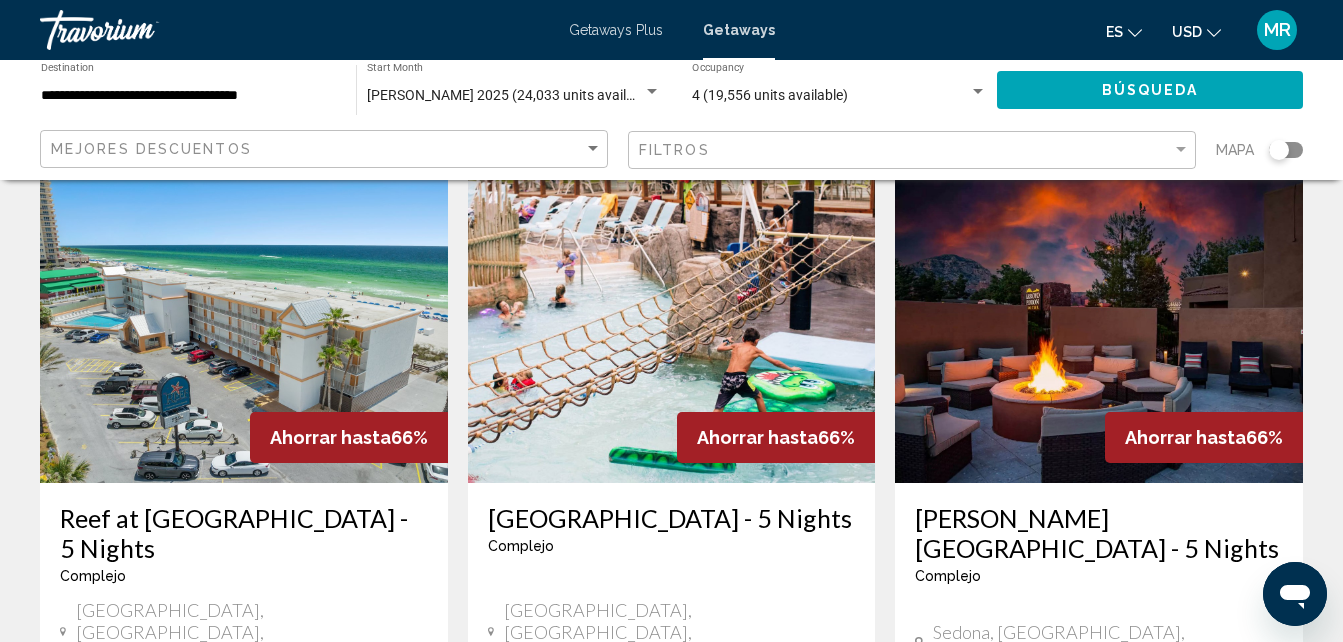 click at bounding box center (244, 323) 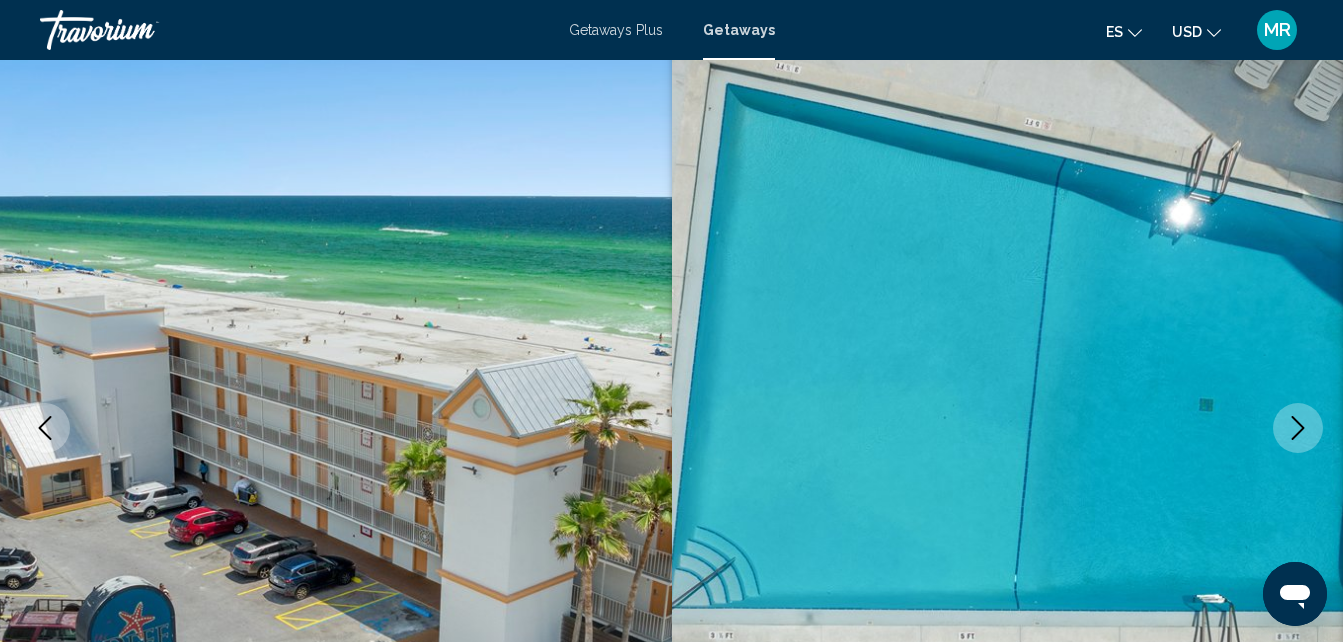 scroll, scrollTop: 214, scrollLeft: 0, axis: vertical 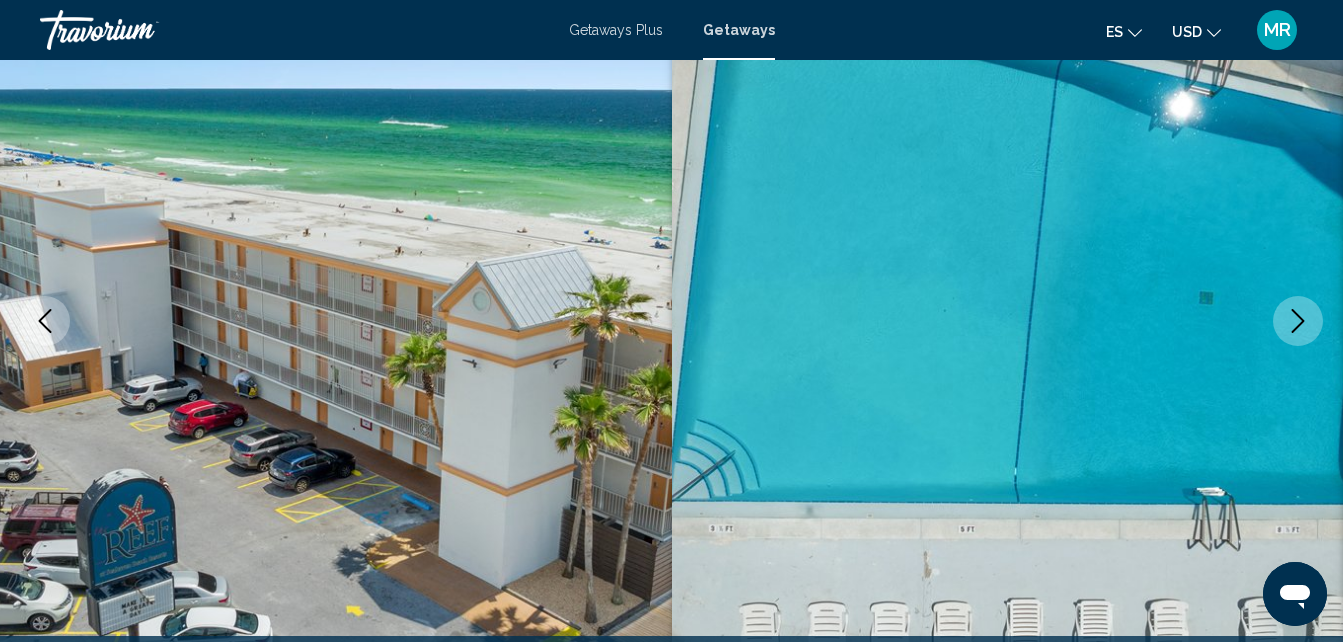 click 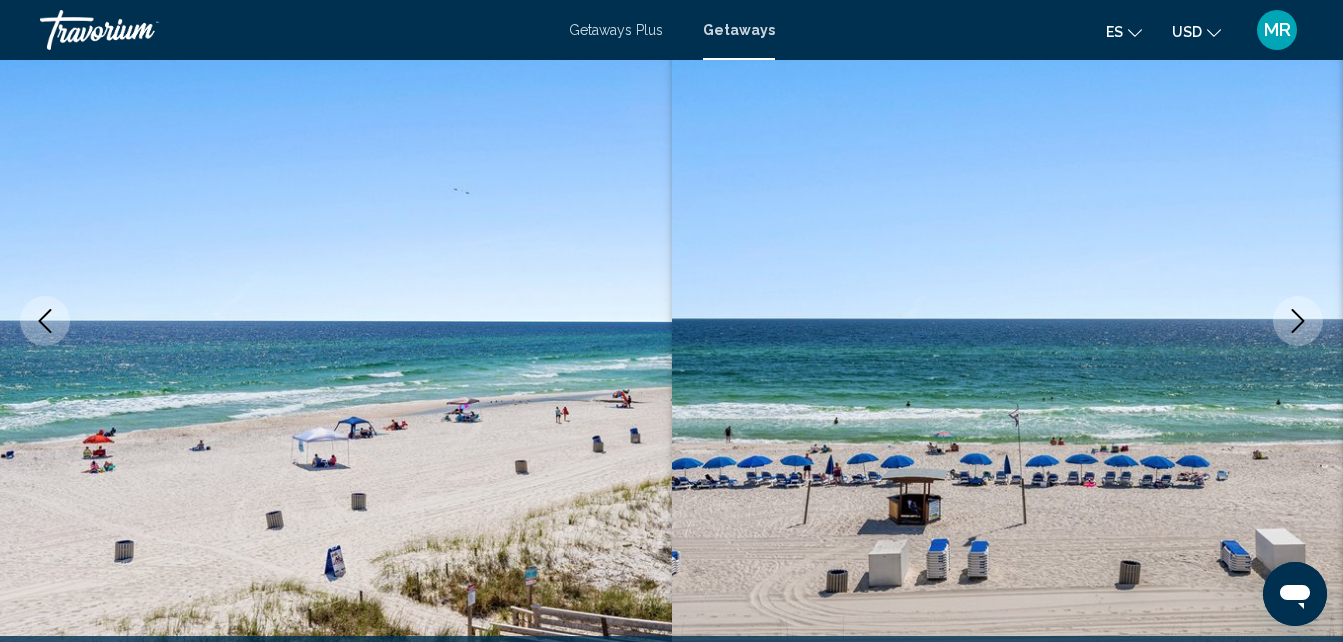 click 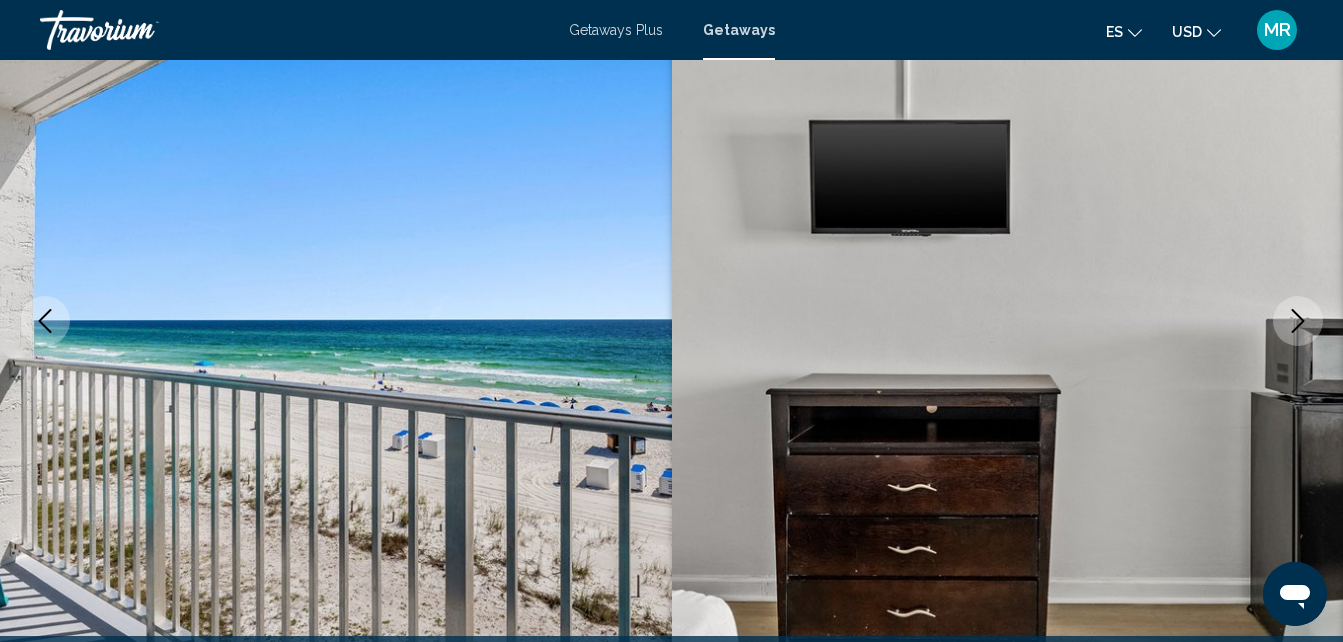 click 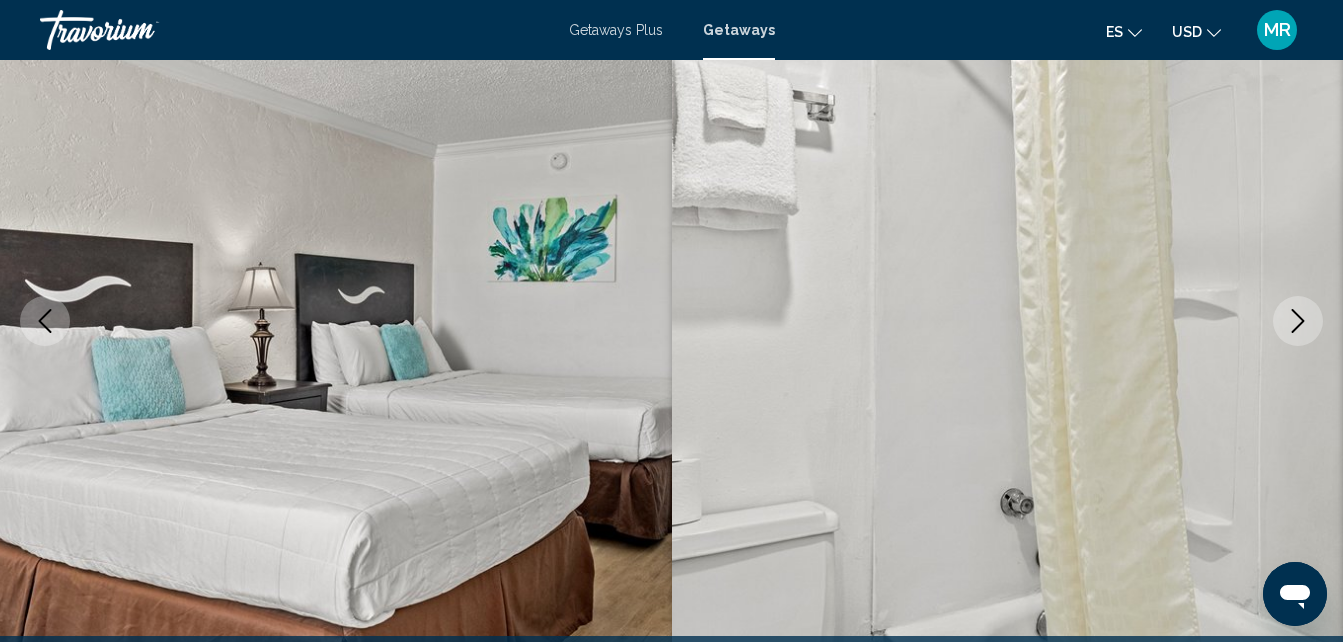 click 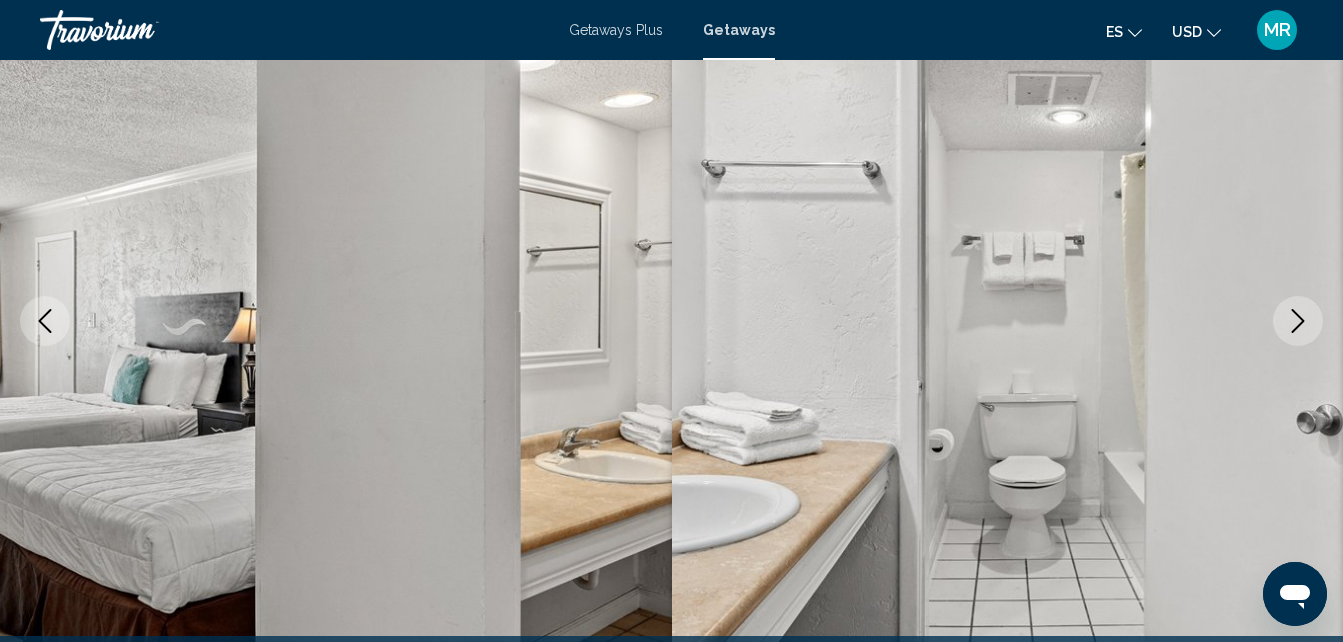 click 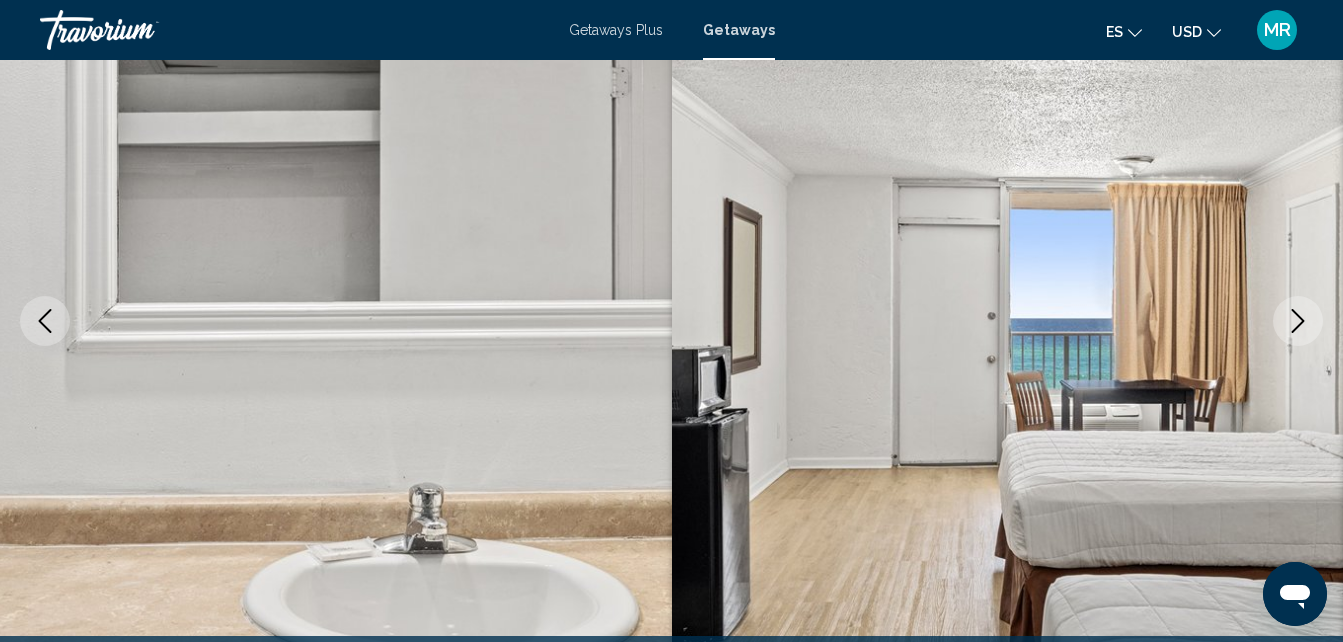 click 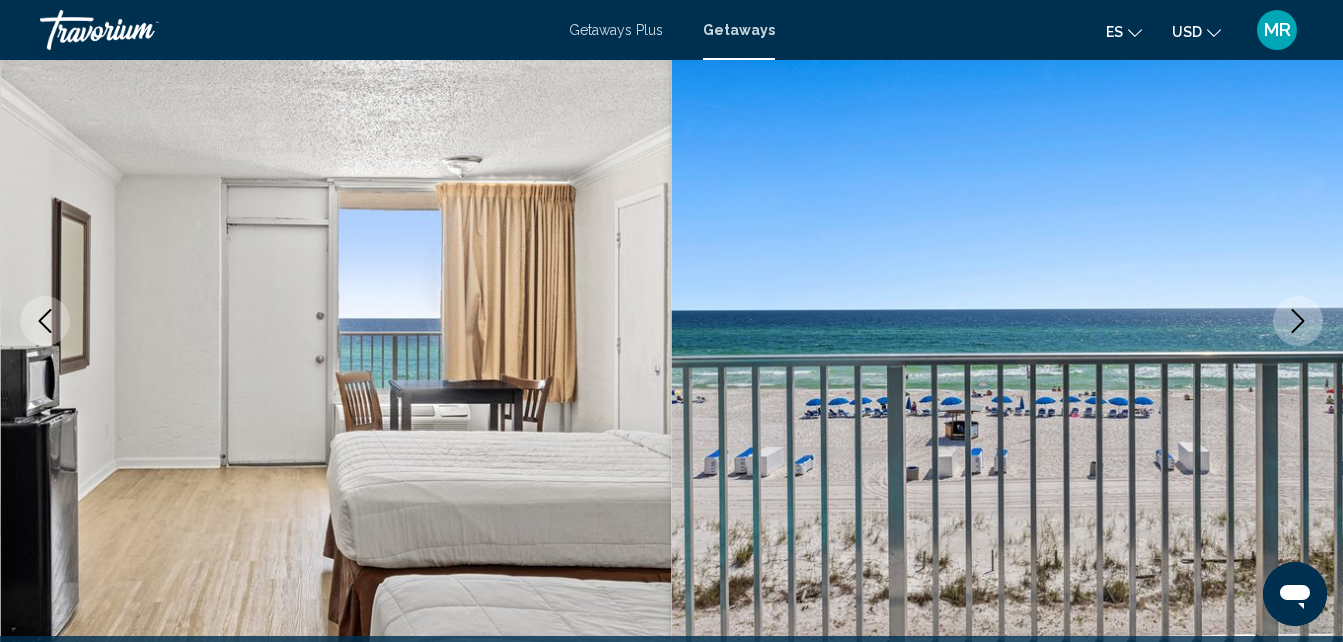 click 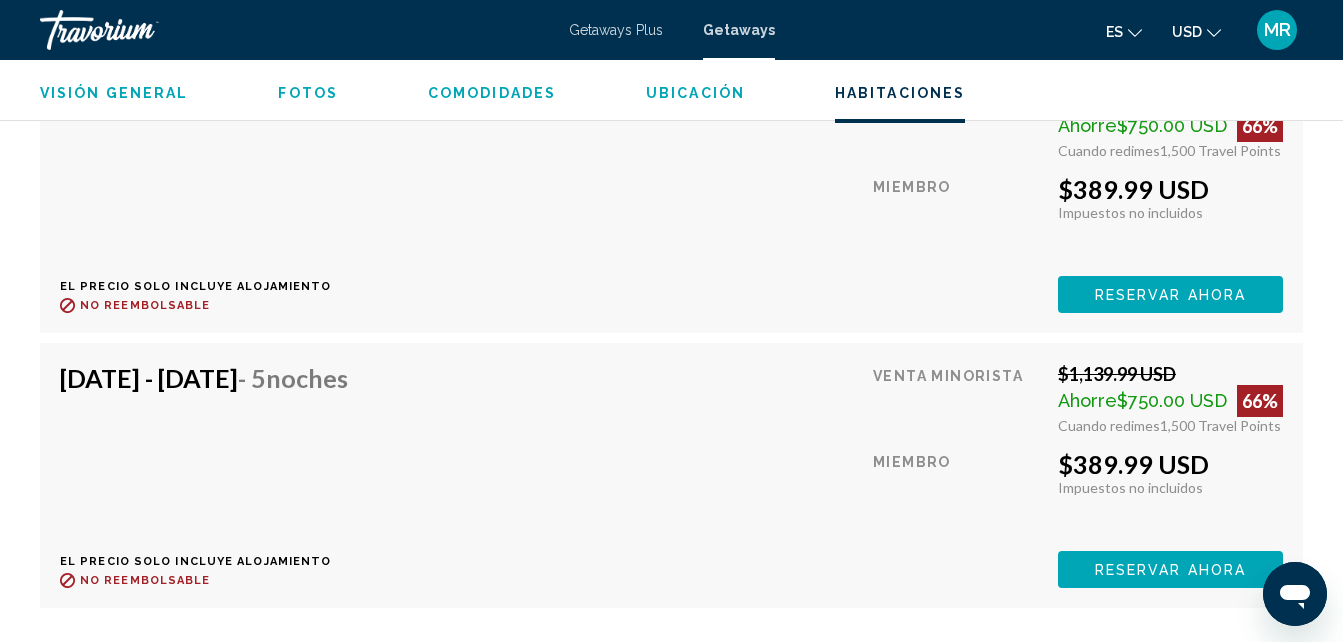 scroll, scrollTop: 3550, scrollLeft: 0, axis: vertical 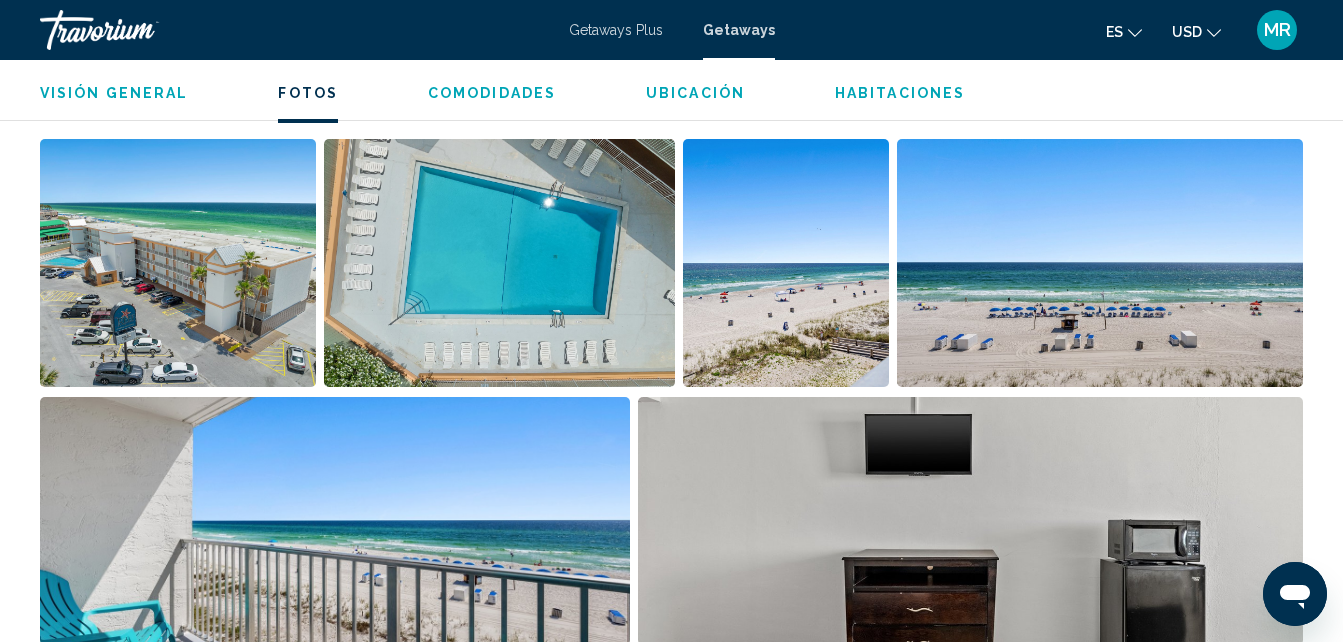 click at bounding box center [178, 263] 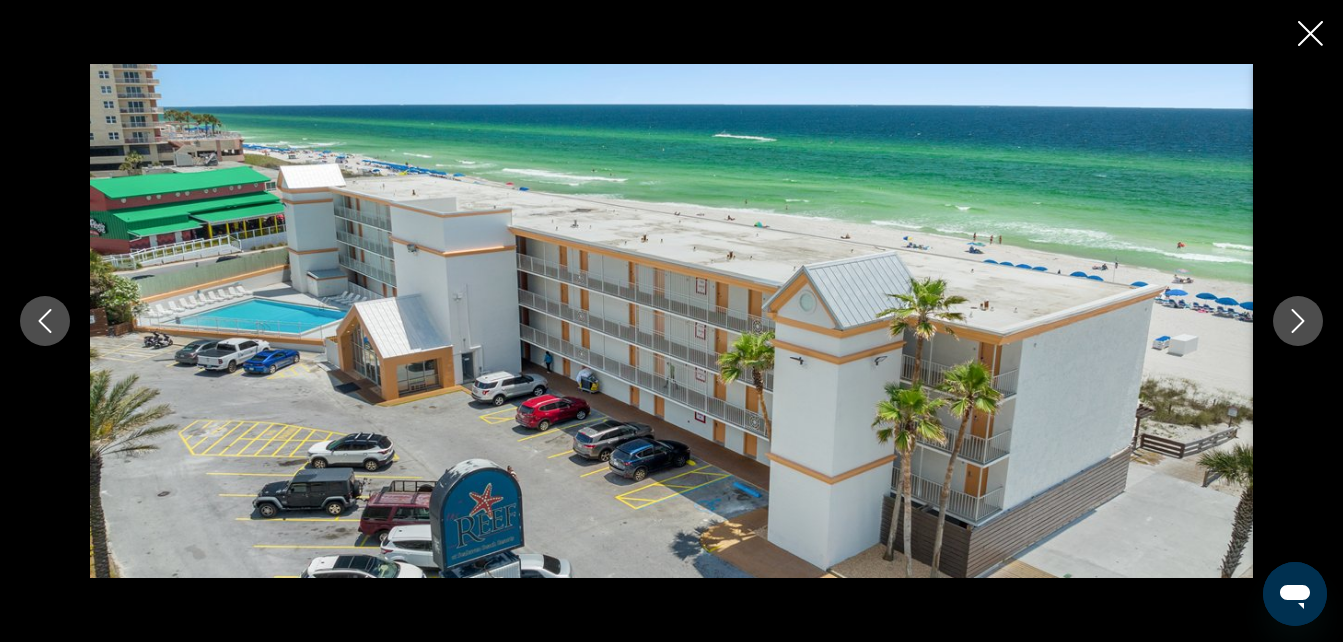click 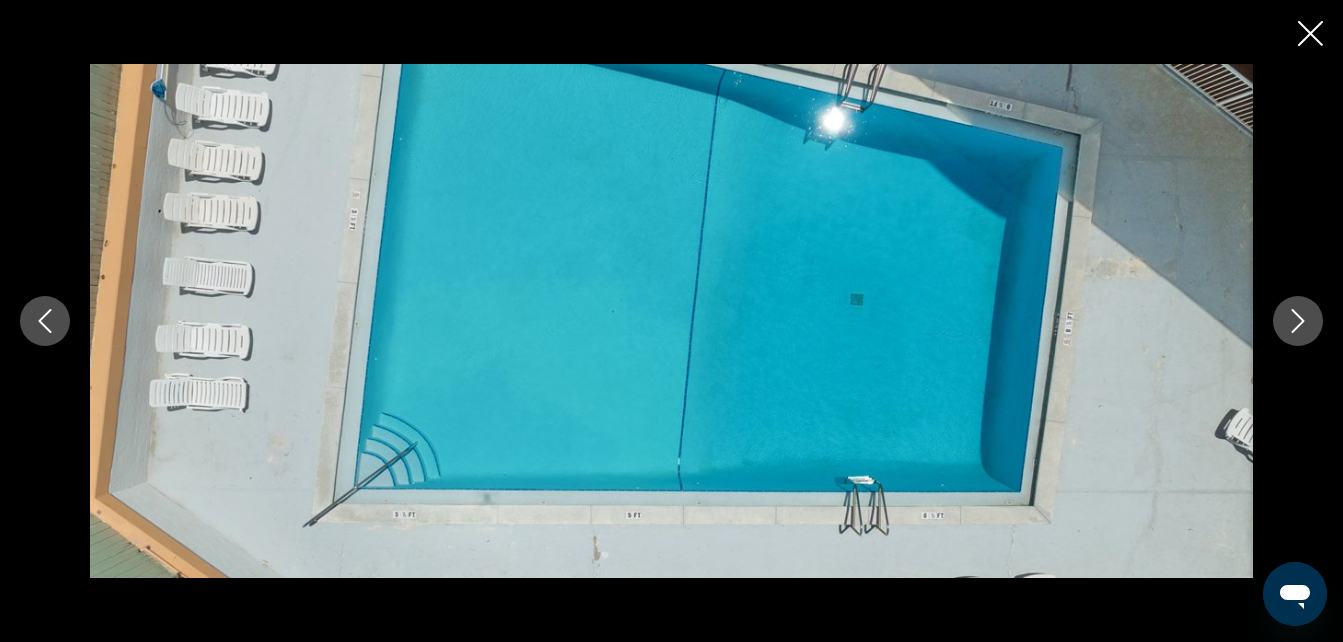 click 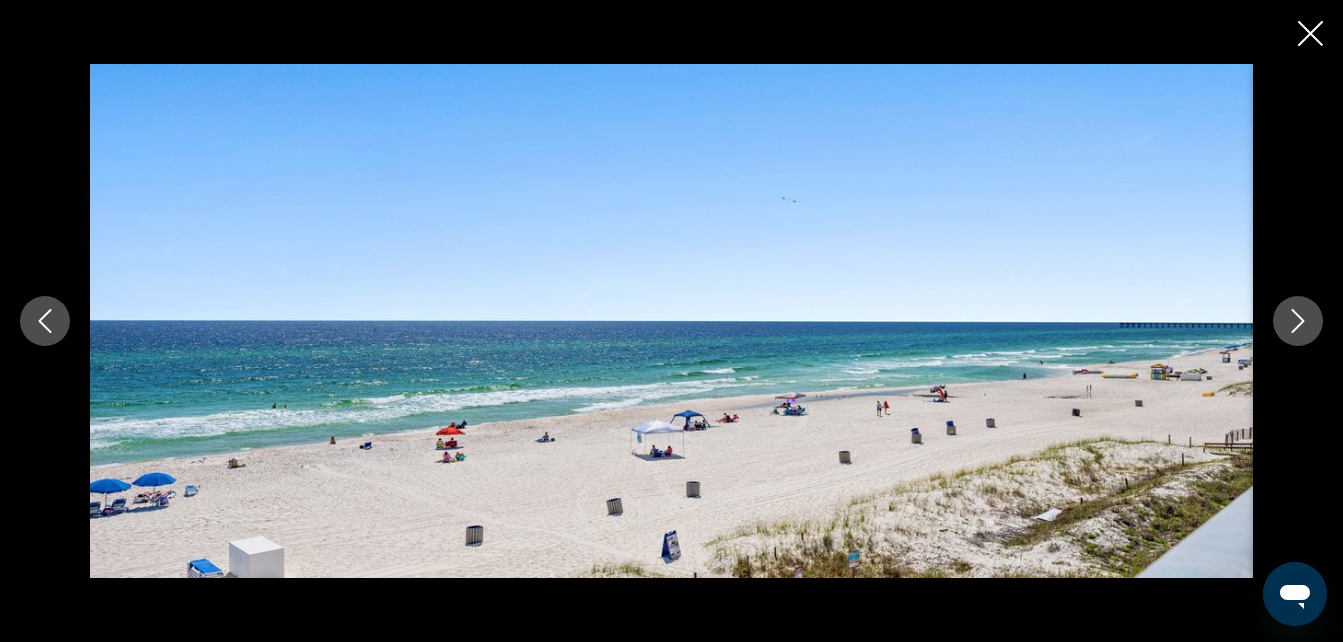 click 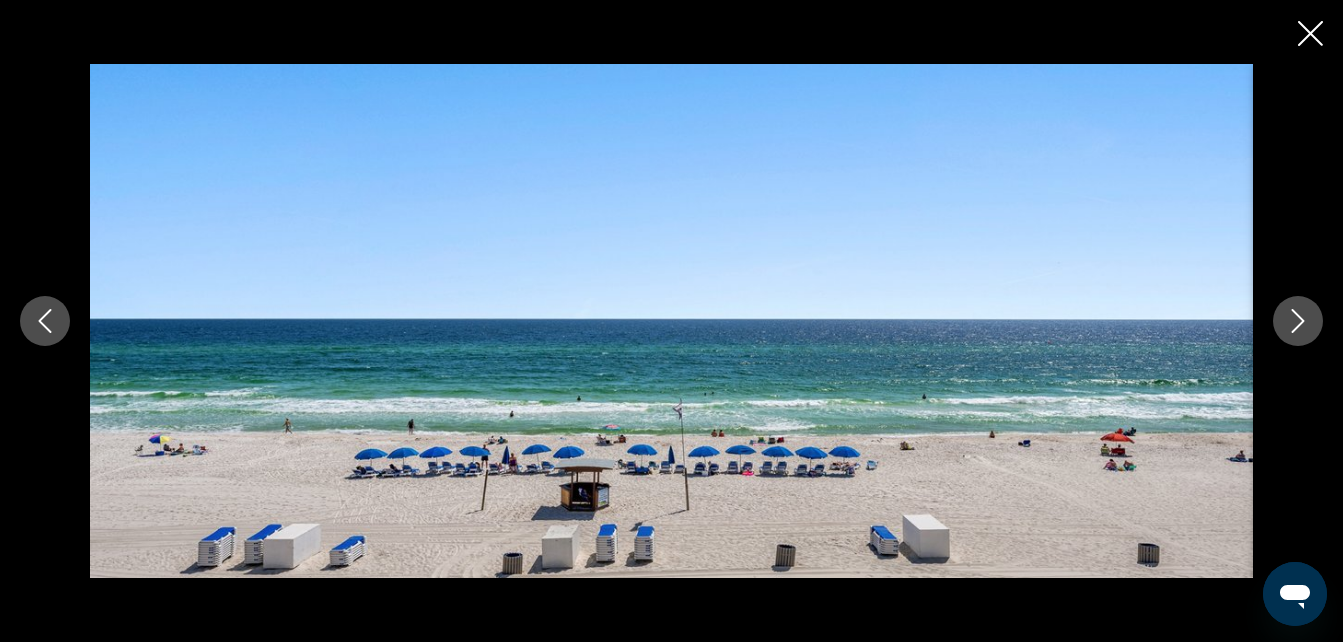 click 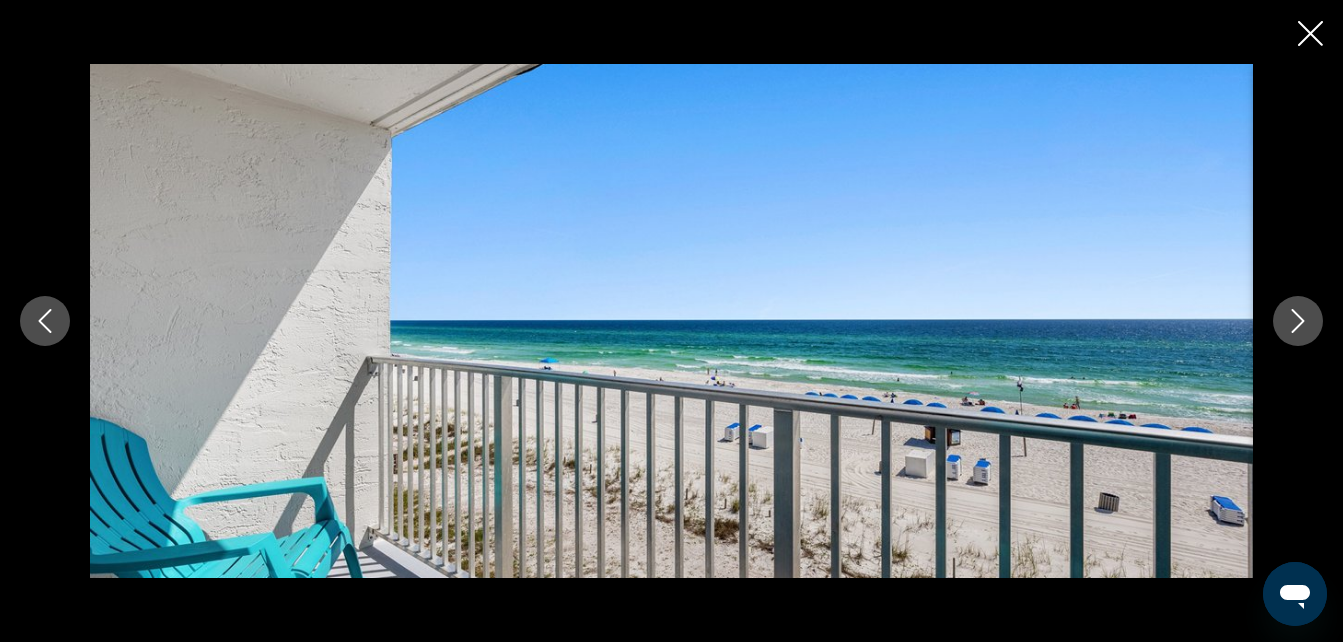 click 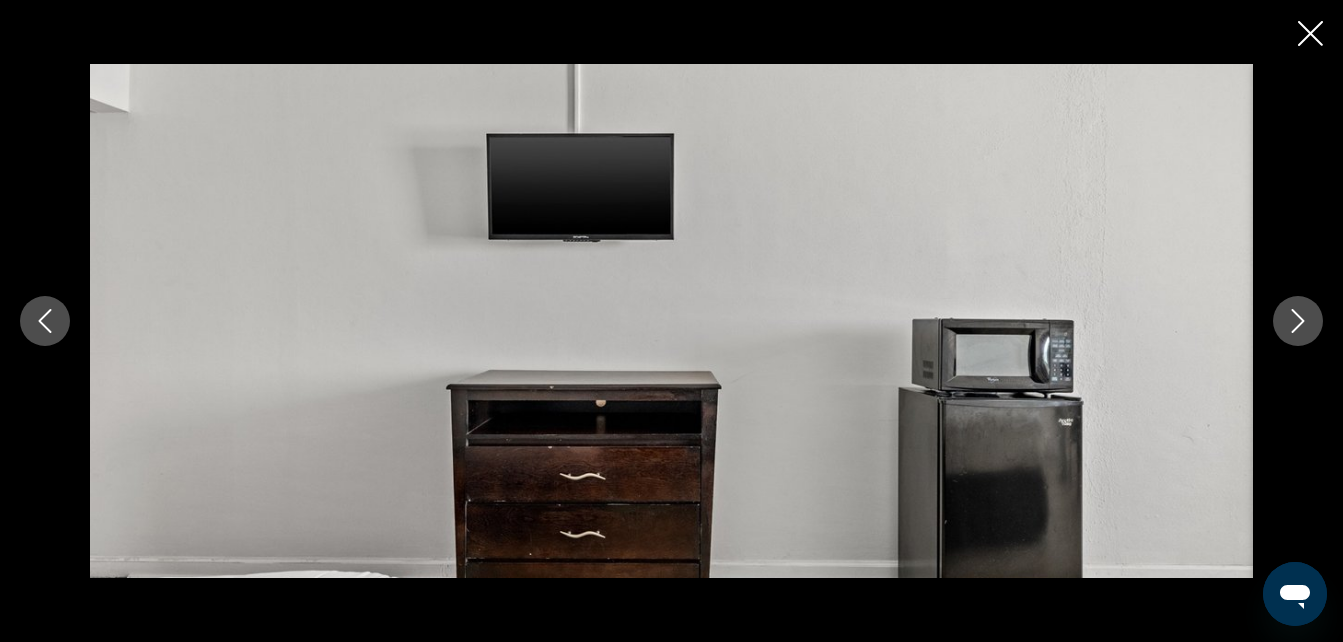 click 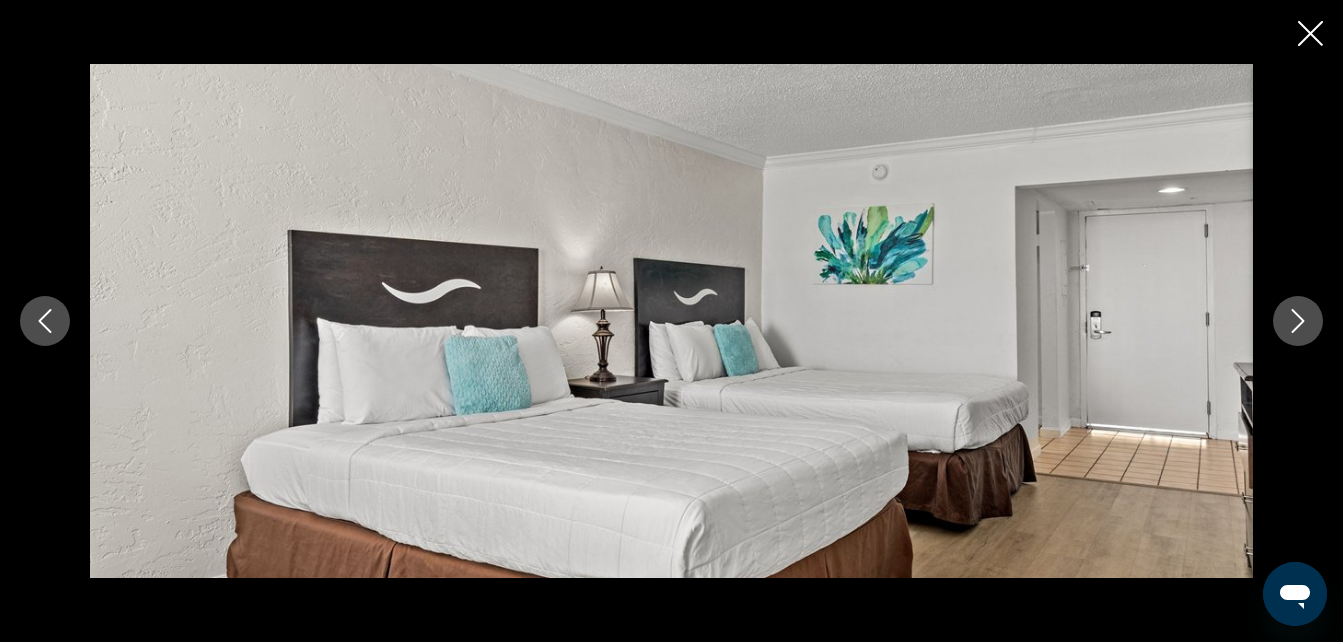 click 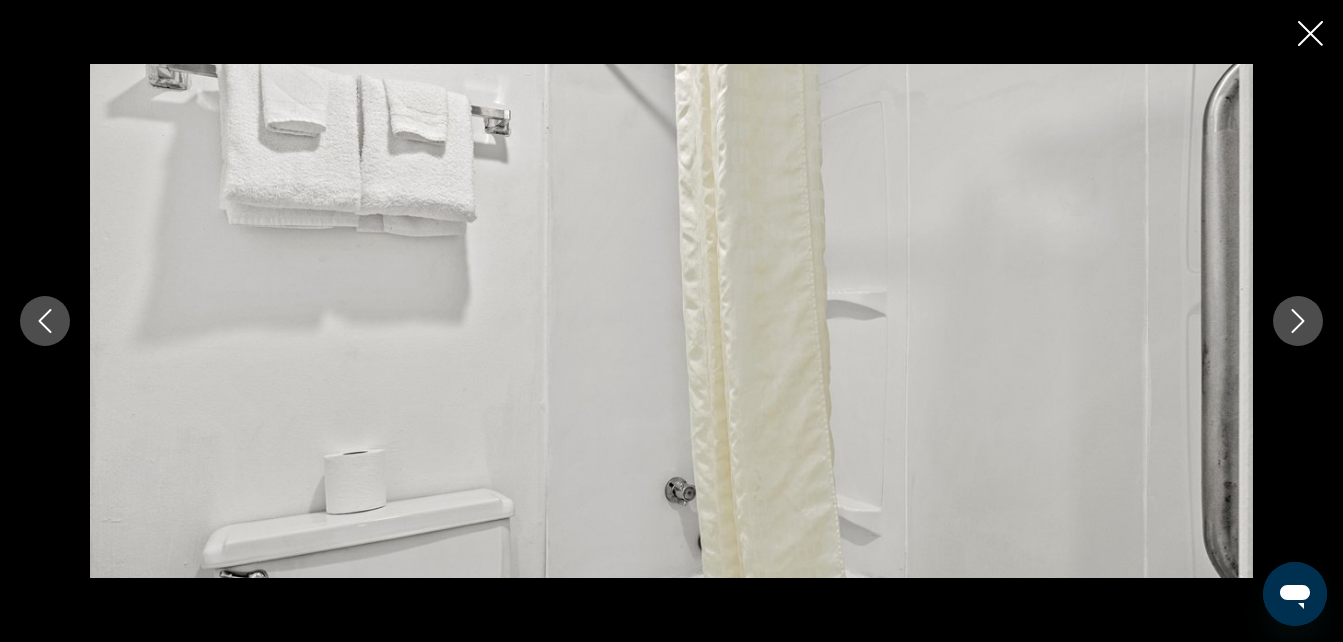 click 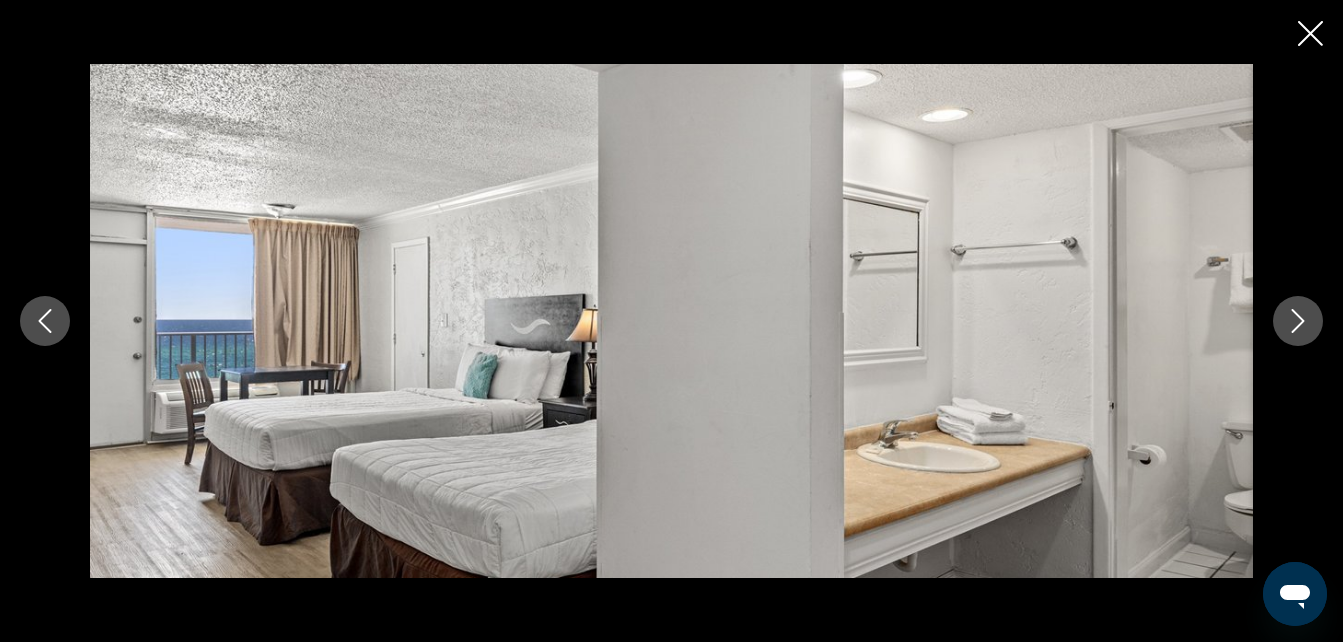 click 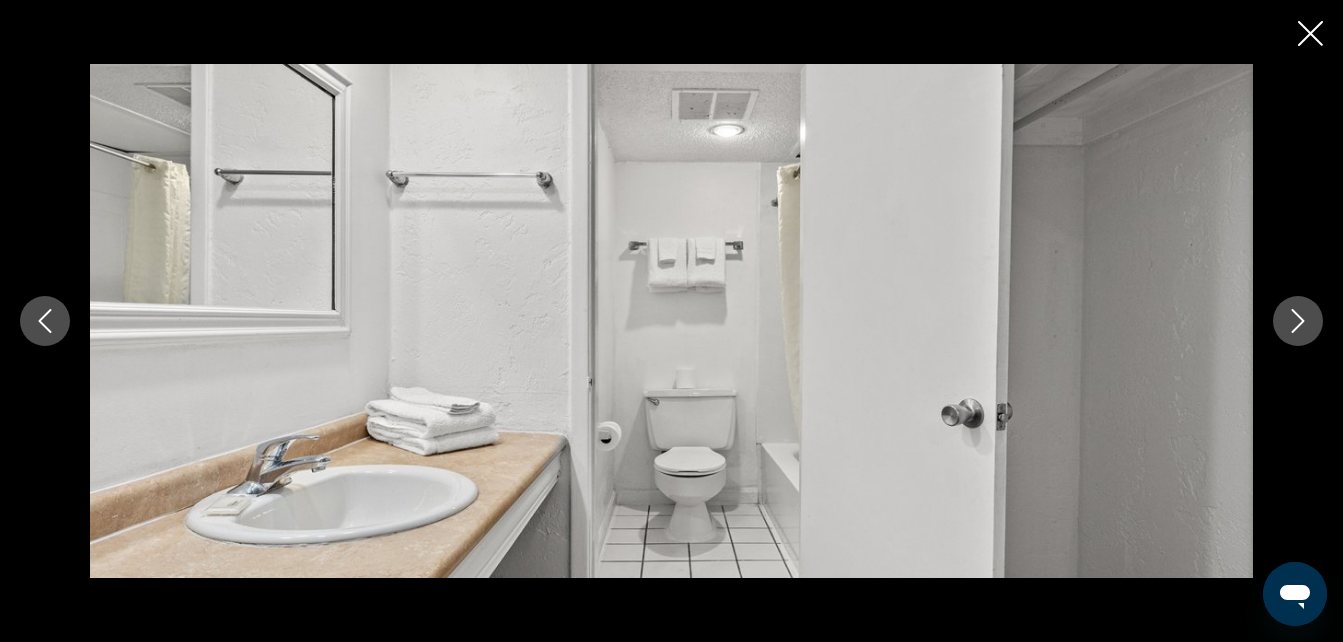click 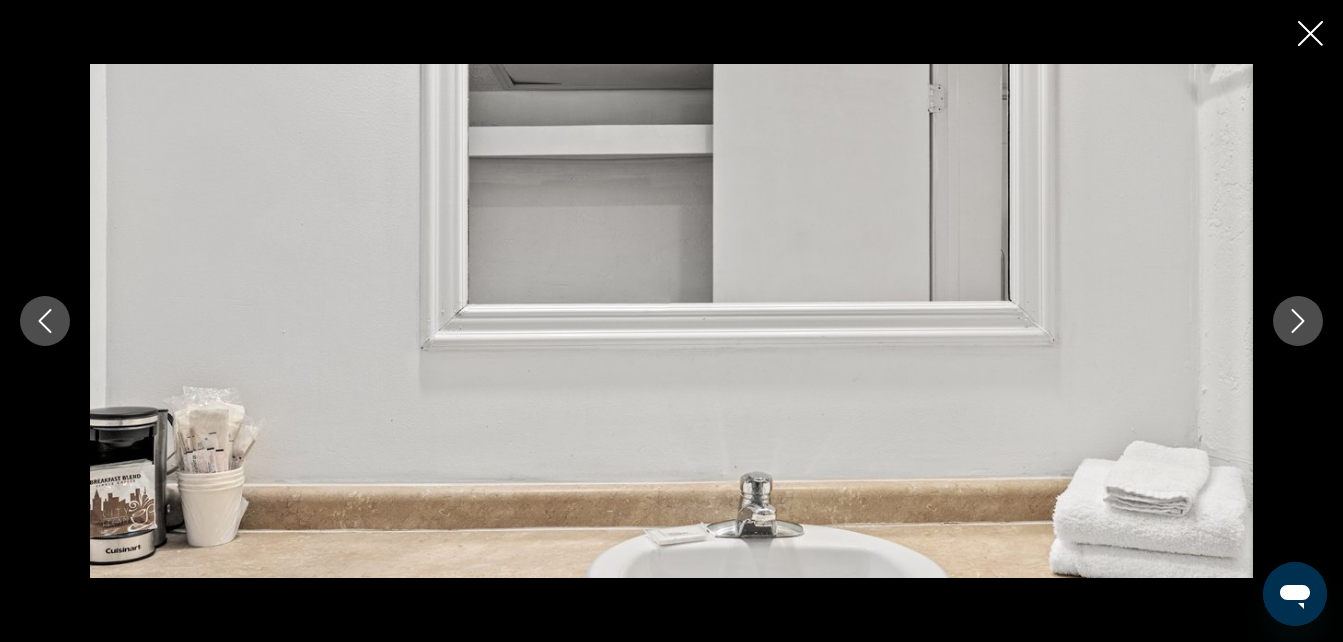 click 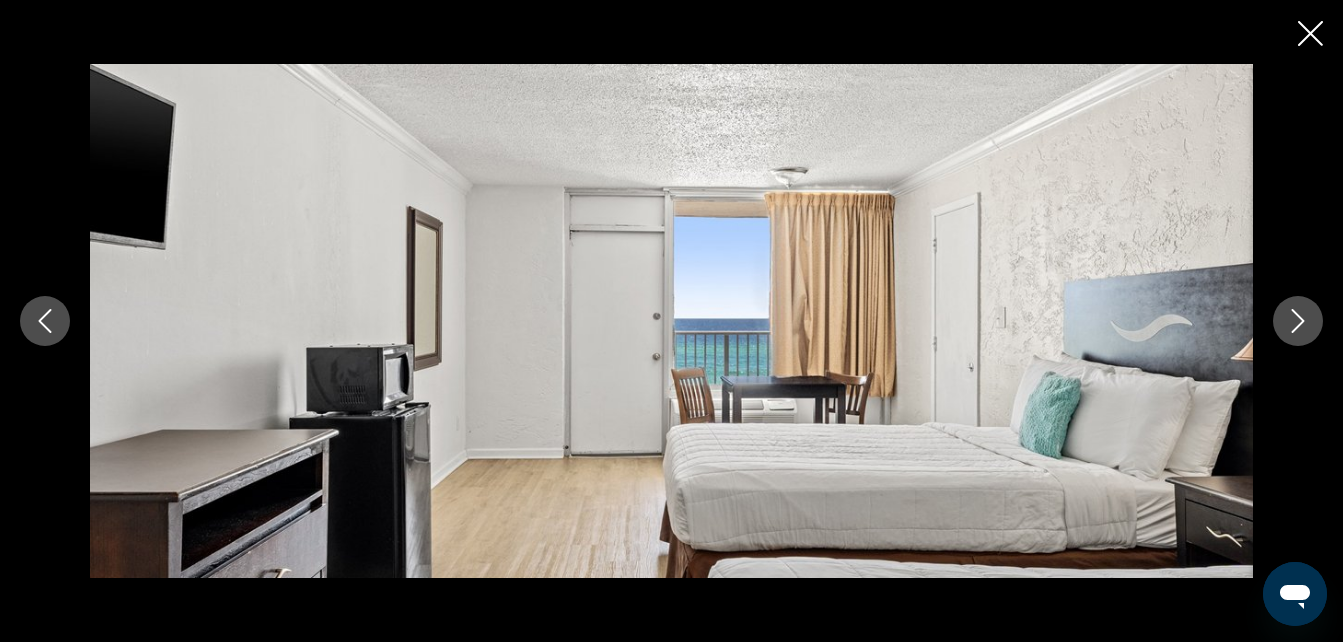 click 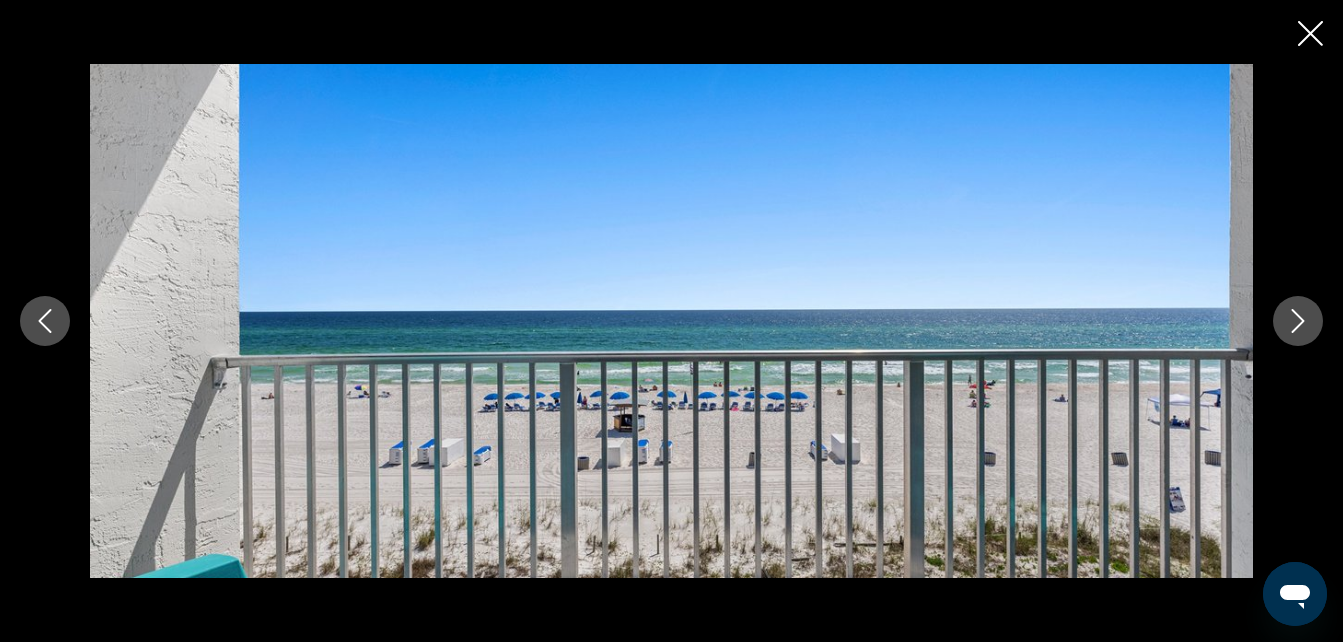 click 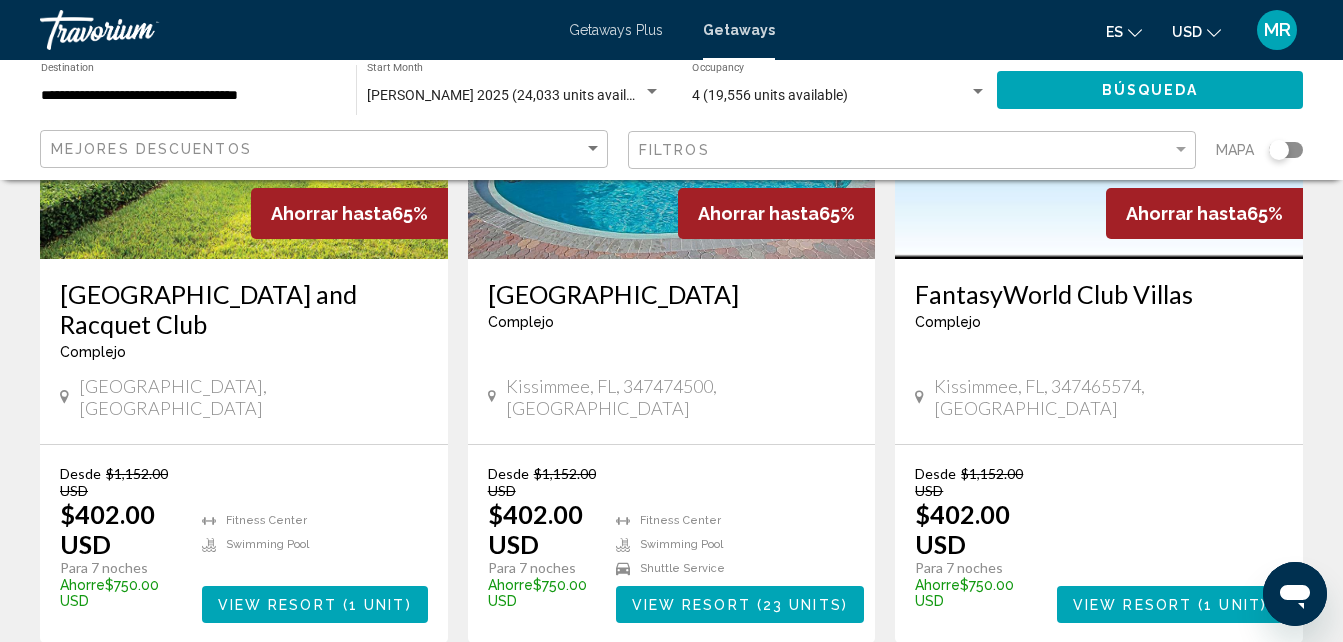 scroll, scrollTop: 2665, scrollLeft: 0, axis: vertical 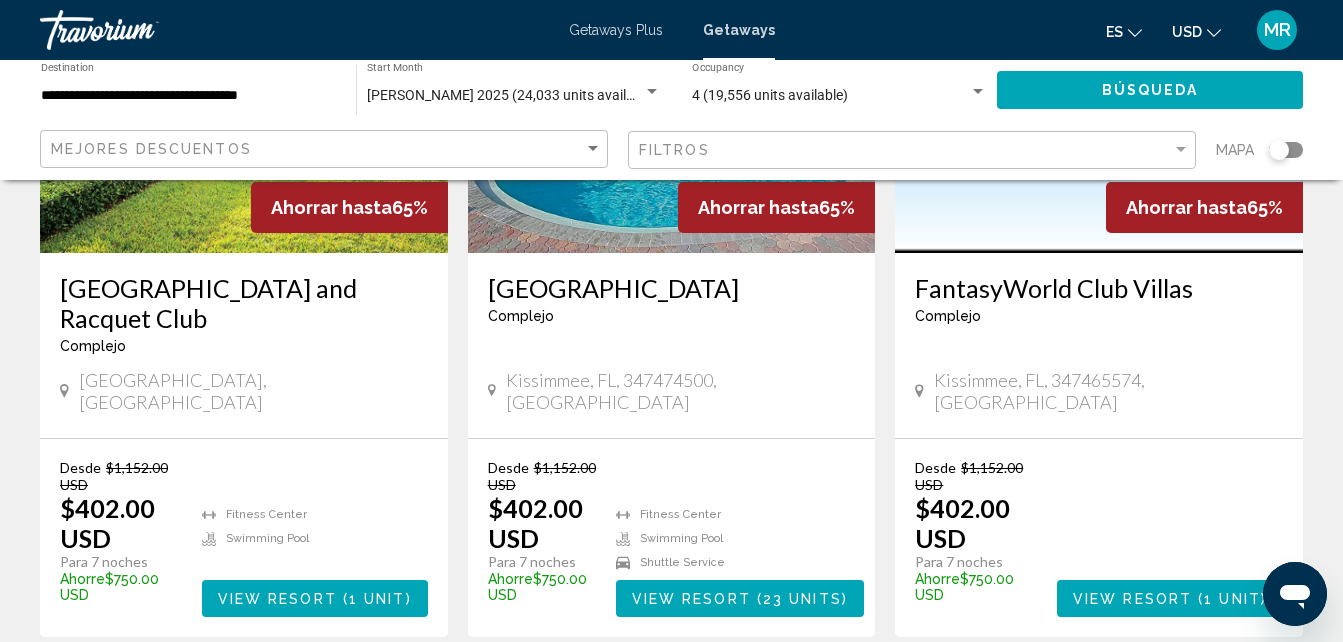 click on "38" at bounding box center (742, 697) 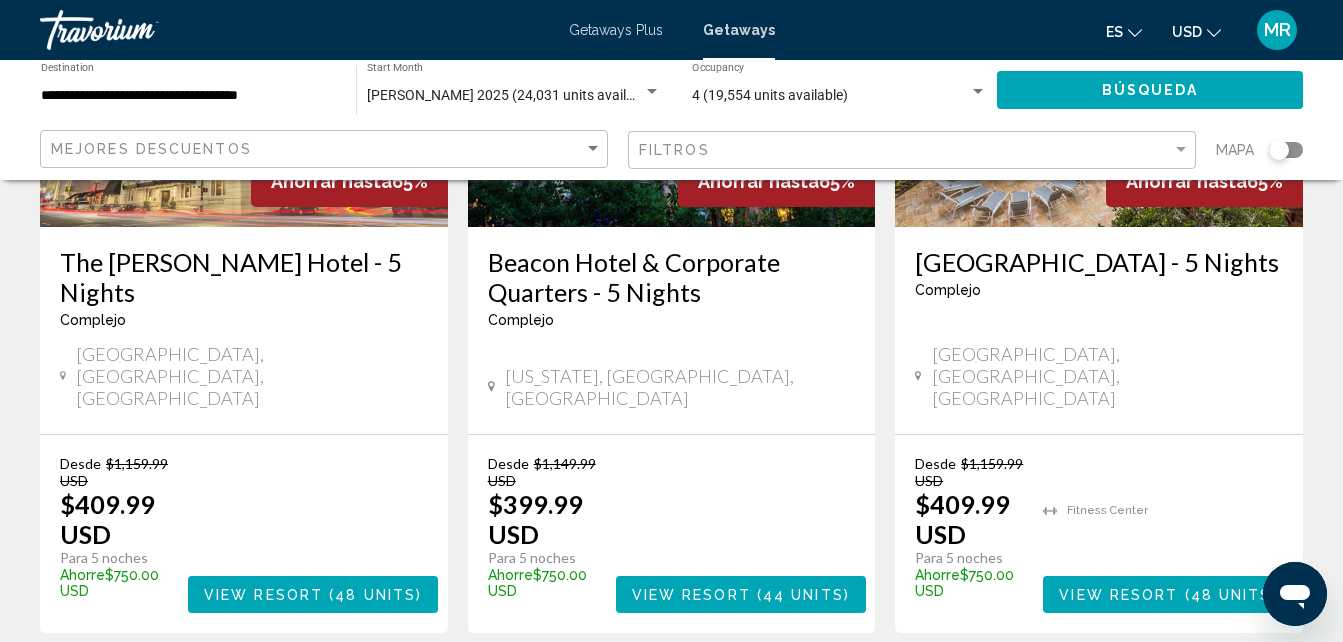 scroll, scrollTop: 2626, scrollLeft: 0, axis: vertical 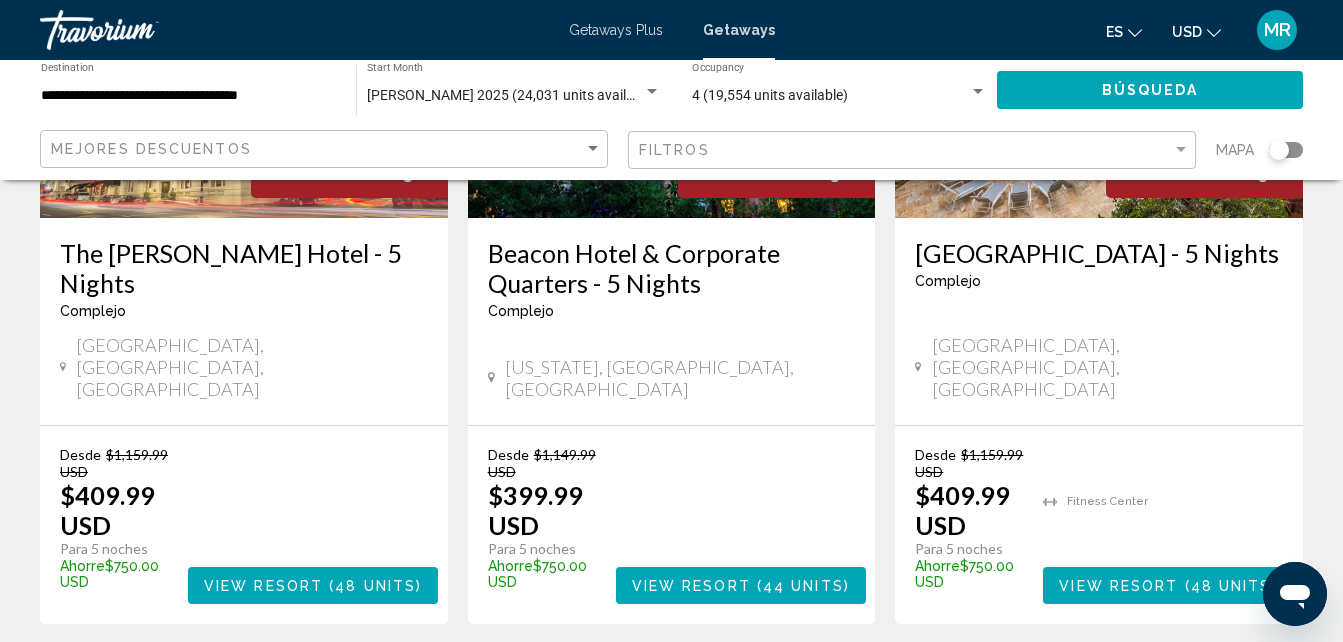 click on "39" at bounding box center [742, 684] 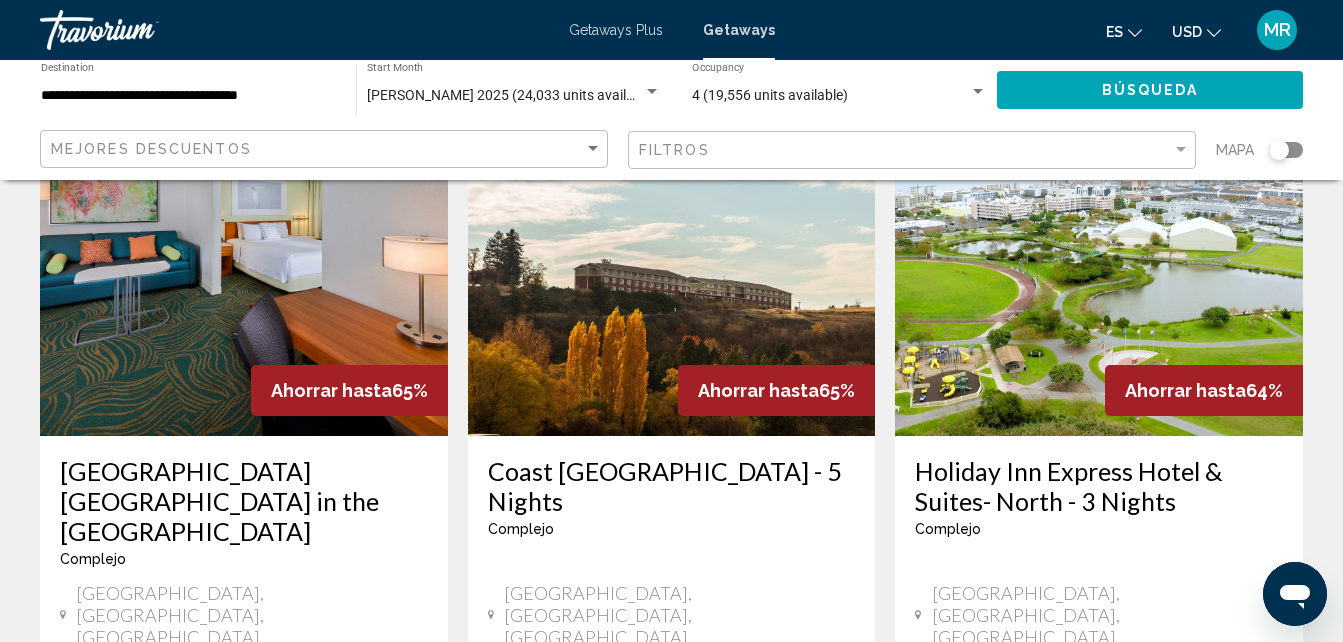 scroll, scrollTop: 2585, scrollLeft: 0, axis: vertical 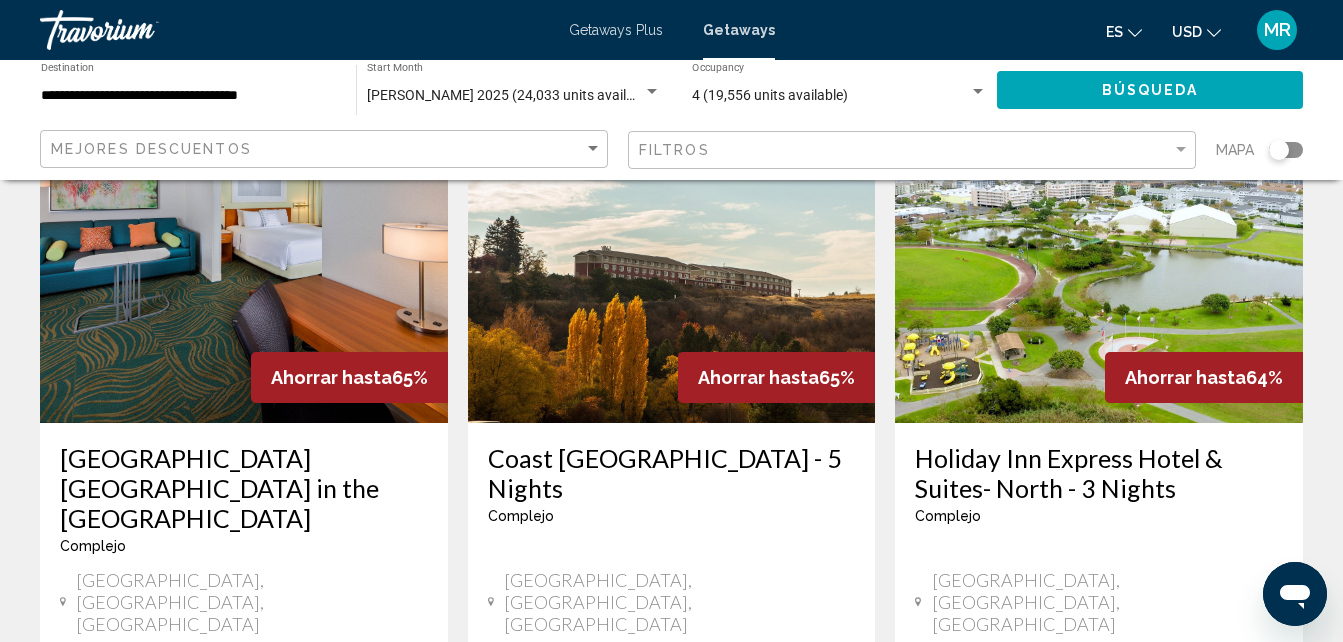 click on "40" at bounding box center [742, 919] 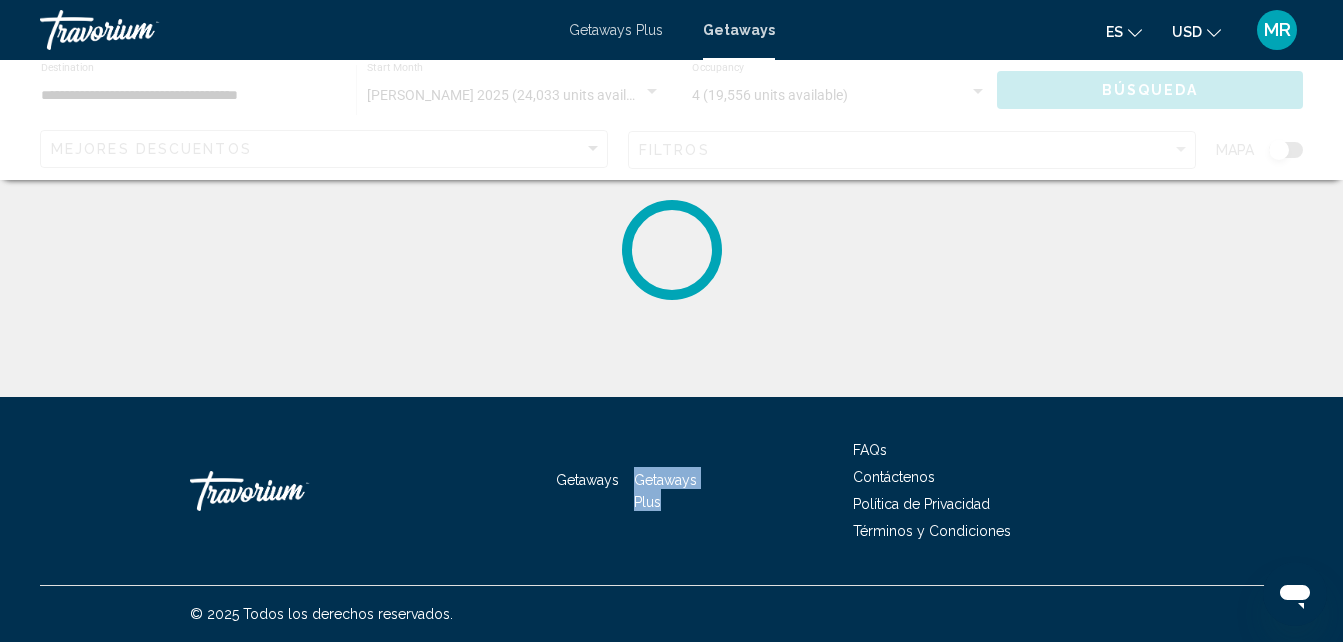 scroll, scrollTop: 0, scrollLeft: 0, axis: both 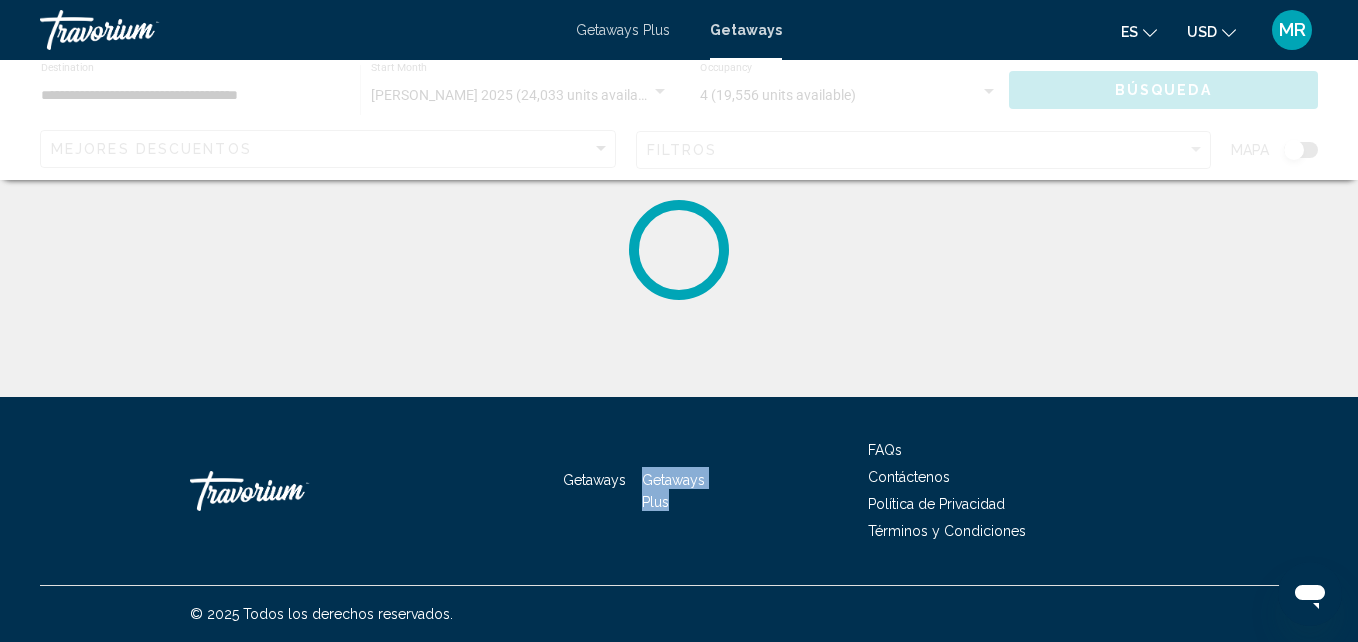 click on "© 2025 Todos los derechos reservados." at bounding box center (679, 614) 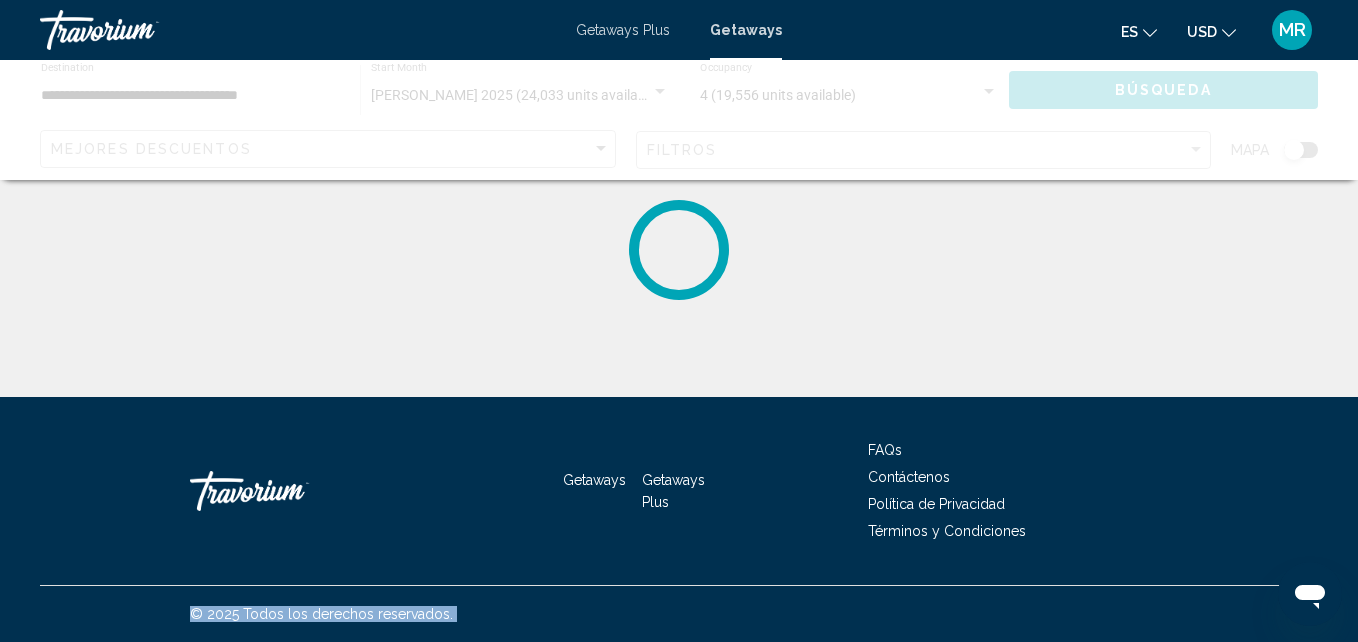 click on "© 2025 Todos los derechos reservados." at bounding box center [679, 614] 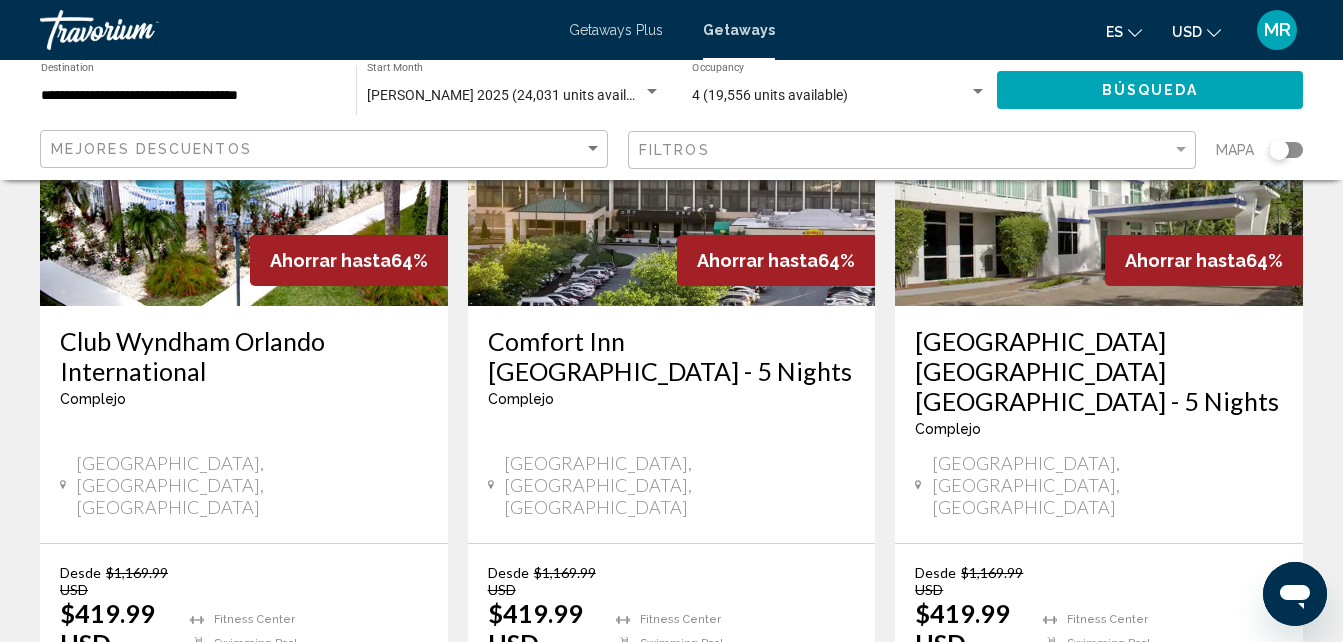 scroll, scrollTop: 2682, scrollLeft: 0, axis: vertical 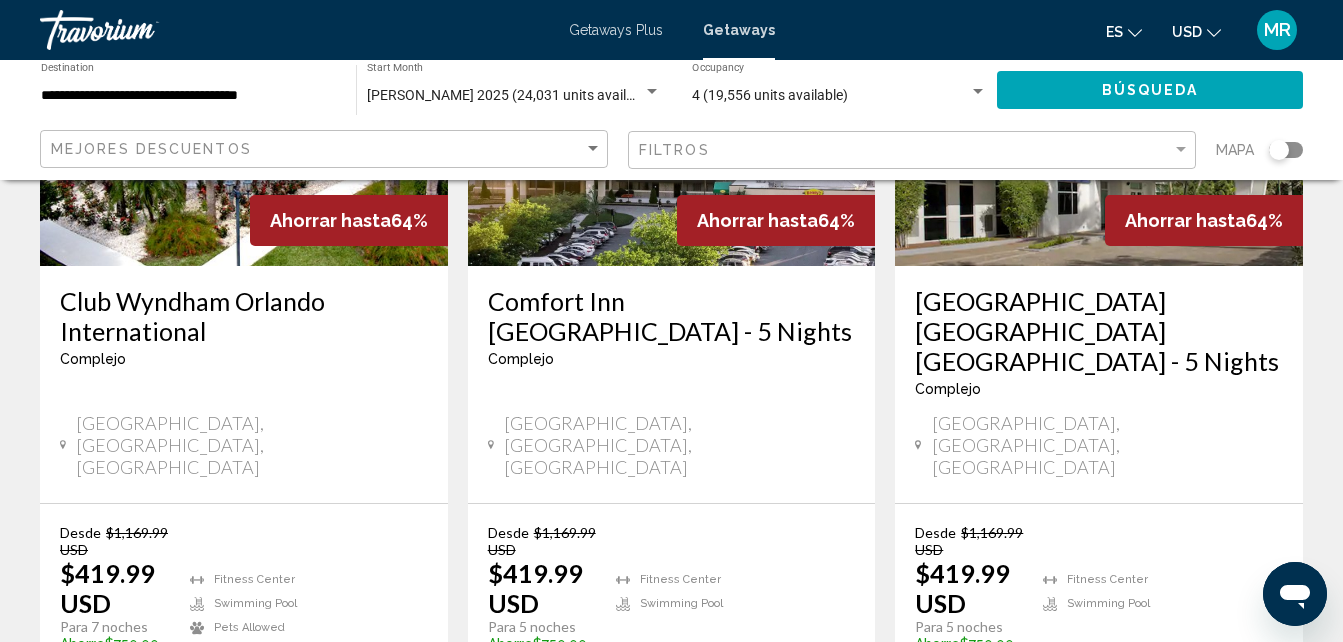click on "41" at bounding box center (742, 762) 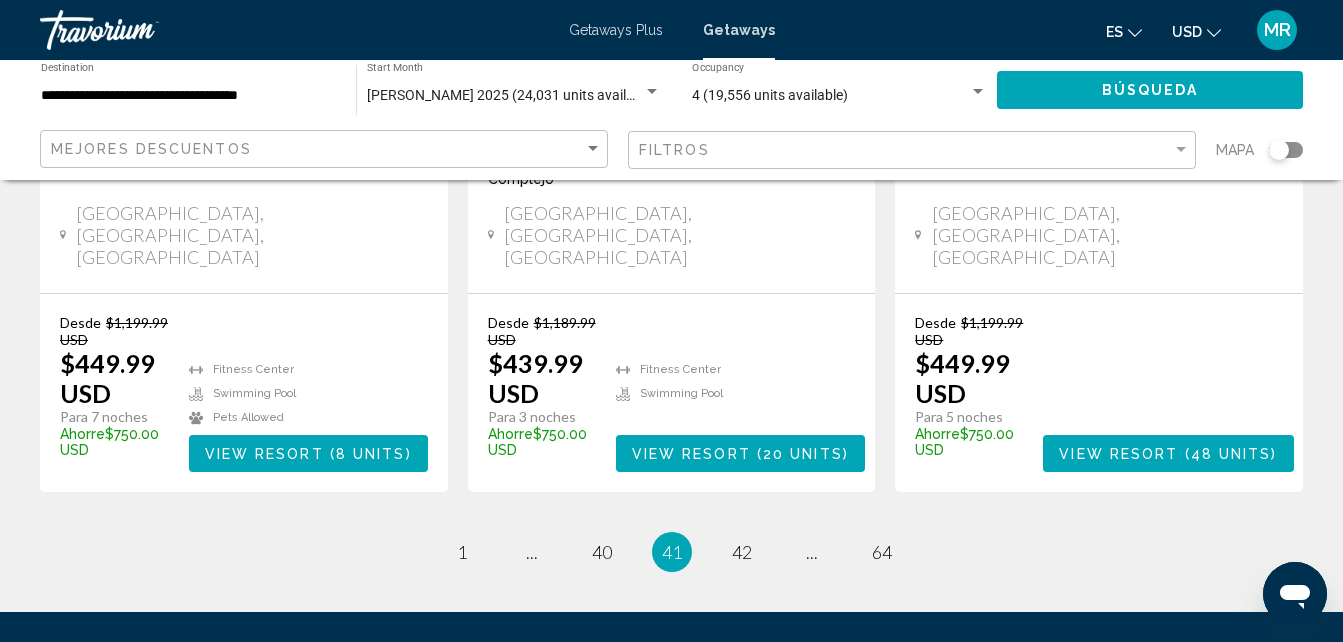 scroll, scrollTop: 2841, scrollLeft: 0, axis: vertical 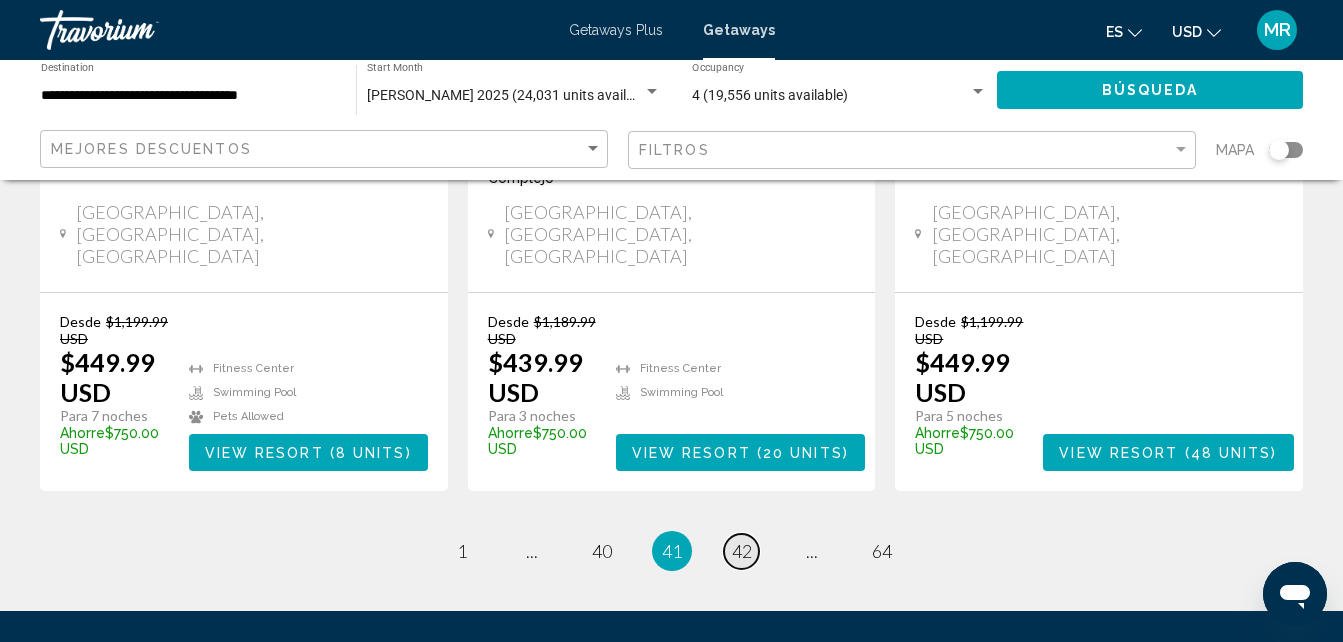 click on "42" at bounding box center (742, 551) 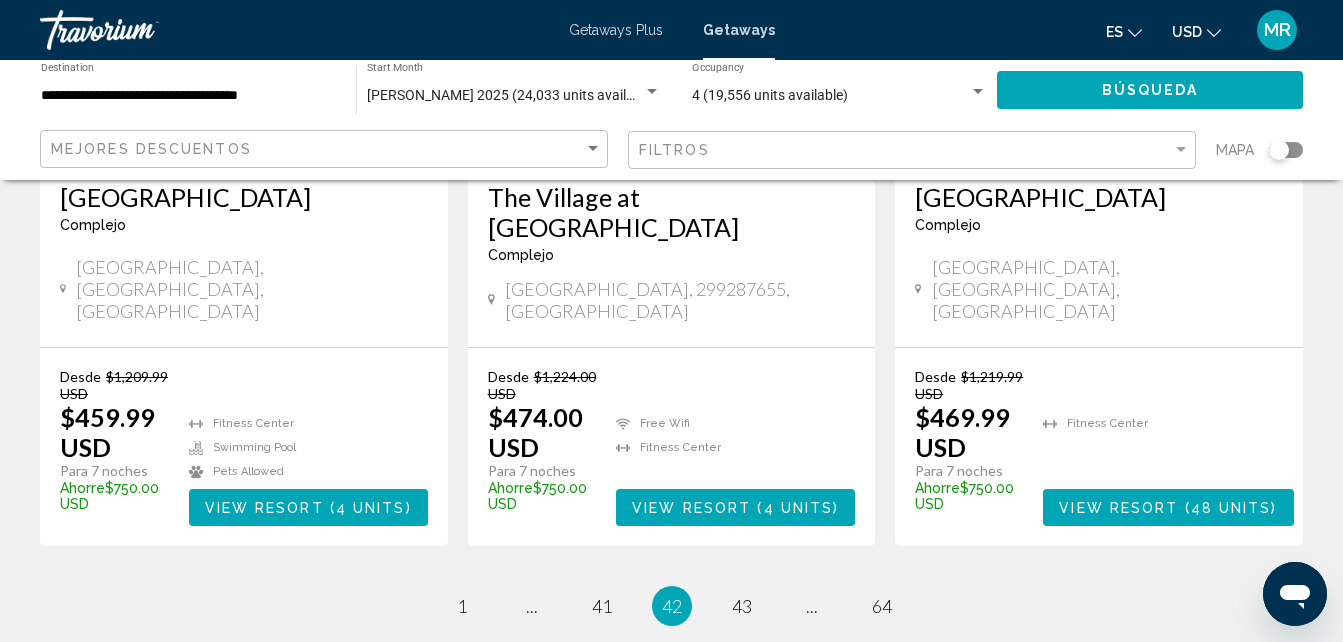 scroll, scrollTop: 2798, scrollLeft: 0, axis: vertical 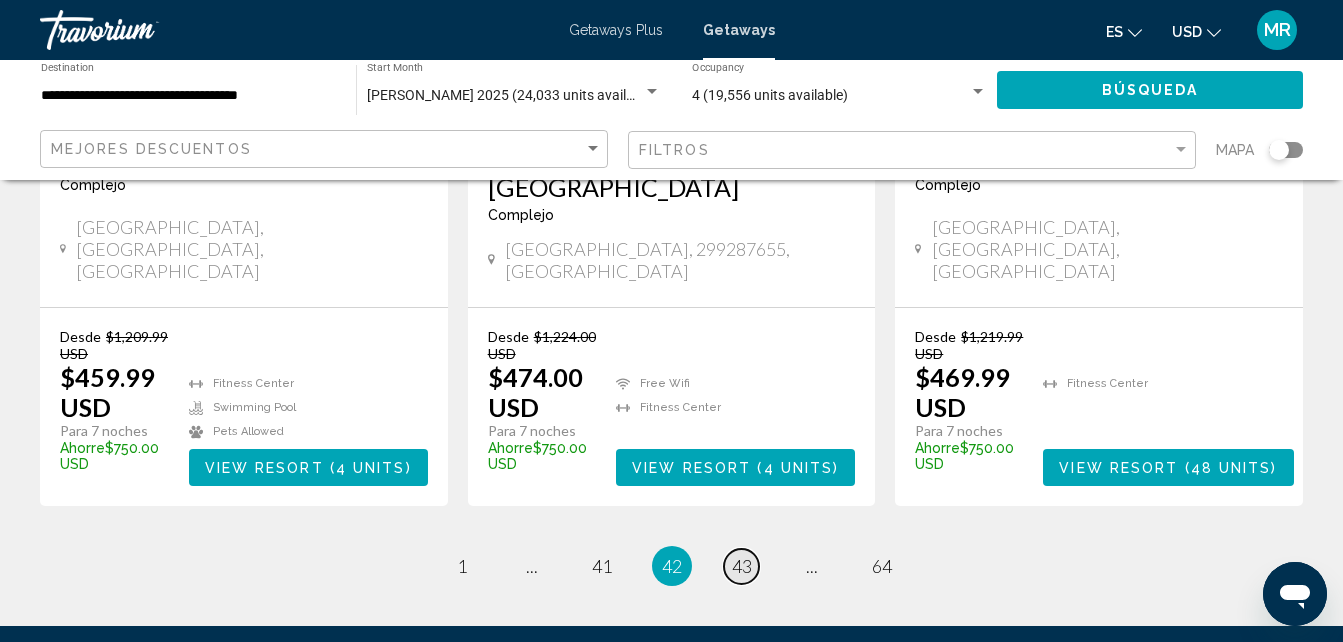 click on "43" at bounding box center [742, 566] 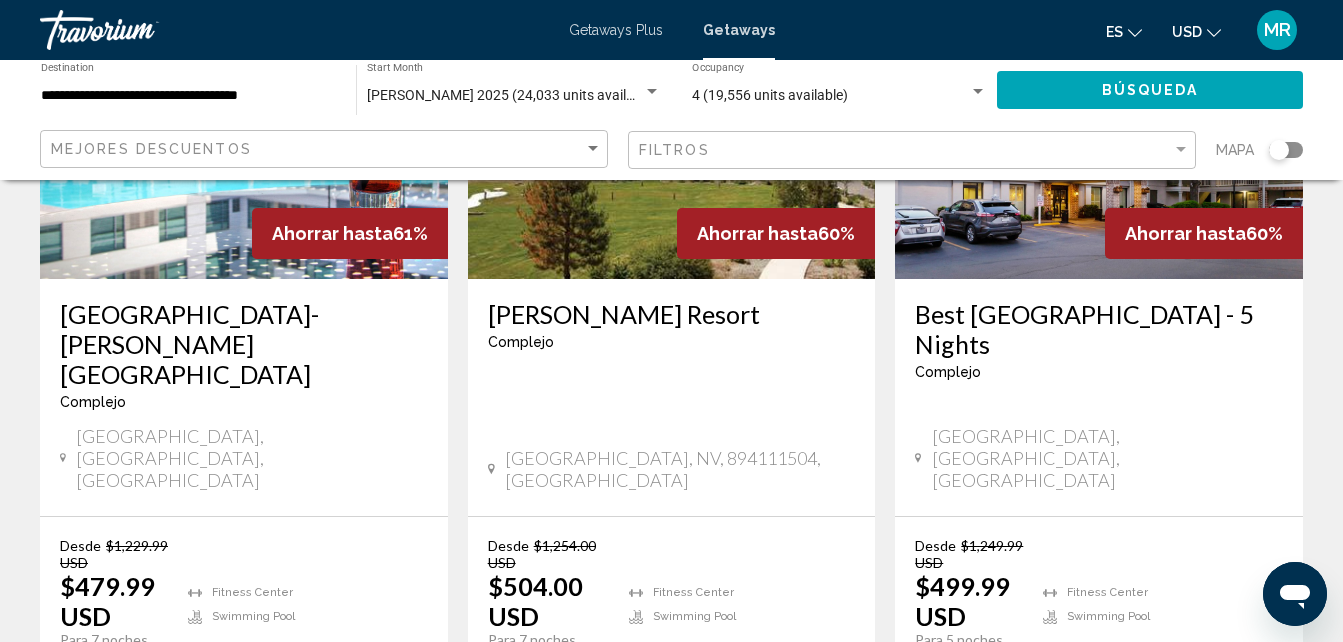 scroll, scrollTop: 2745, scrollLeft: 0, axis: vertical 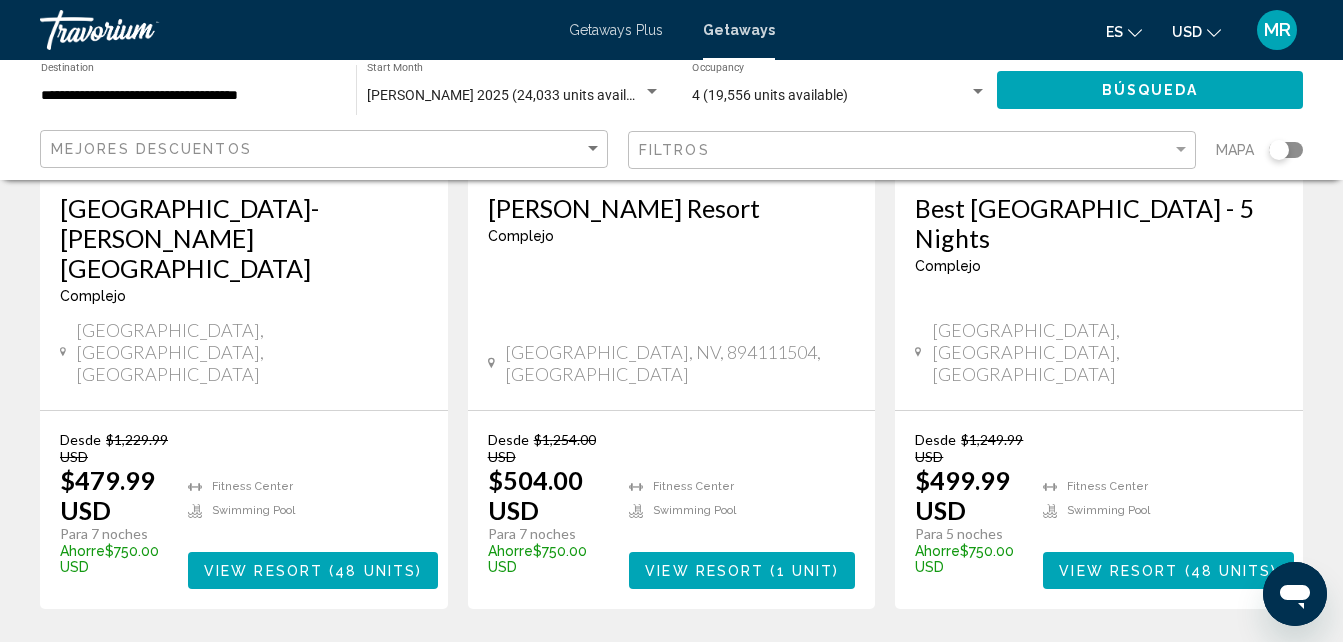 click on "44" at bounding box center [742, 669] 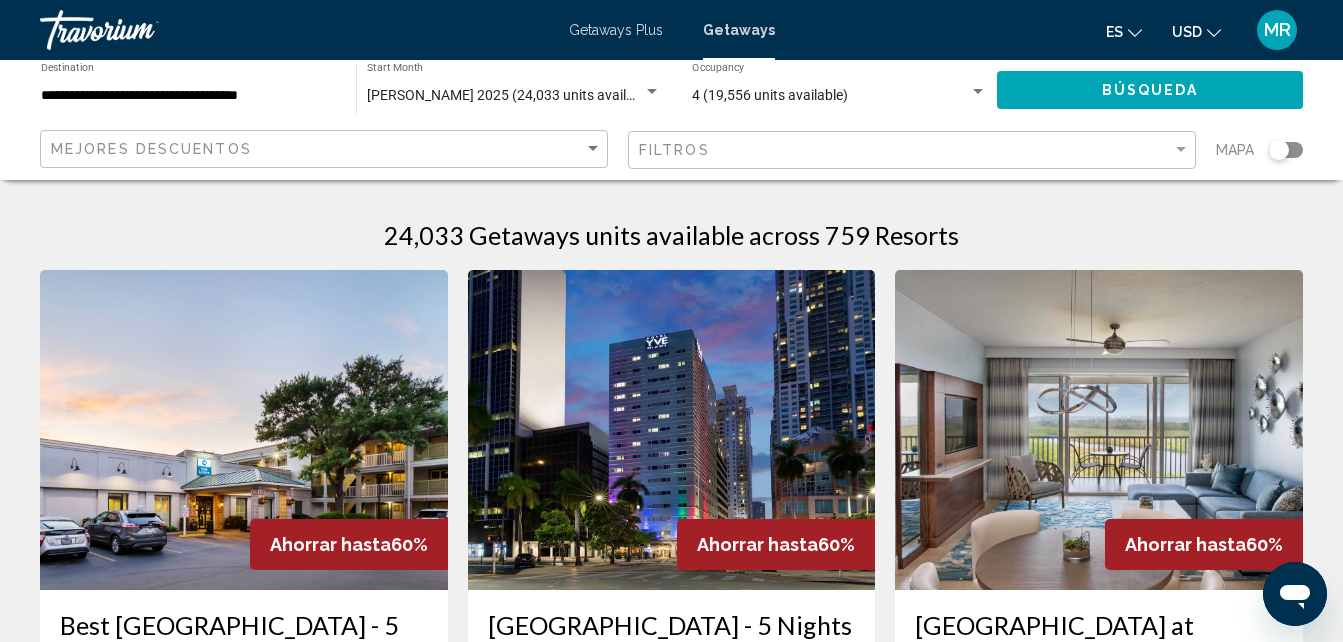 click at bounding box center (672, 430) 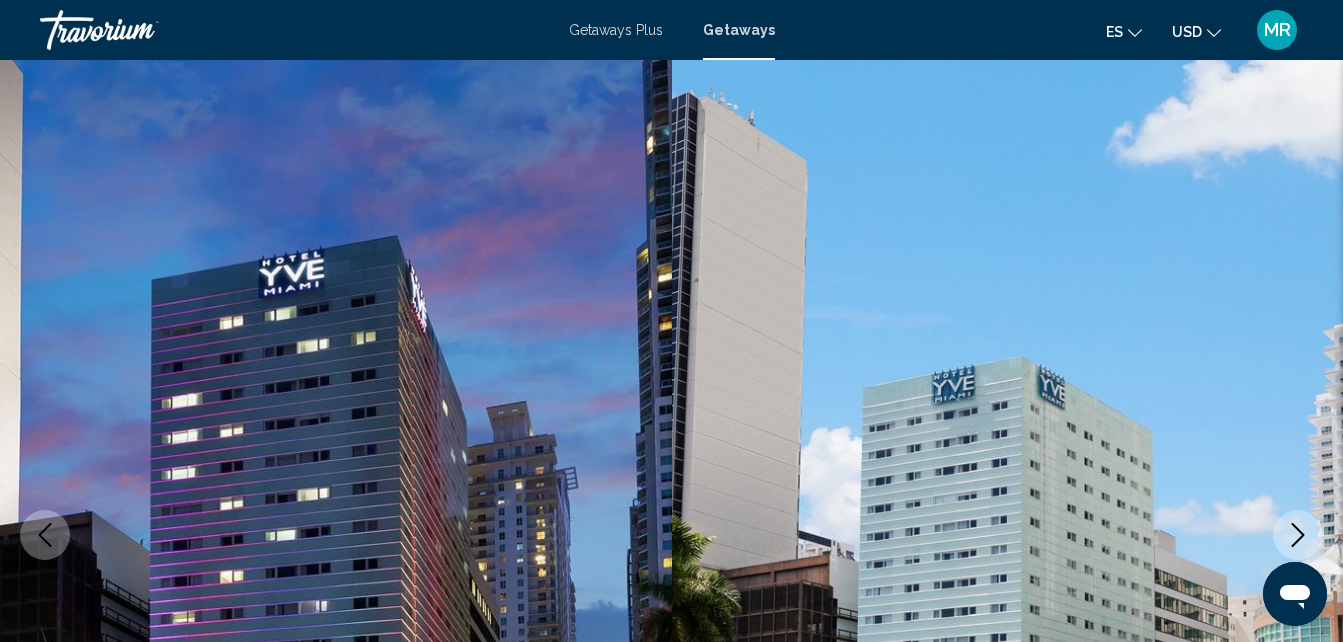 scroll, scrollTop: 214, scrollLeft: 0, axis: vertical 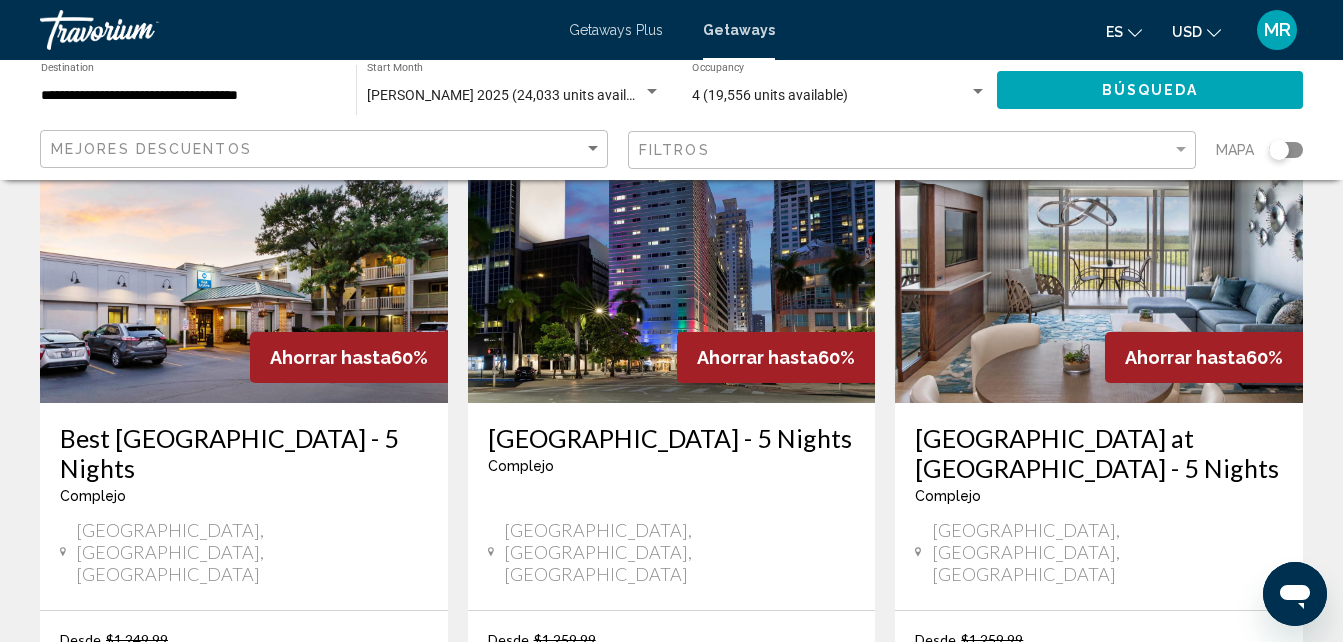 click on "[GEOGRAPHIC_DATA] at  [GEOGRAPHIC_DATA] - 5 Nights  [GEOGRAPHIC_DATA] es un resort solo para adultos
[GEOGRAPHIC_DATA], [GEOGRAPHIC_DATA], [GEOGRAPHIC_DATA]" at bounding box center [1099, 506] 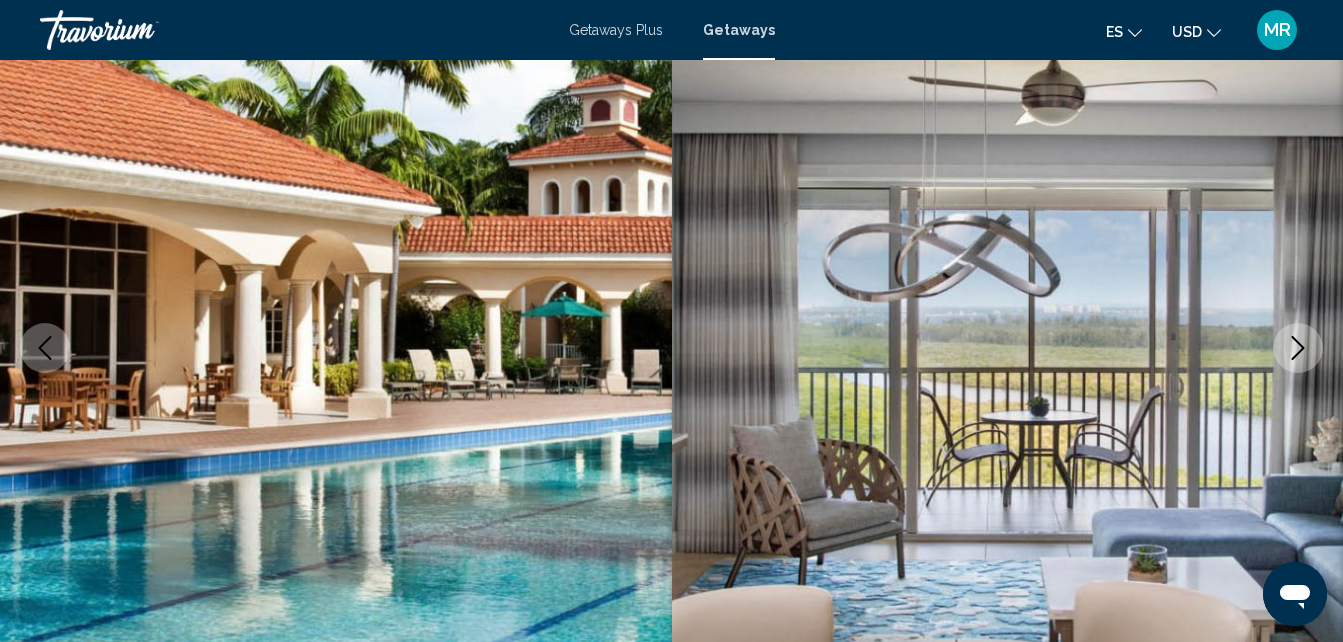 scroll, scrollTop: 214, scrollLeft: 0, axis: vertical 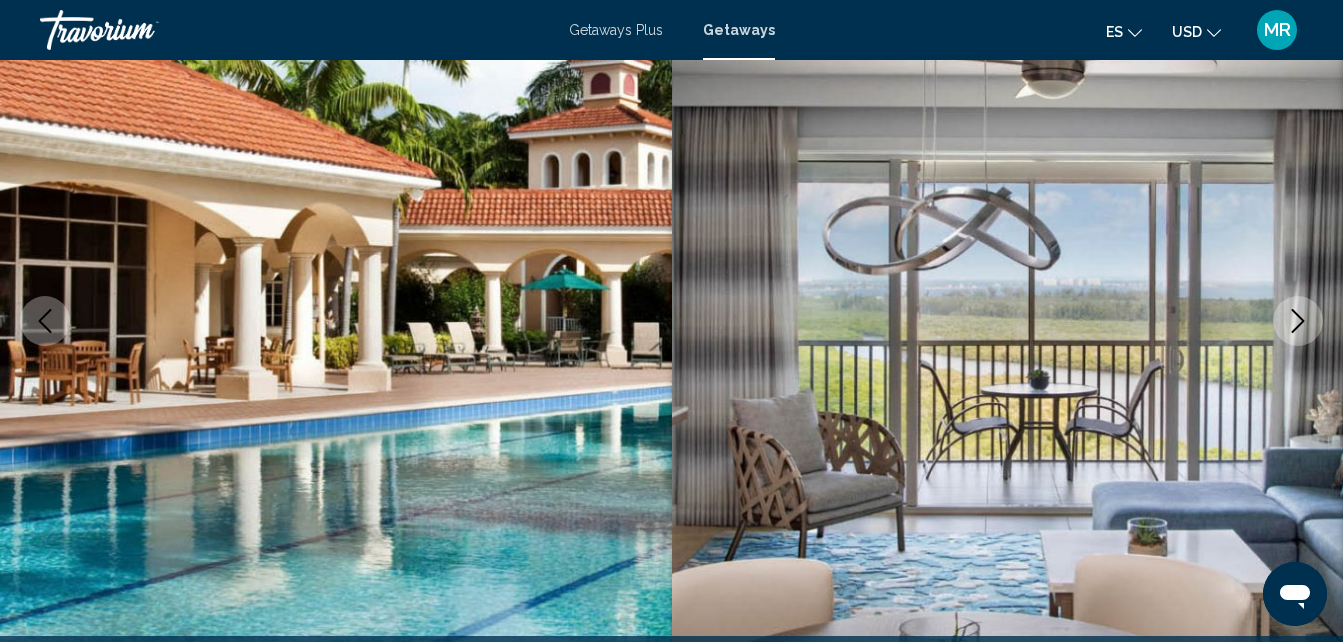 click 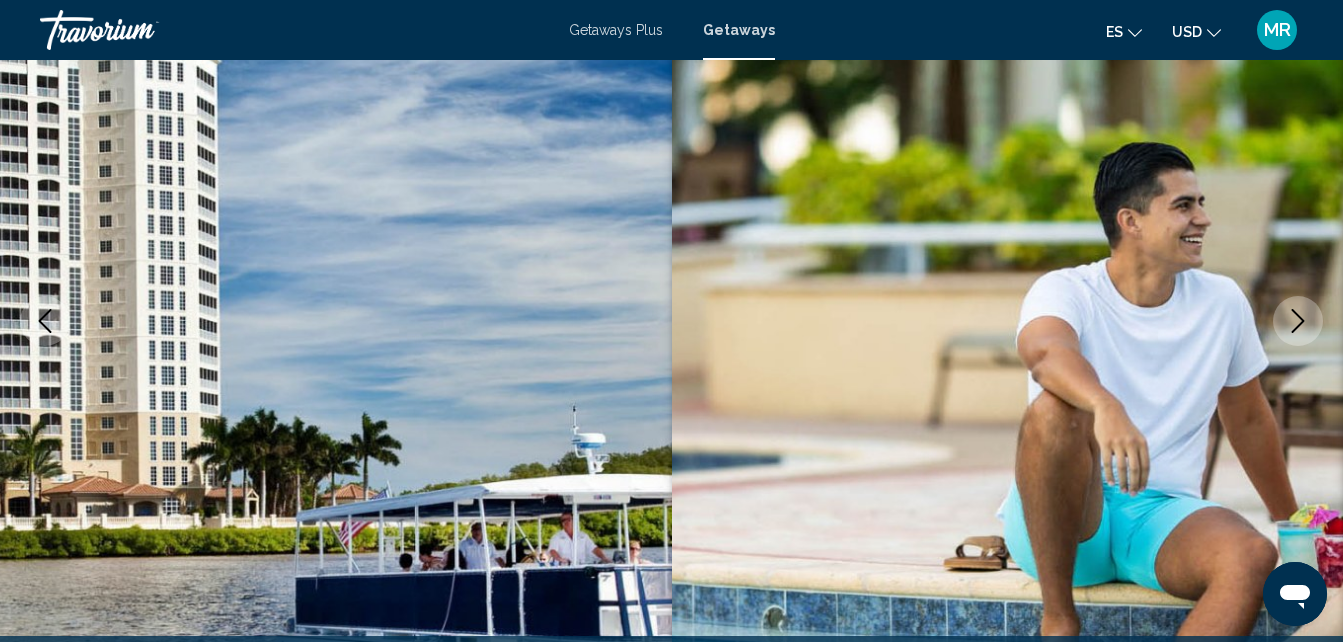 click 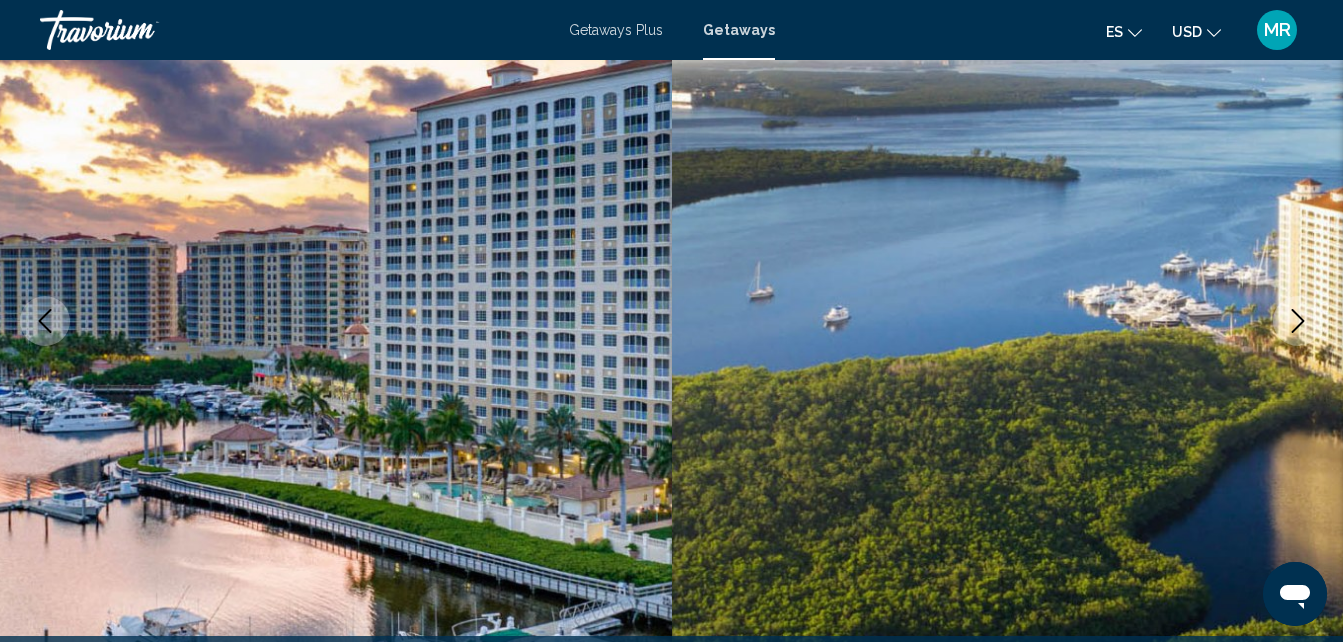 click 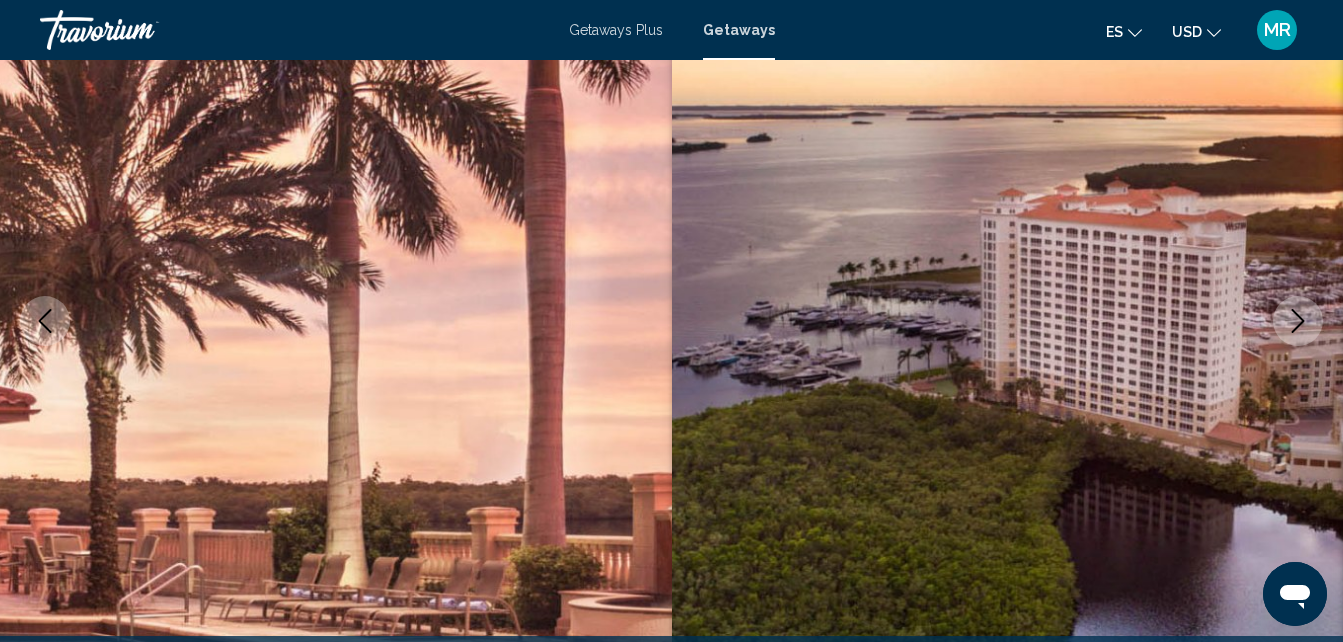 click 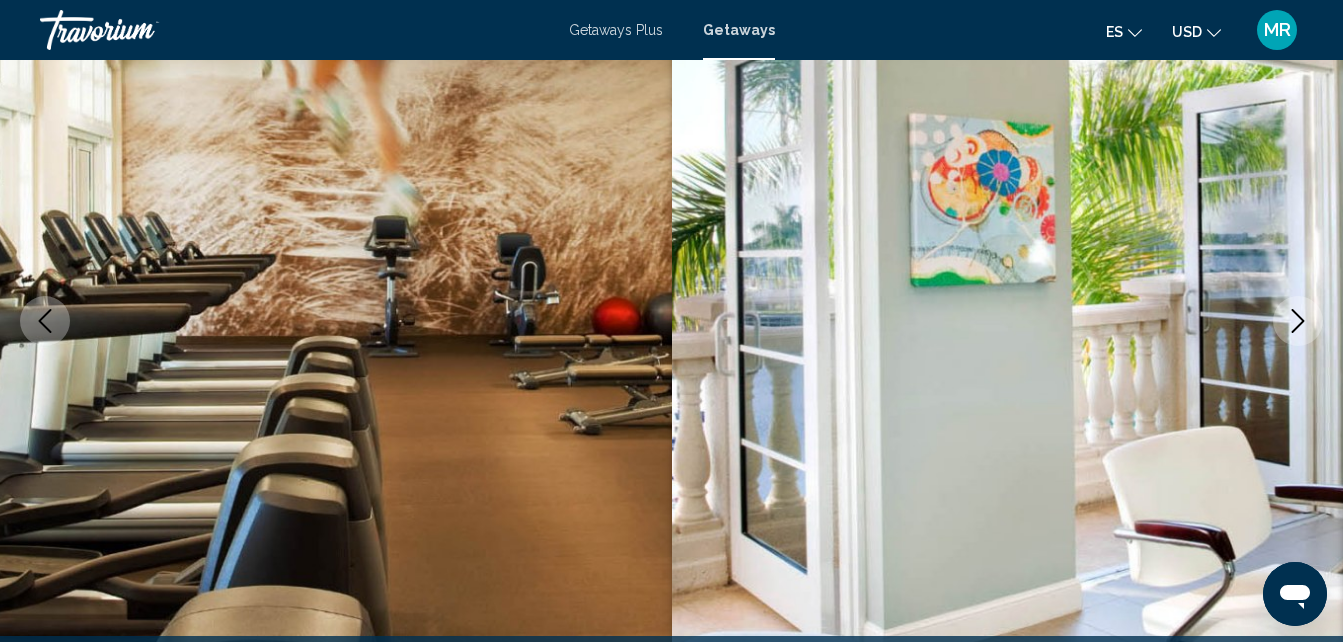 click 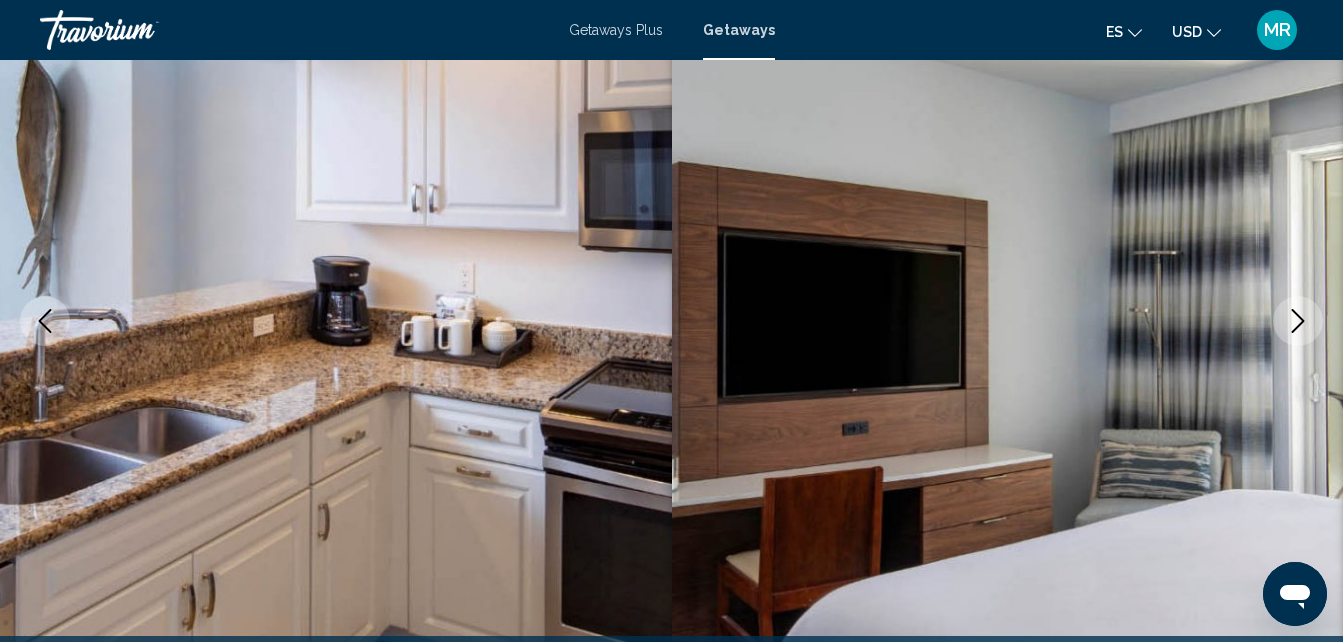 click 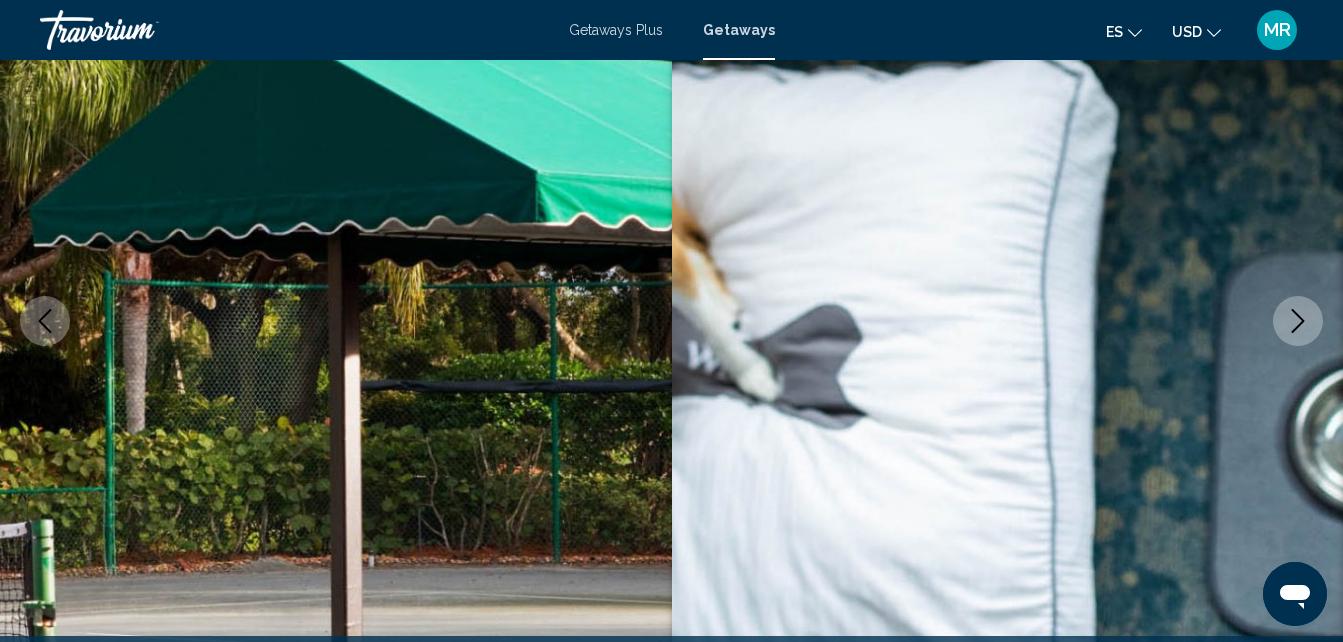 click 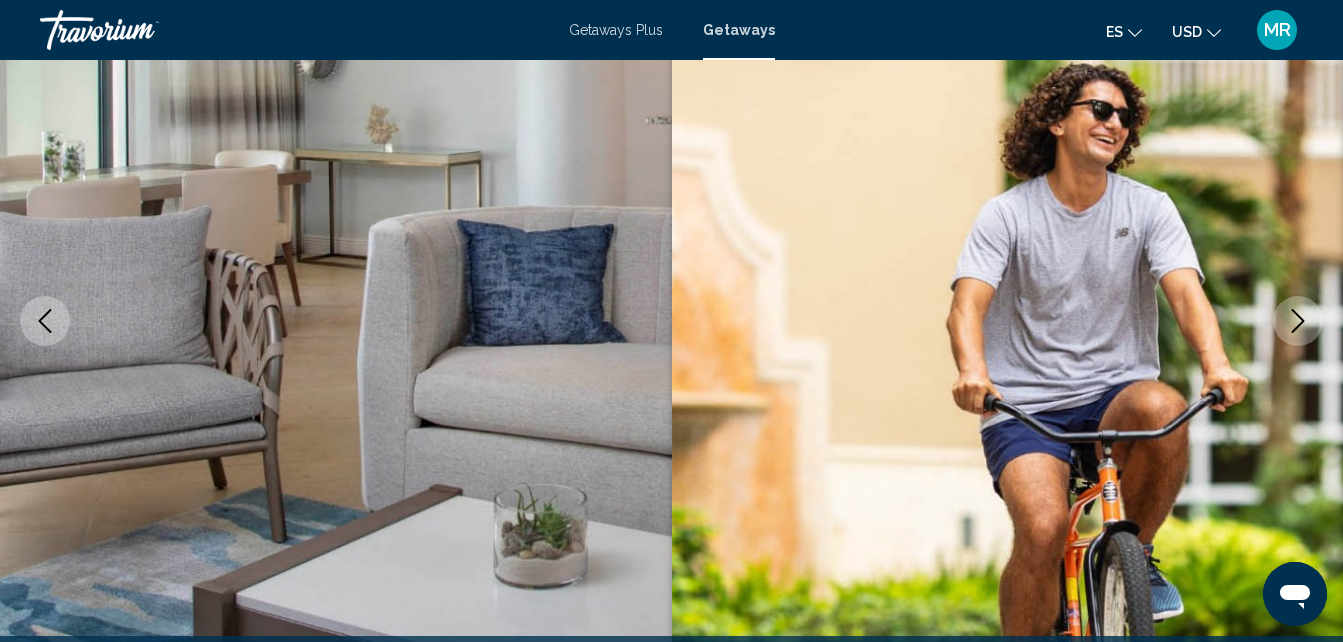 click 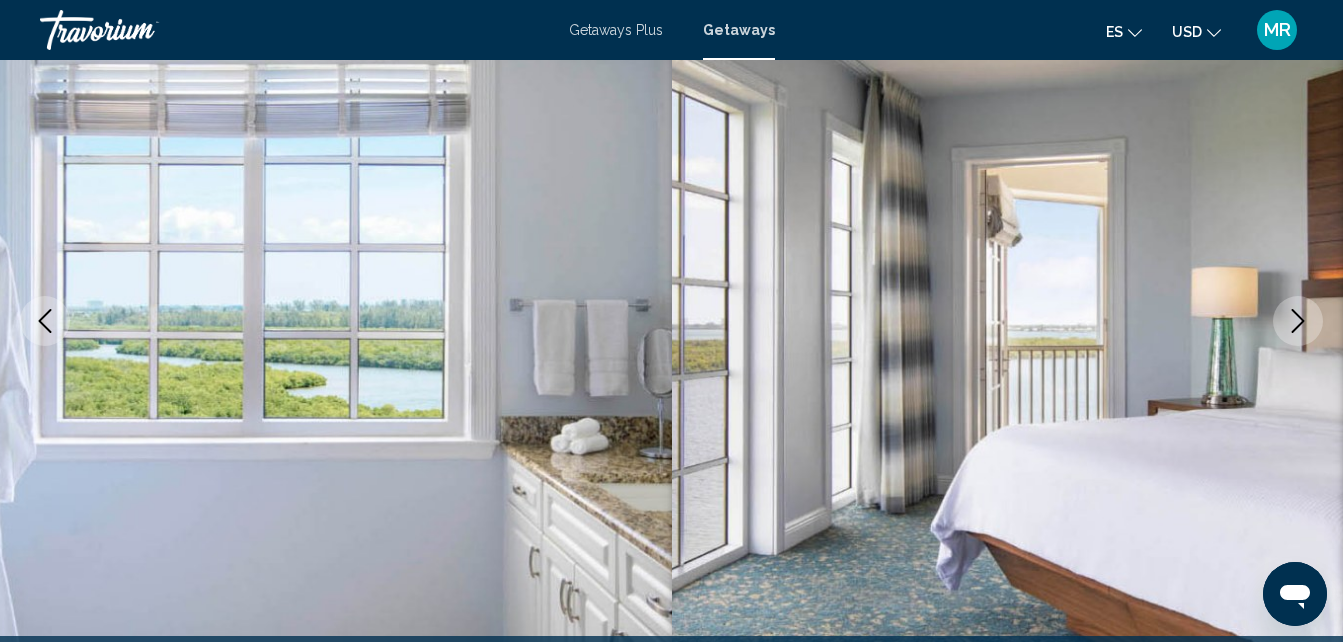 click 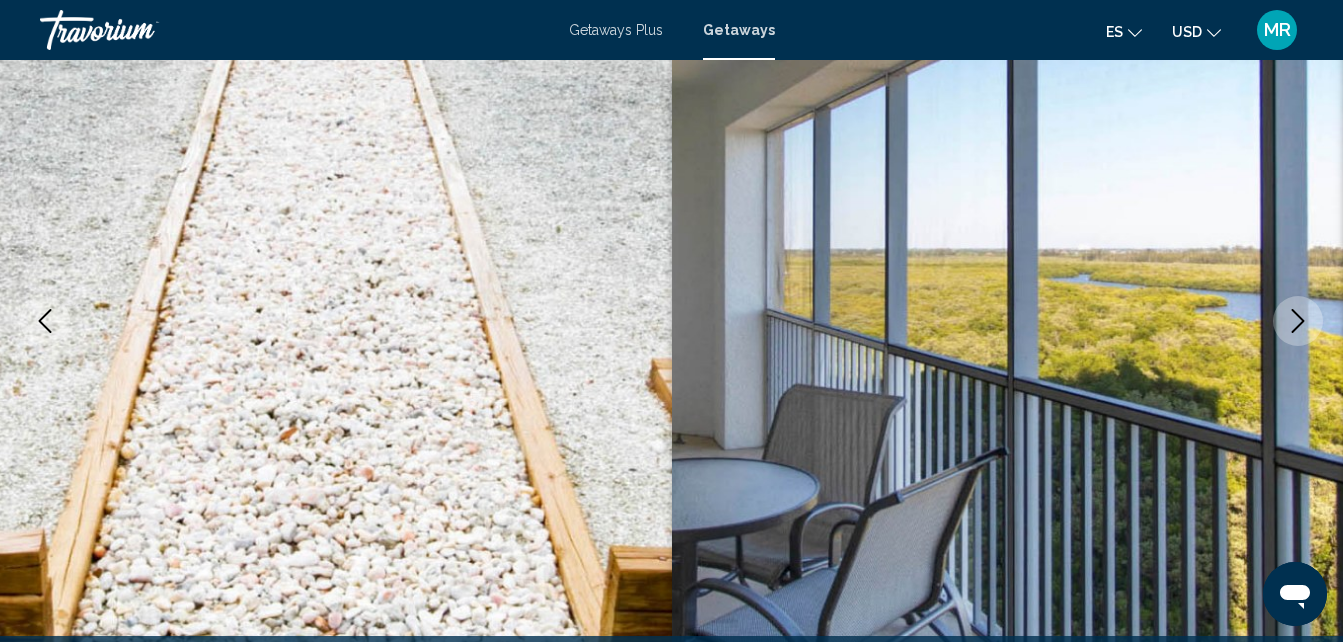 click 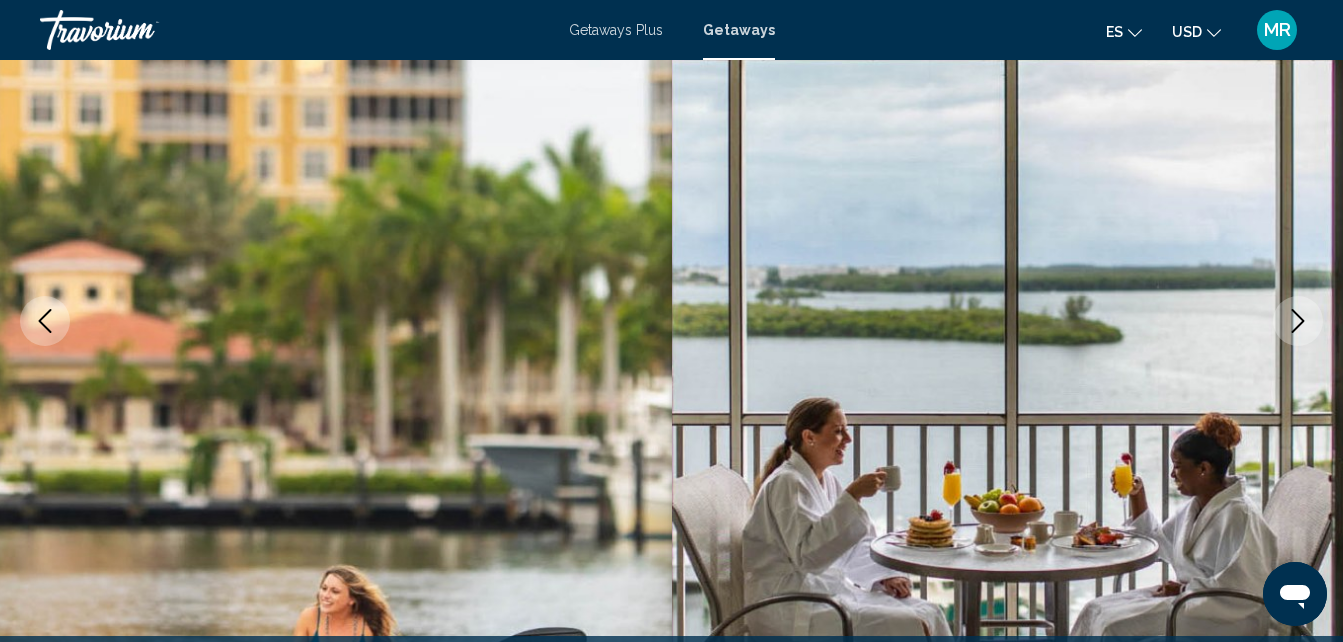 click 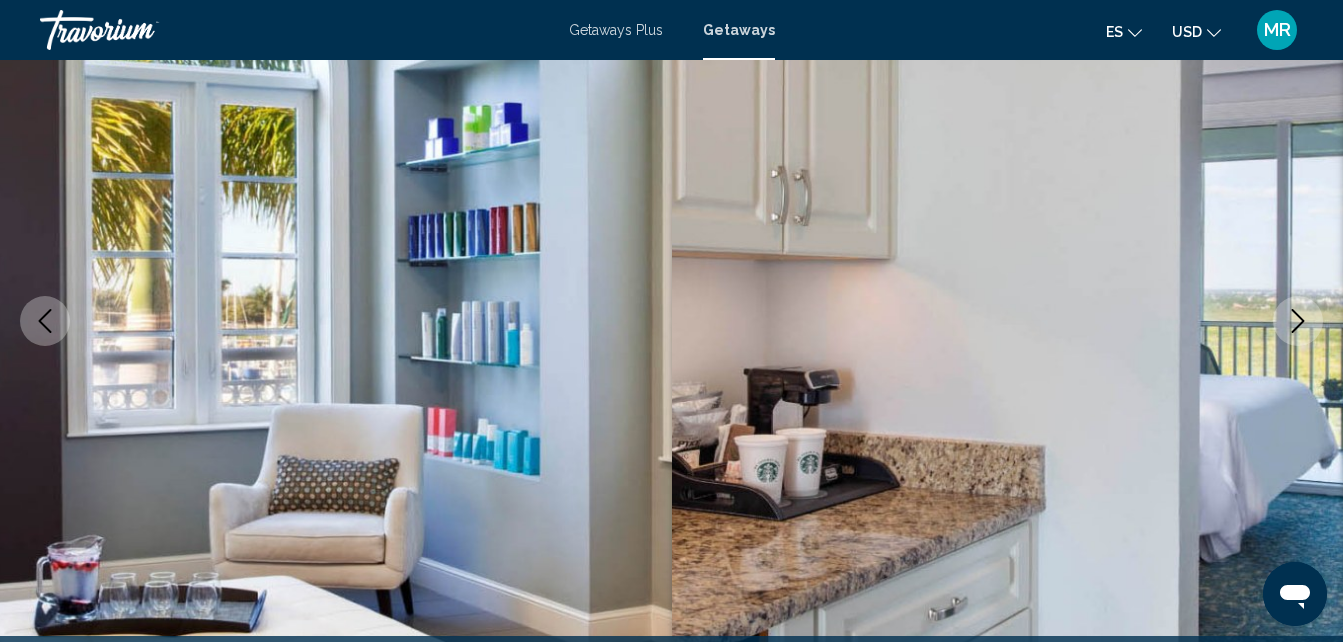 click 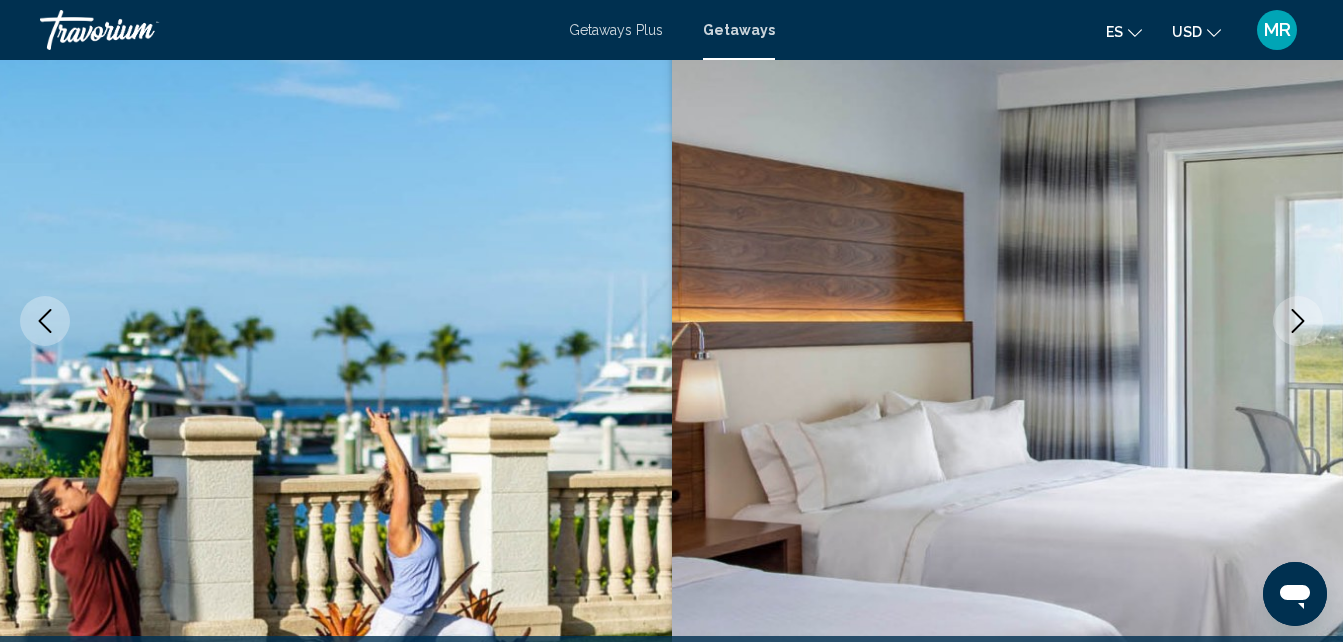 click 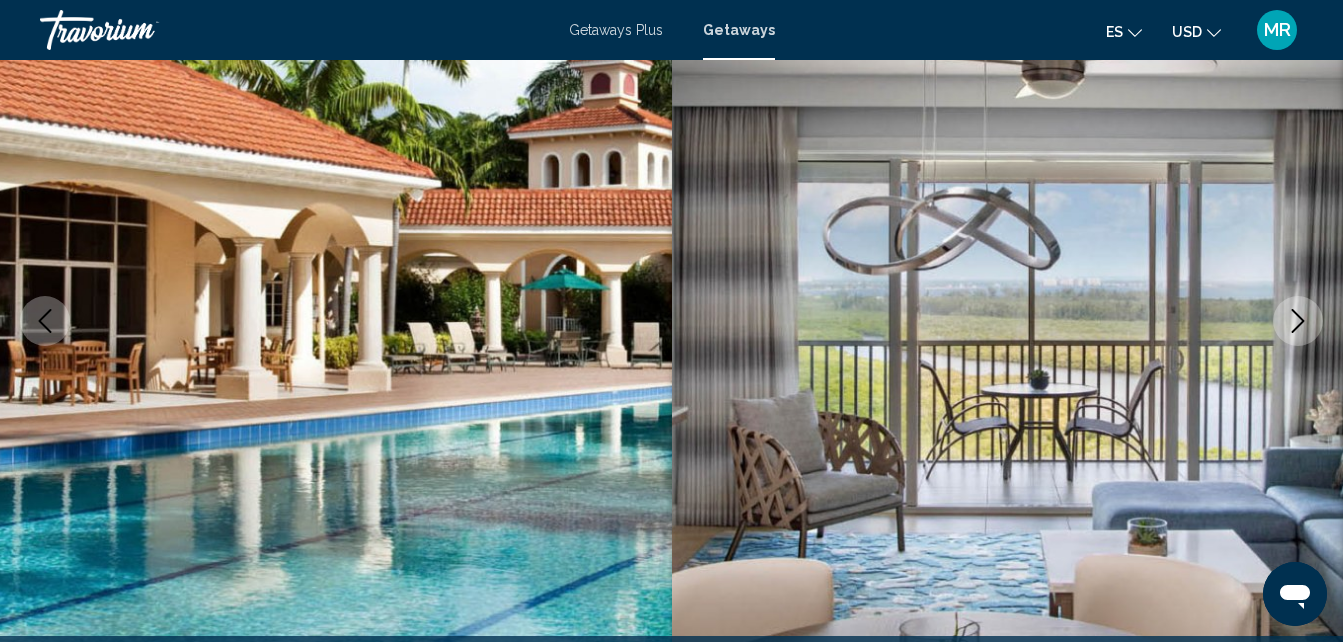 click 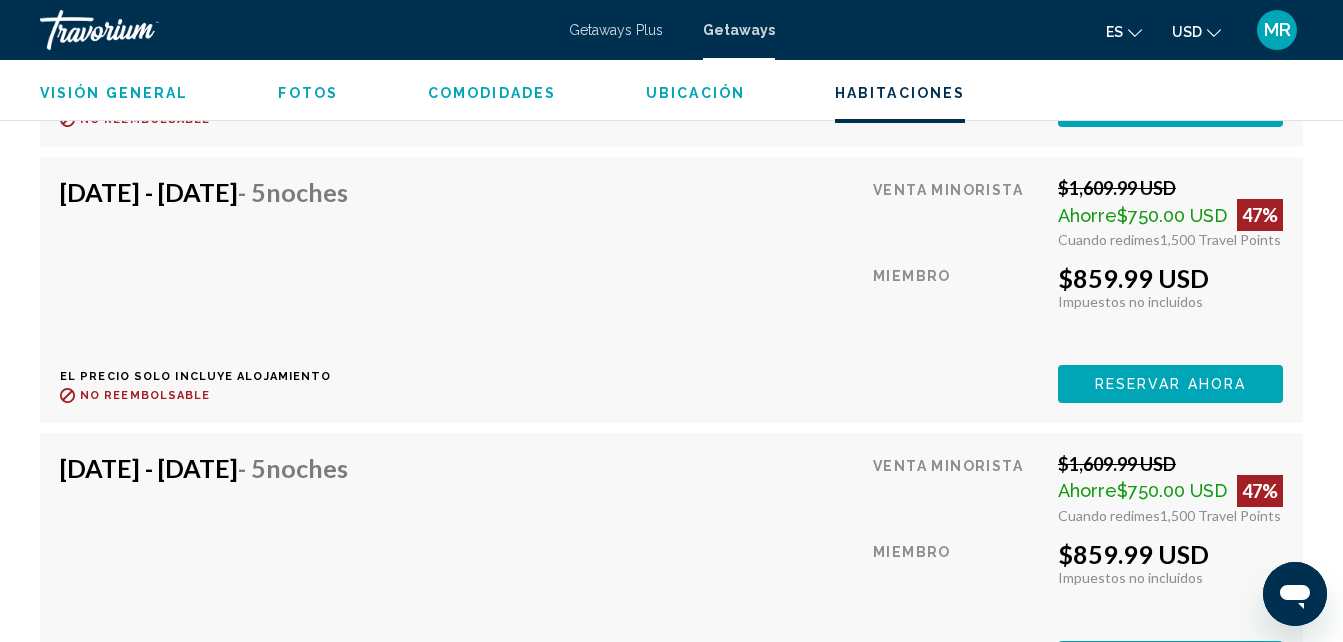 scroll, scrollTop: 6042, scrollLeft: 0, axis: vertical 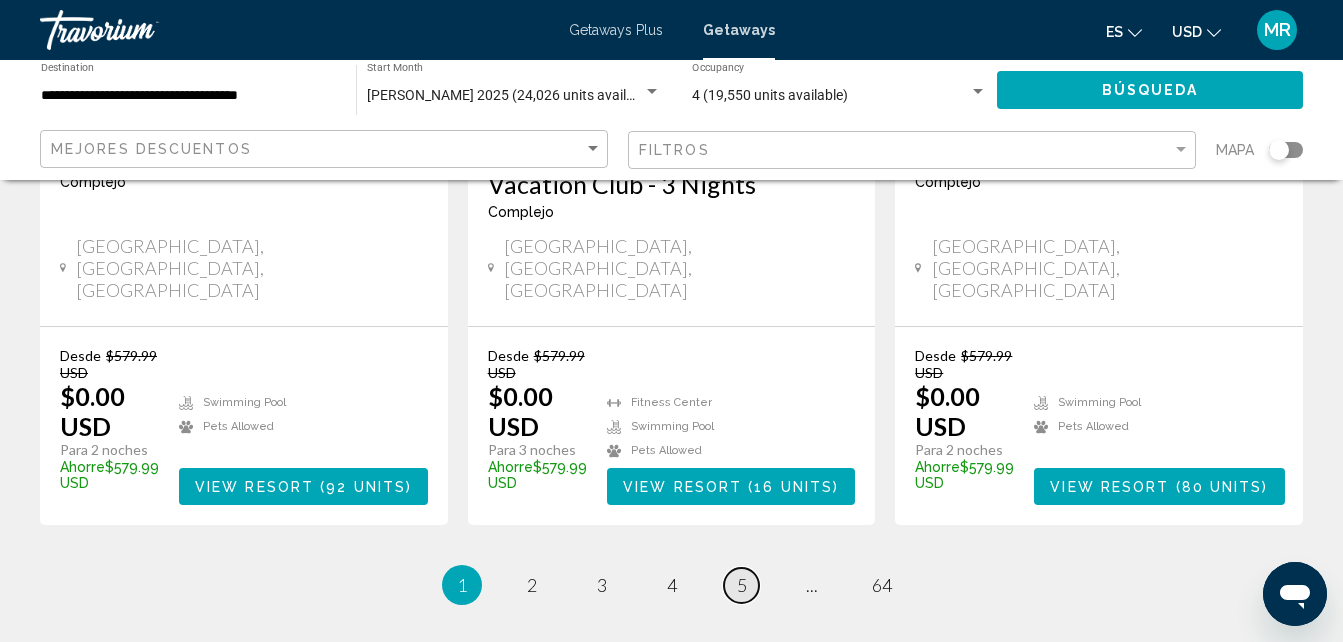 click on "5" at bounding box center [742, 585] 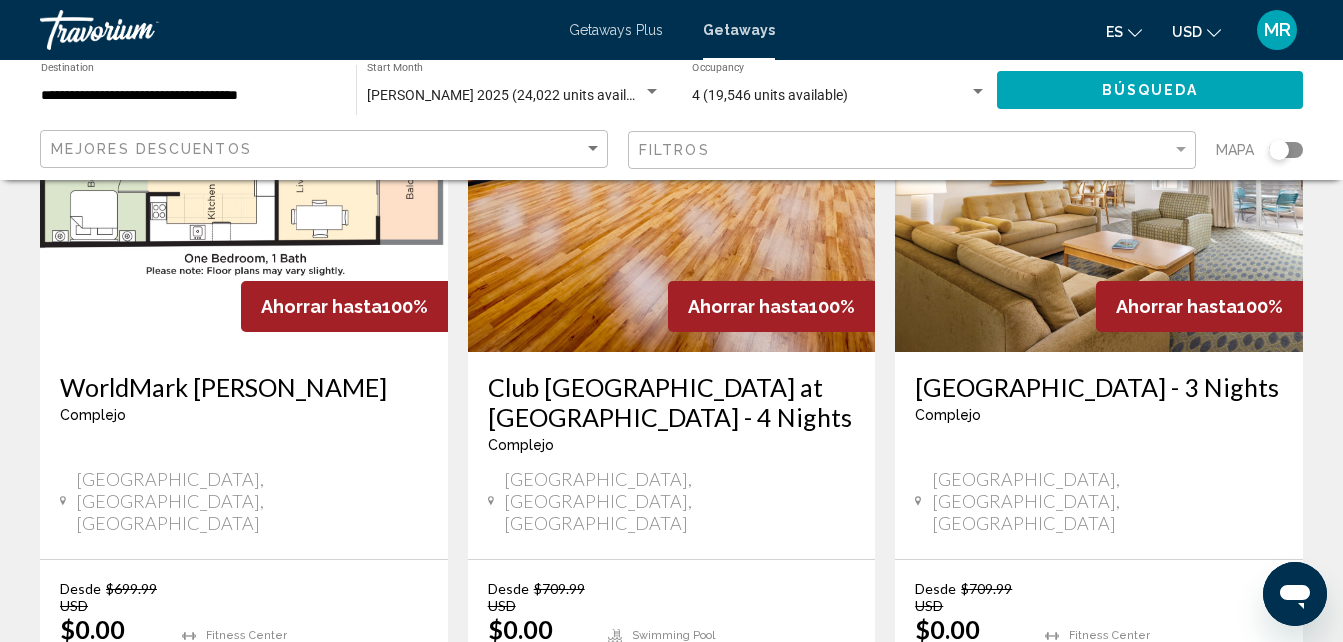 scroll, scrollTop: 2705, scrollLeft: 0, axis: vertical 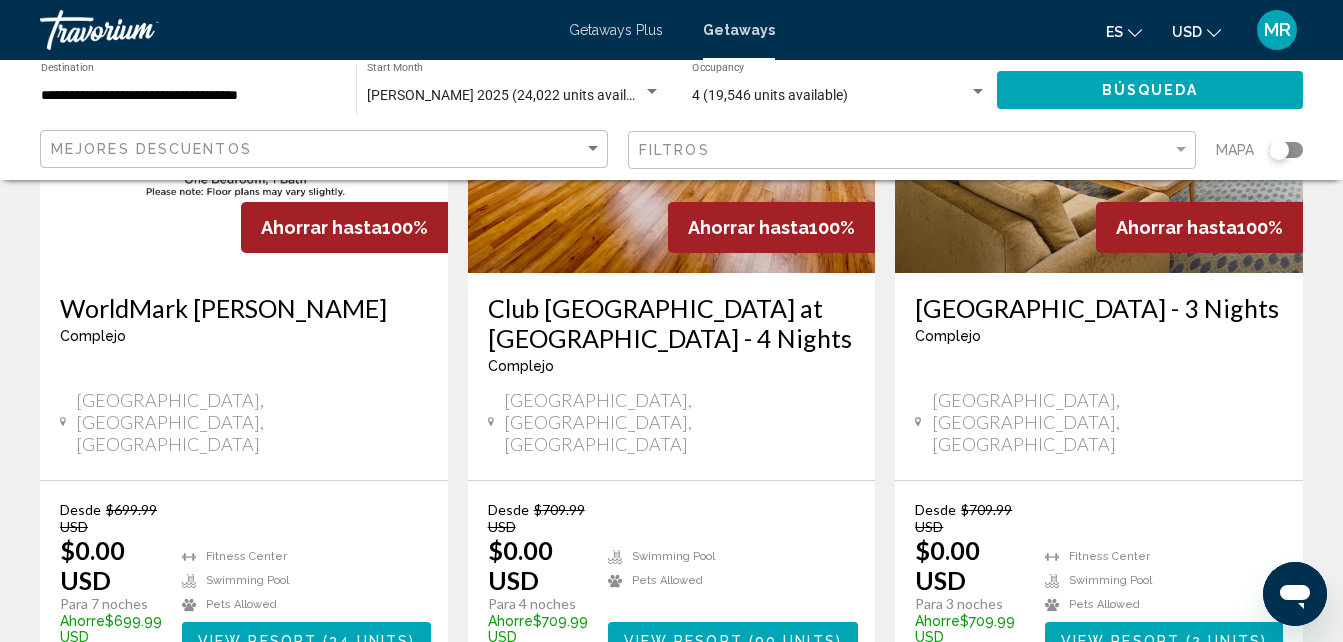 click on "64" at bounding box center (882, 739) 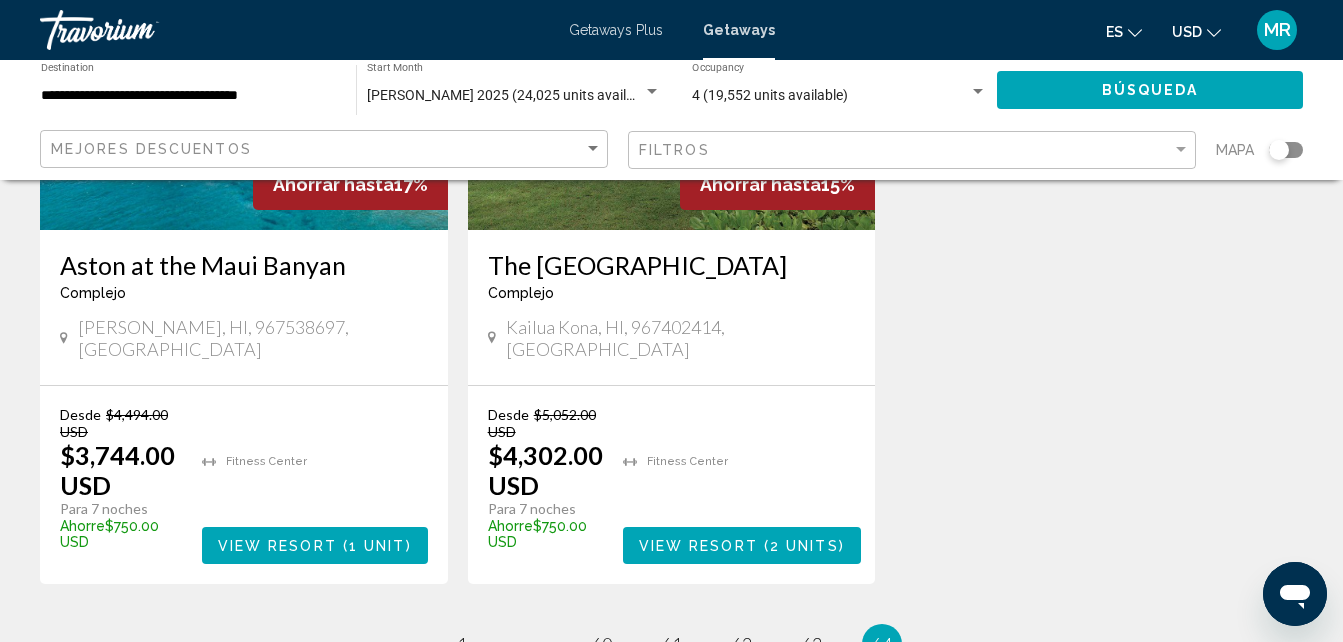 scroll, scrollTop: 400, scrollLeft: 0, axis: vertical 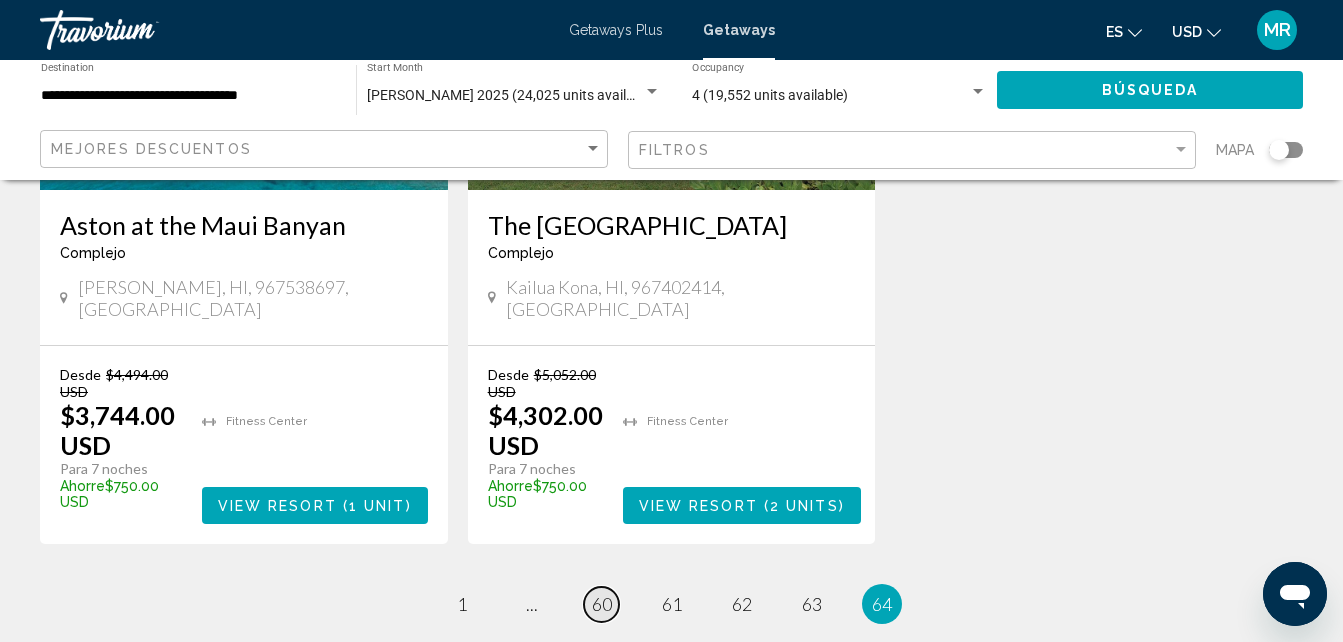 click on "page  60" at bounding box center (601, 604) 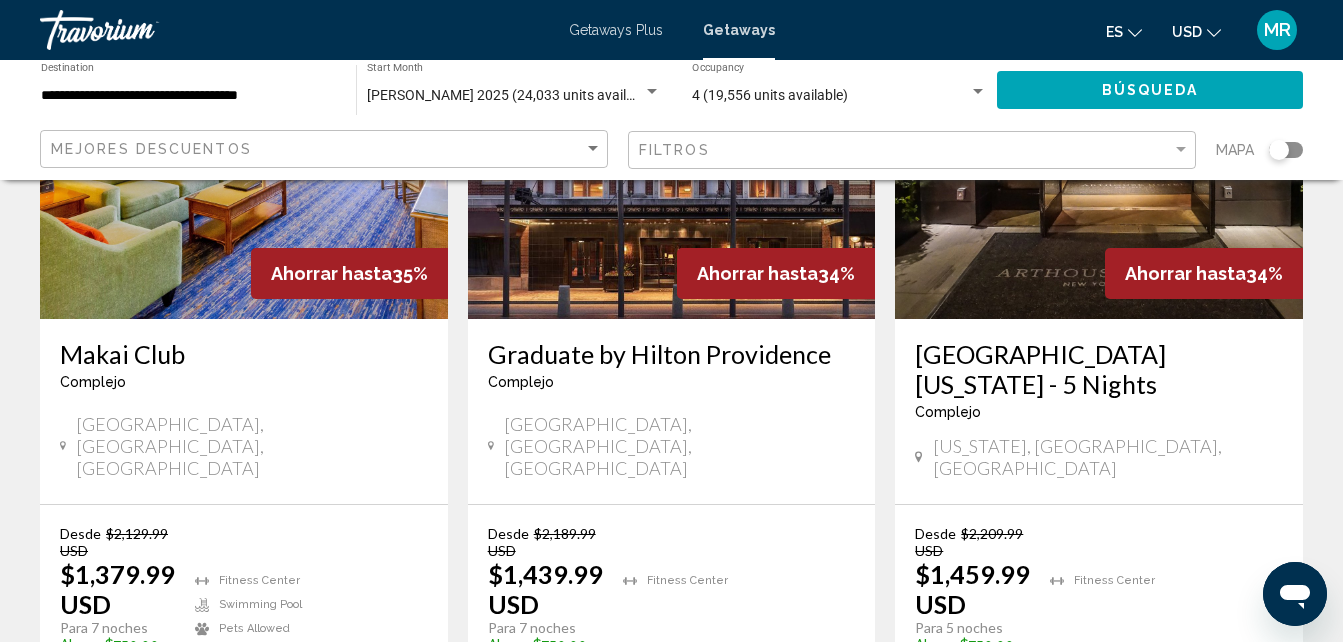 scroll, scrollTop: 2666, scrollLeft: 0, axis: vertical 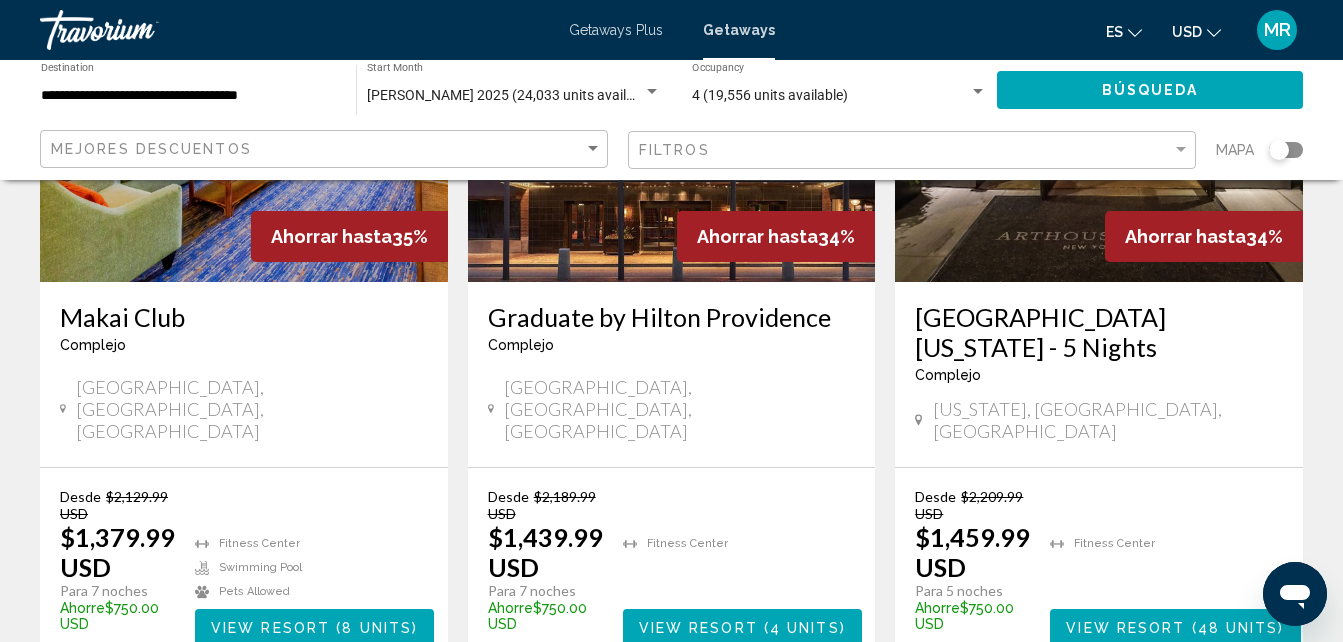 click on "59" at bounding box center [602, 726] 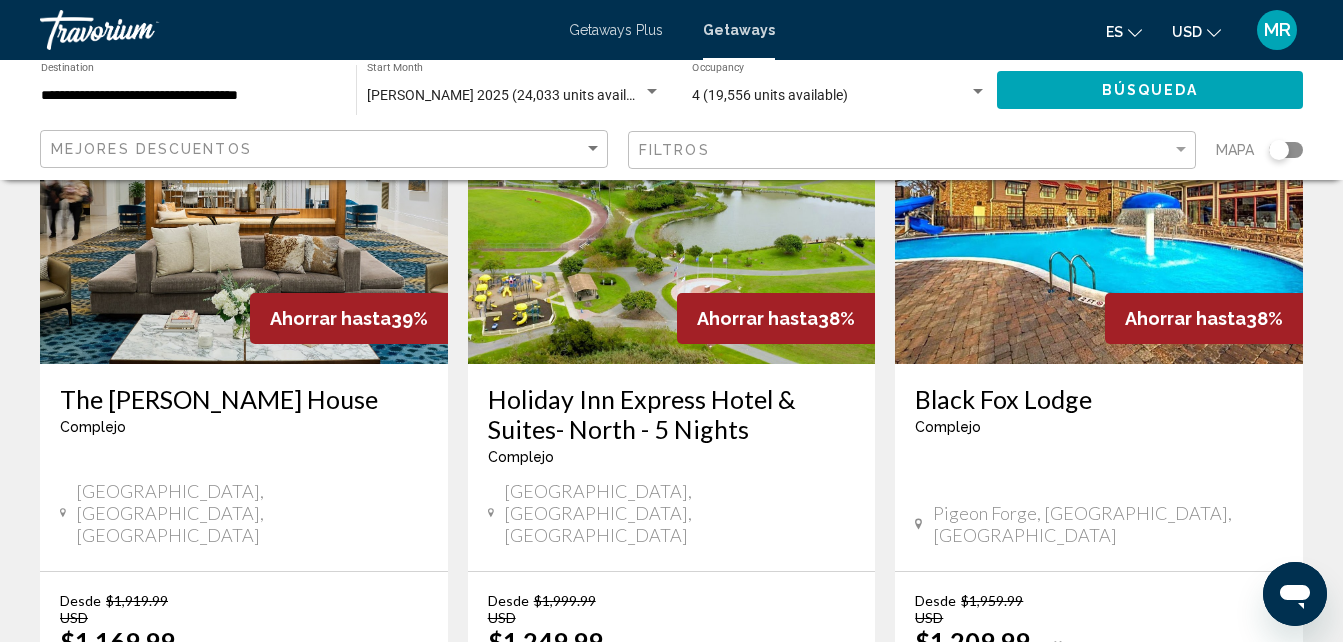 scroll, scrollTop: 240, scrollLeft: 0, axis: vertical 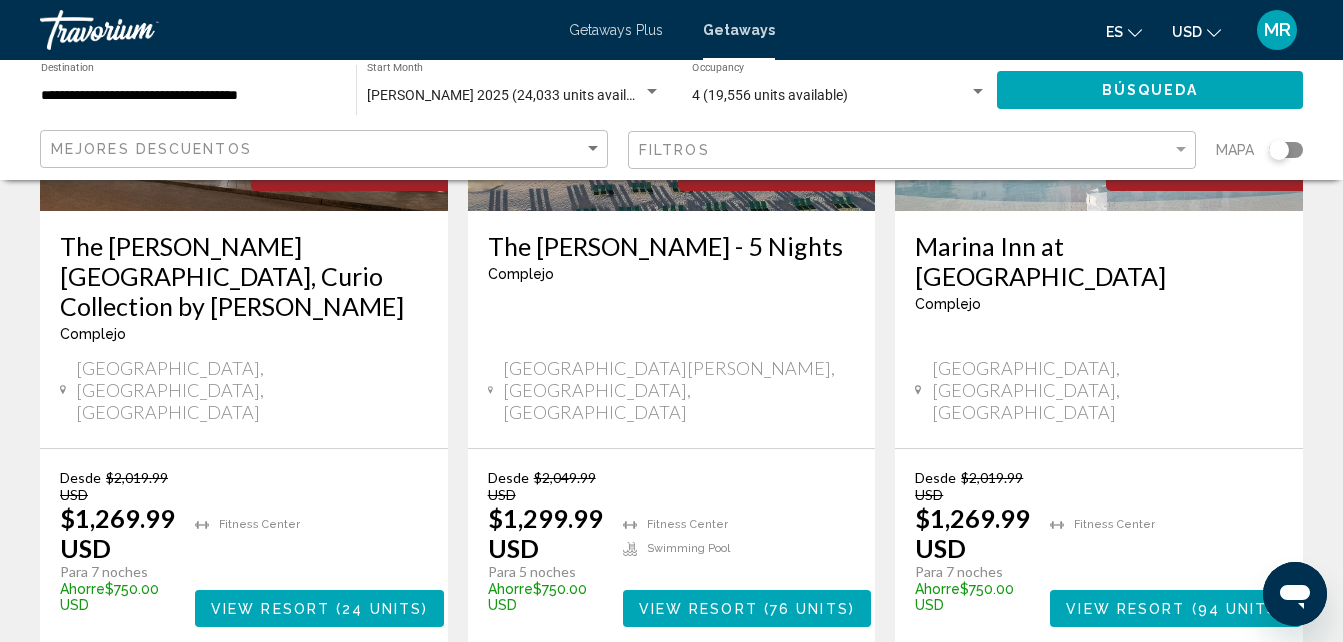 click on "58" at bounding box center [602, 707] 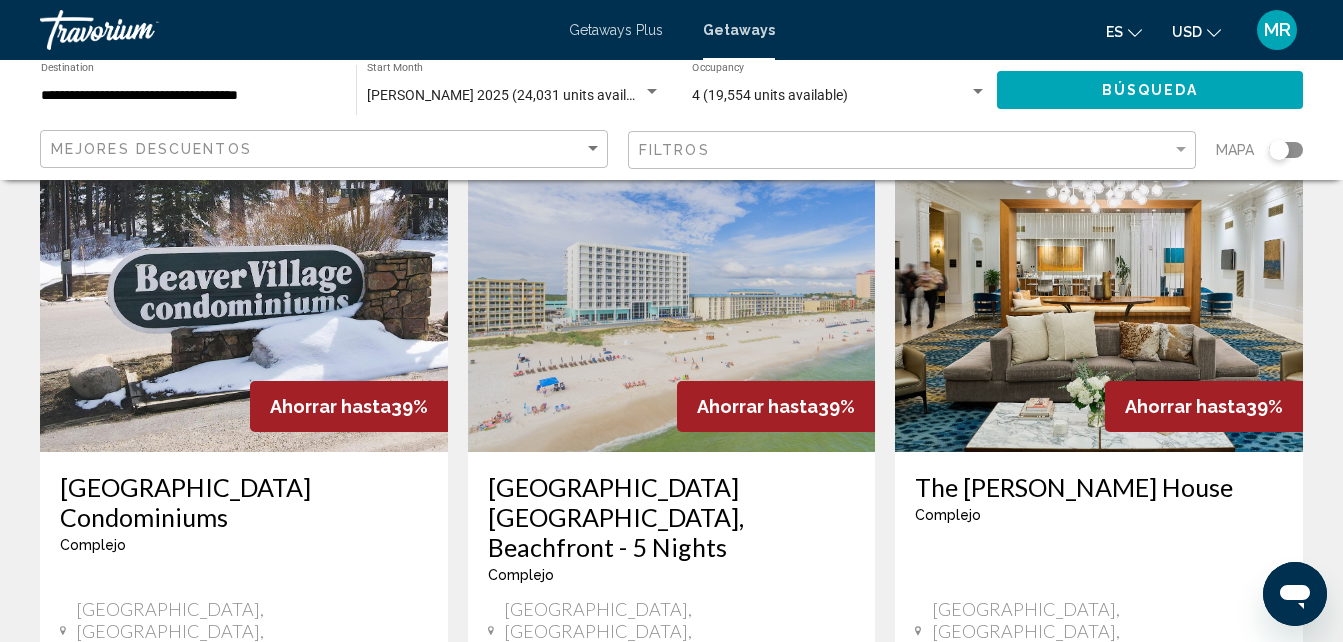 scroll, scrollTop: 2535, scrollLeft: 0, axis: vertical 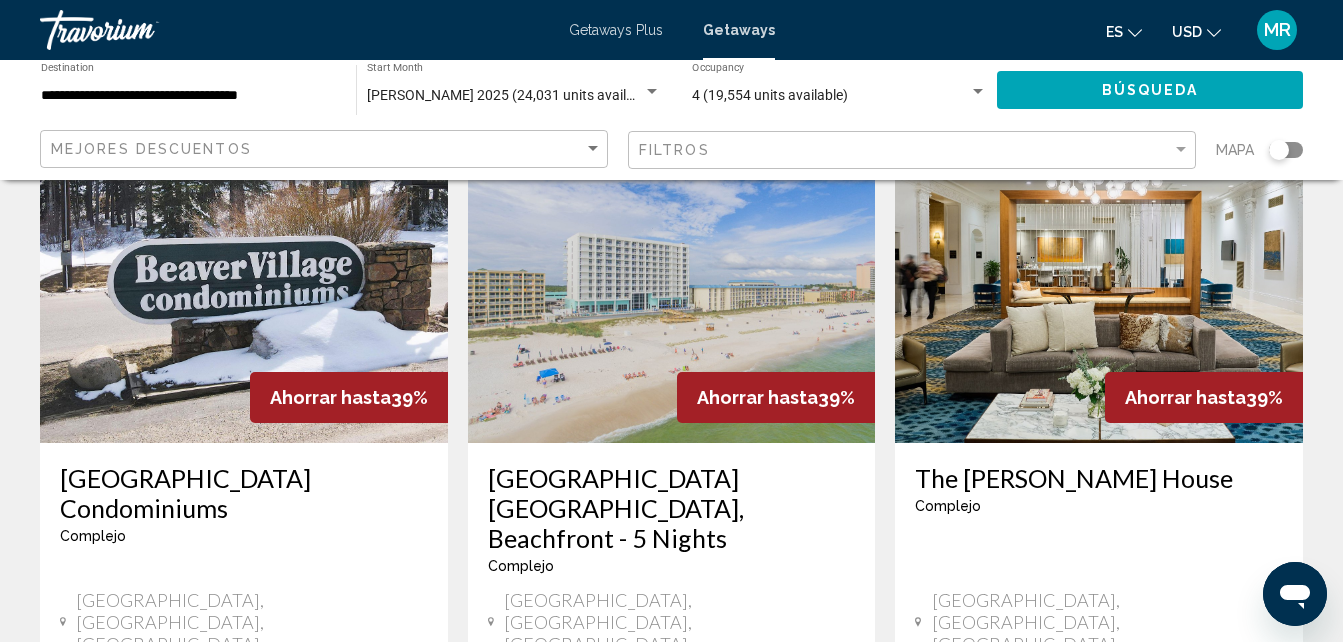 click on "[GEOGRAPHIC_DATA] [GEOGRAPHIC_DATA], Beachfront - 5 Nights  Complejo  -  Este es un resort solo para adultos" at bounding box center [672, 526] 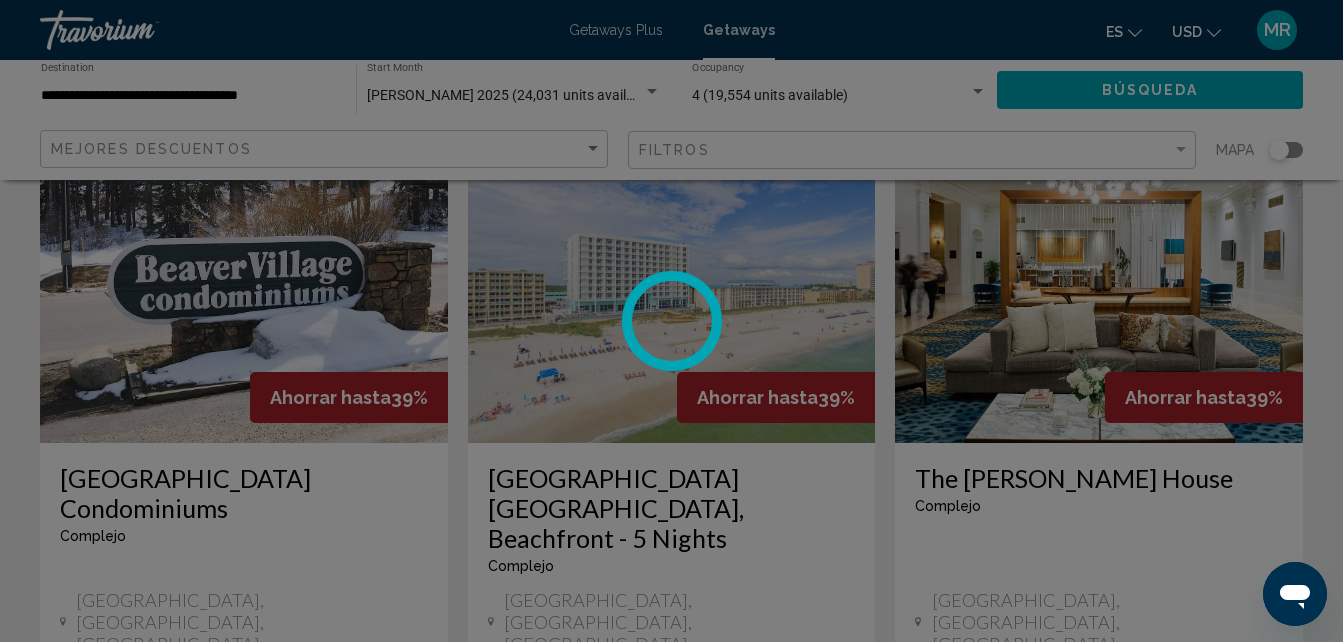 click at bounding box center [671, 321] 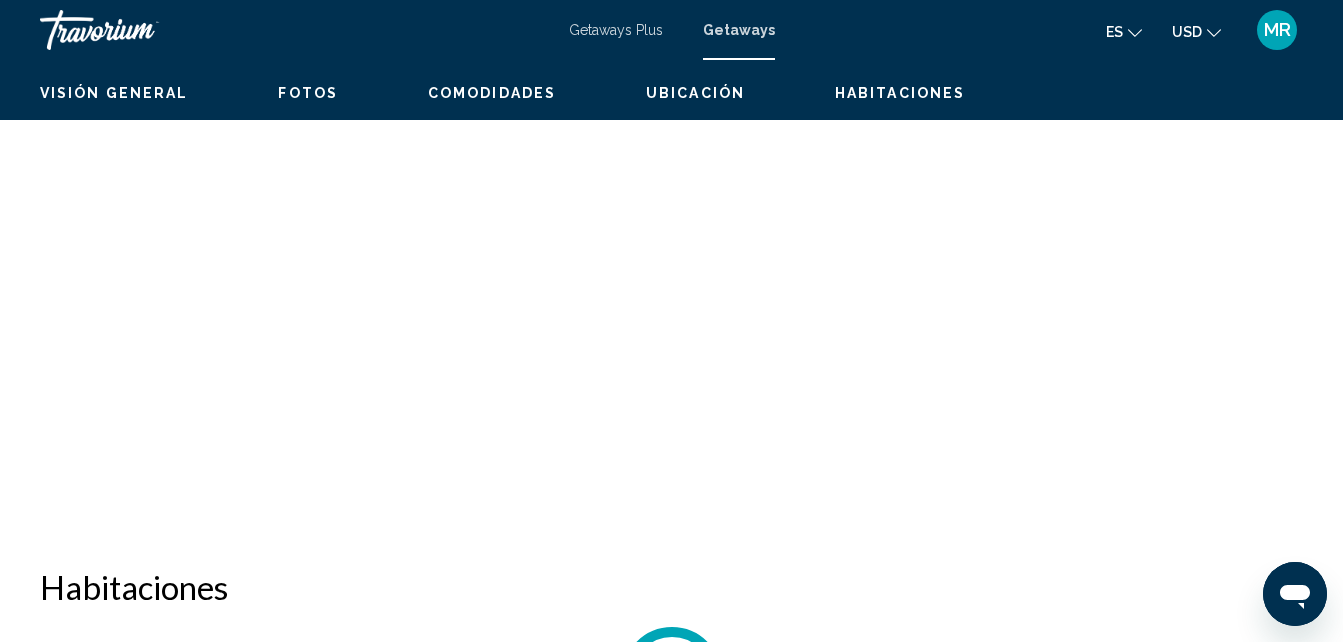 scroll, scrollTop: 214, scrollLeft: 0, axis: vertical 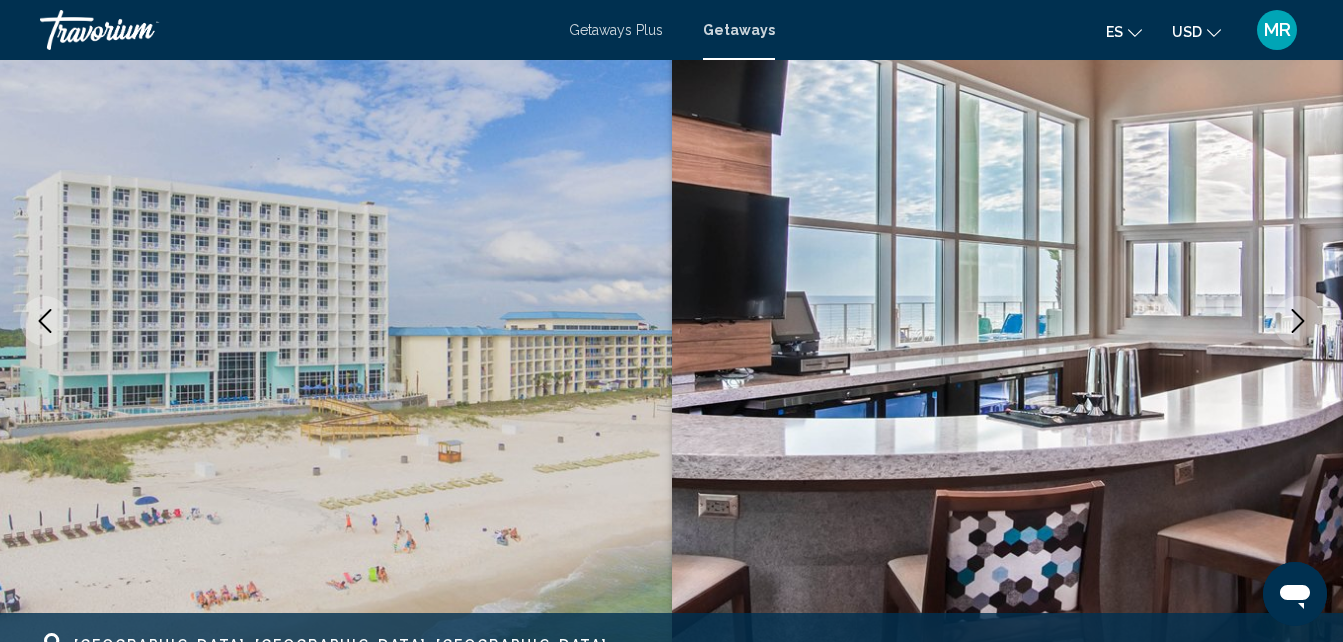 click 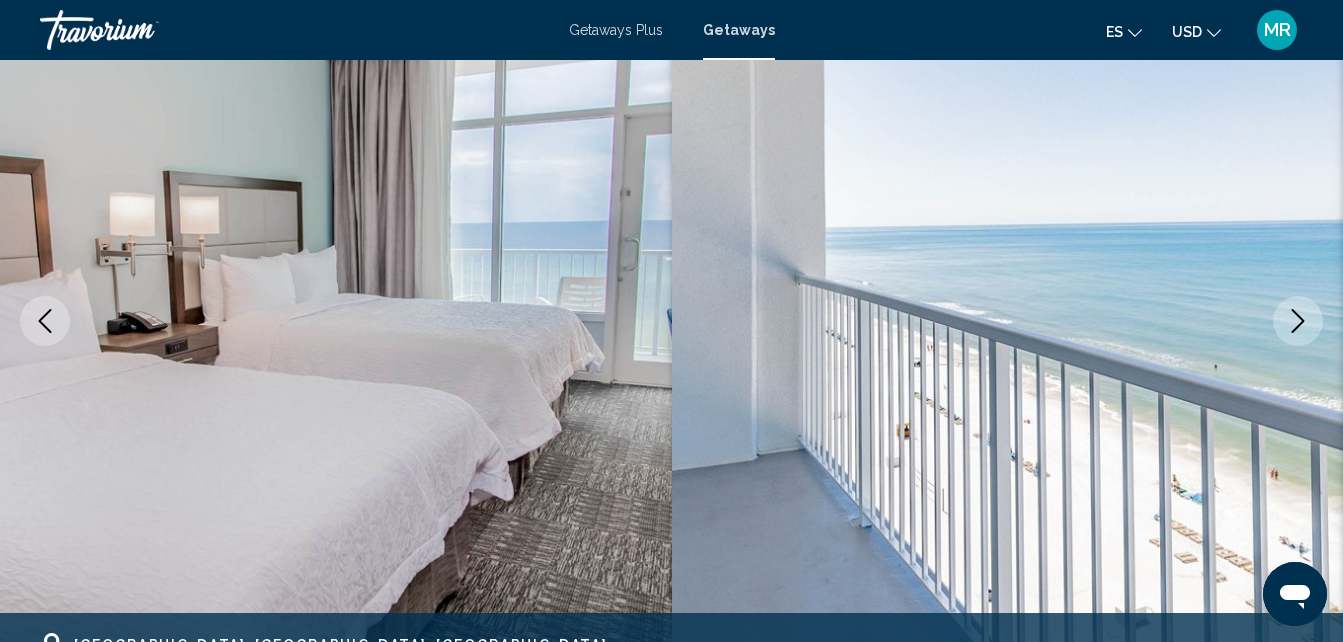 click 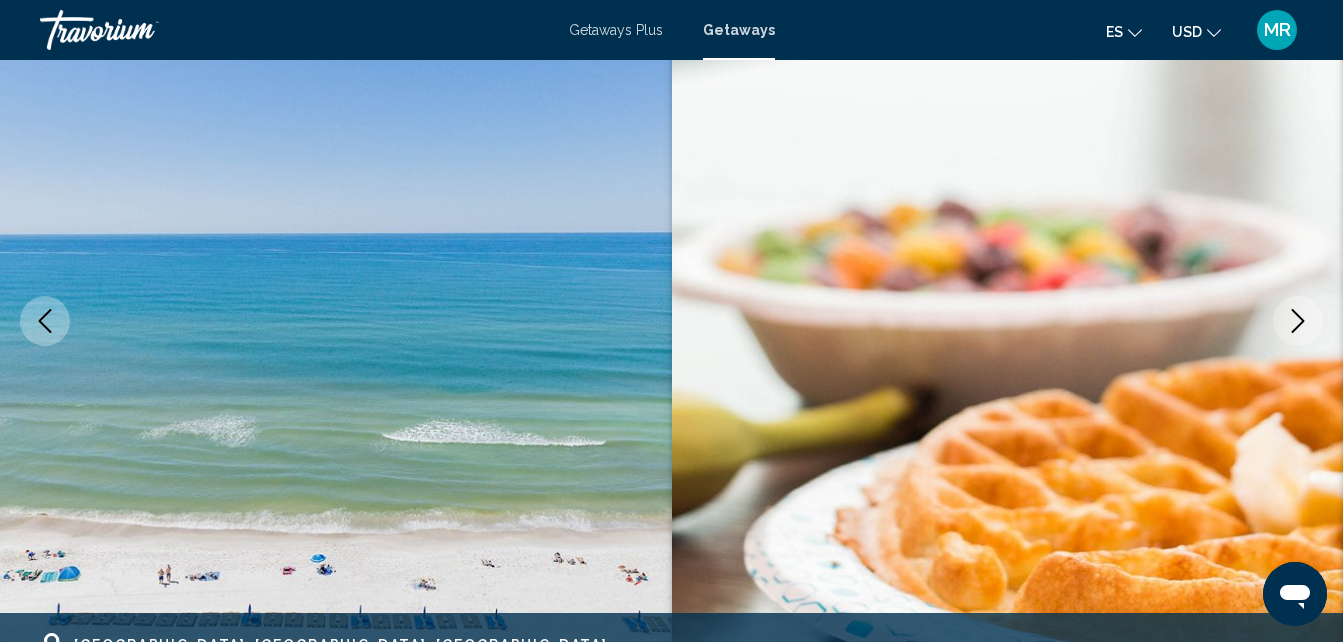 click 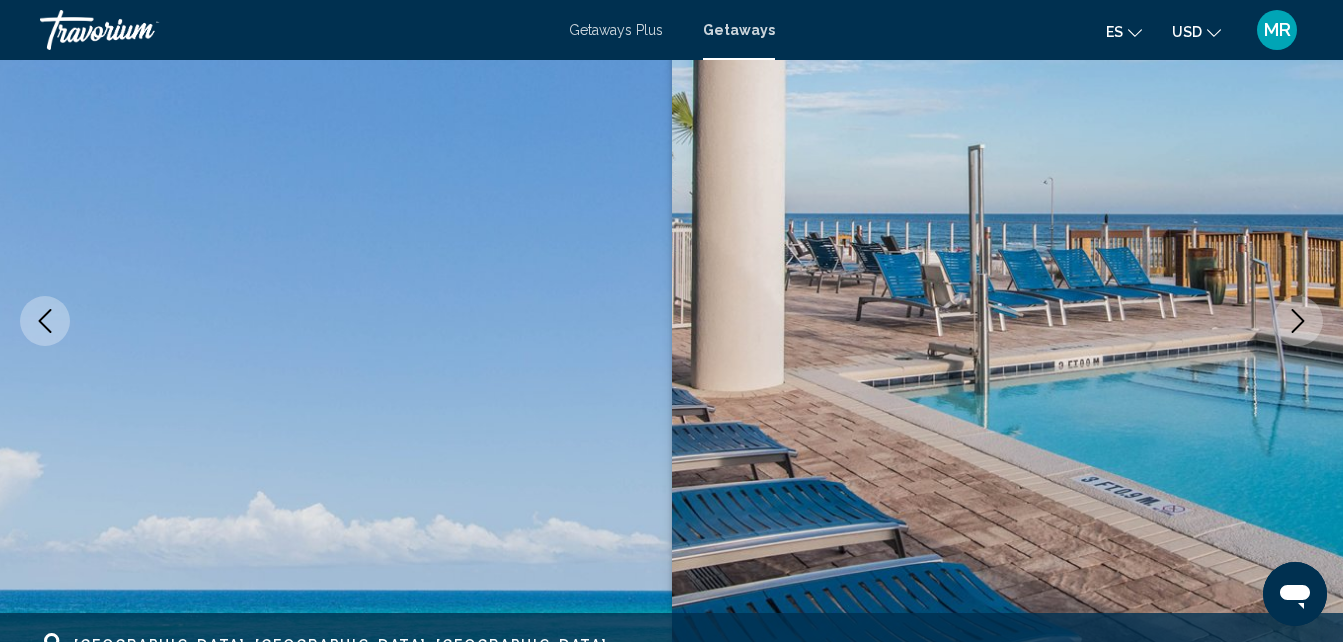 click 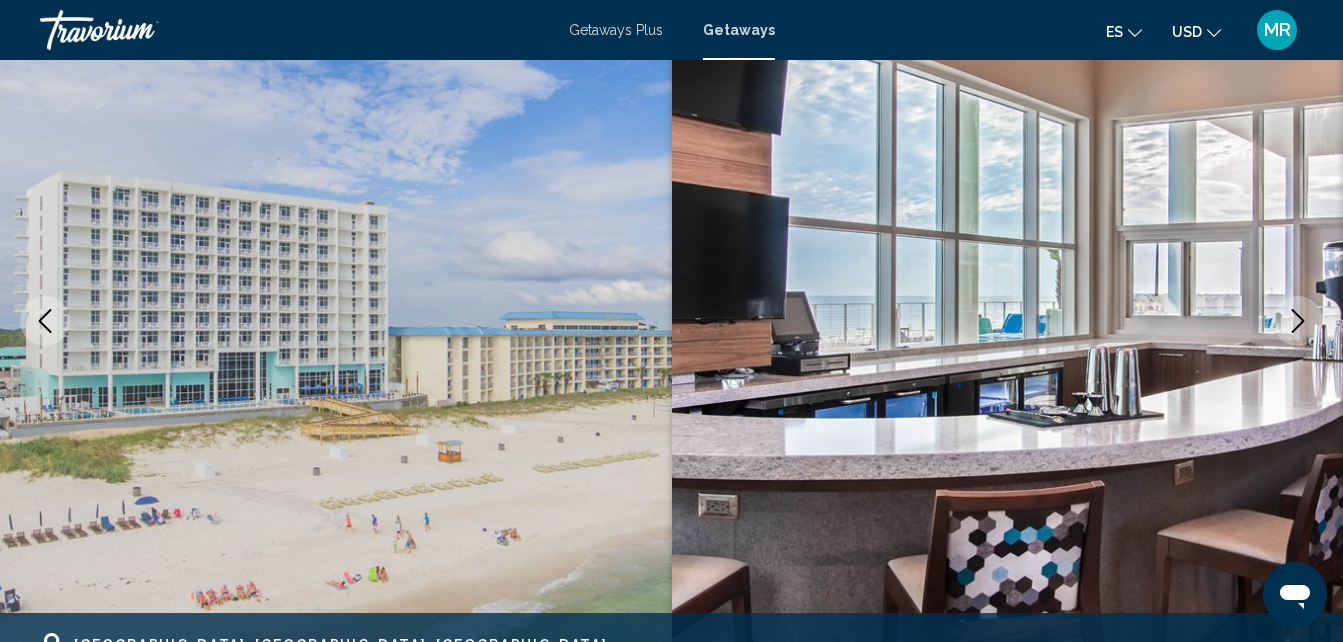 click 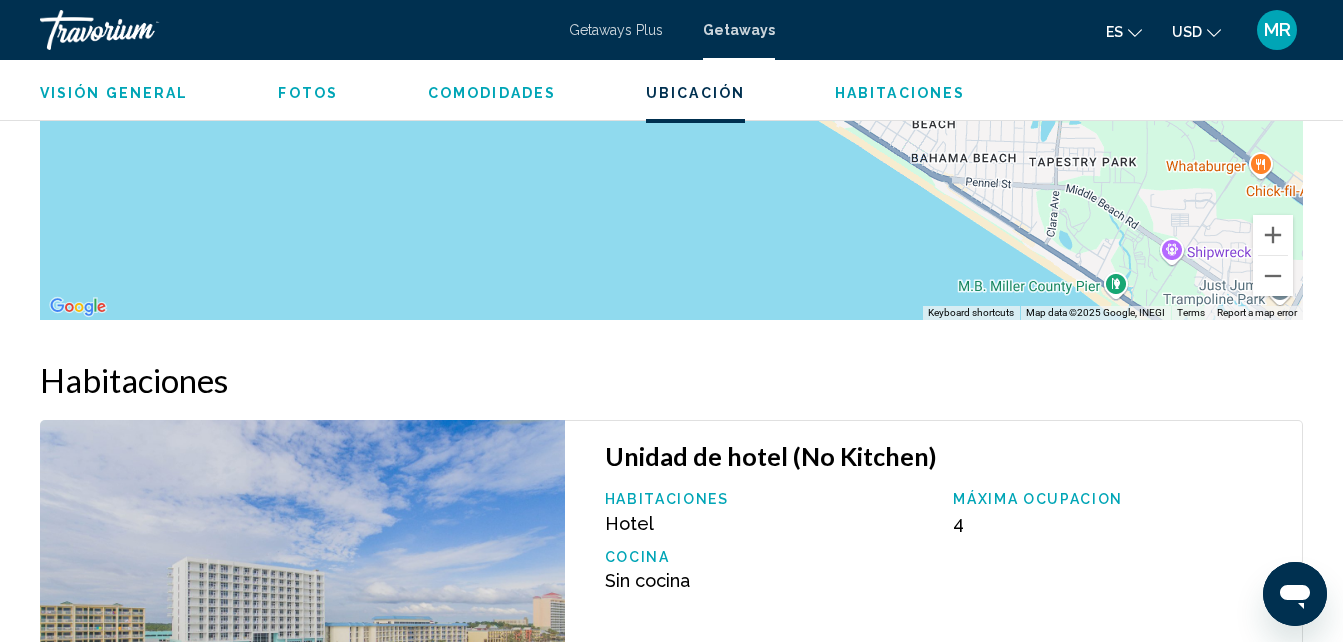 scroll, scrollTop: 2717, scrollLeft: 0, axis: vertical 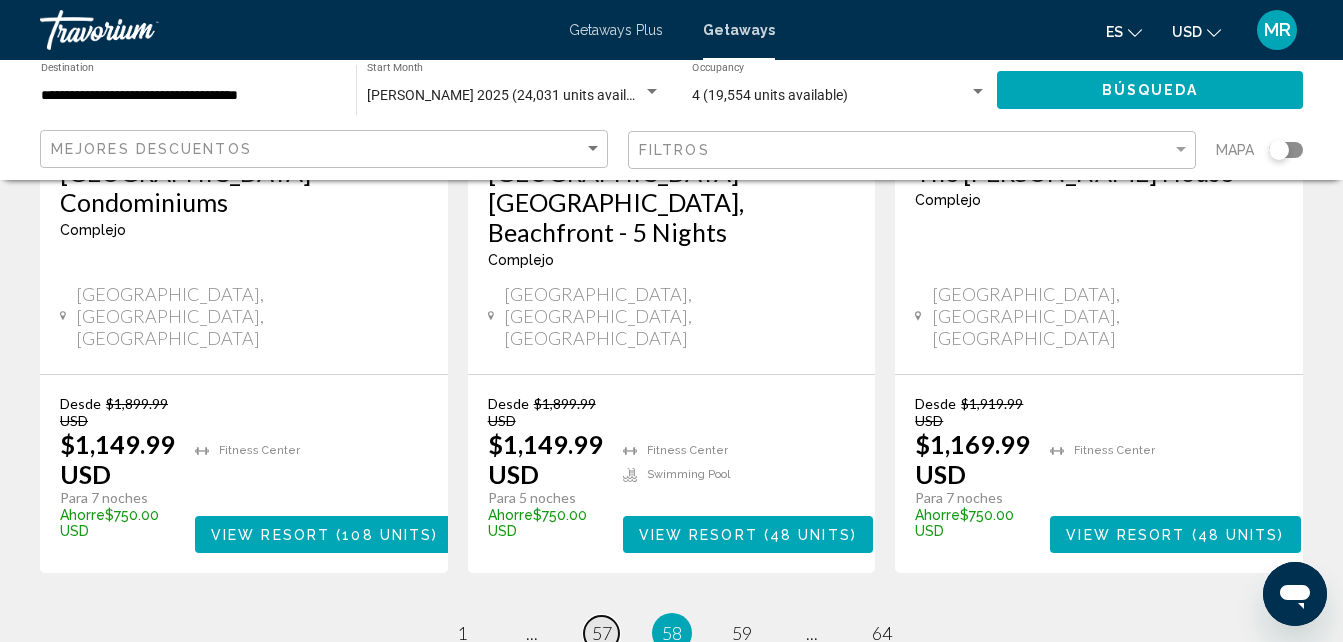 click on "57" at bounding box center [602, 633] 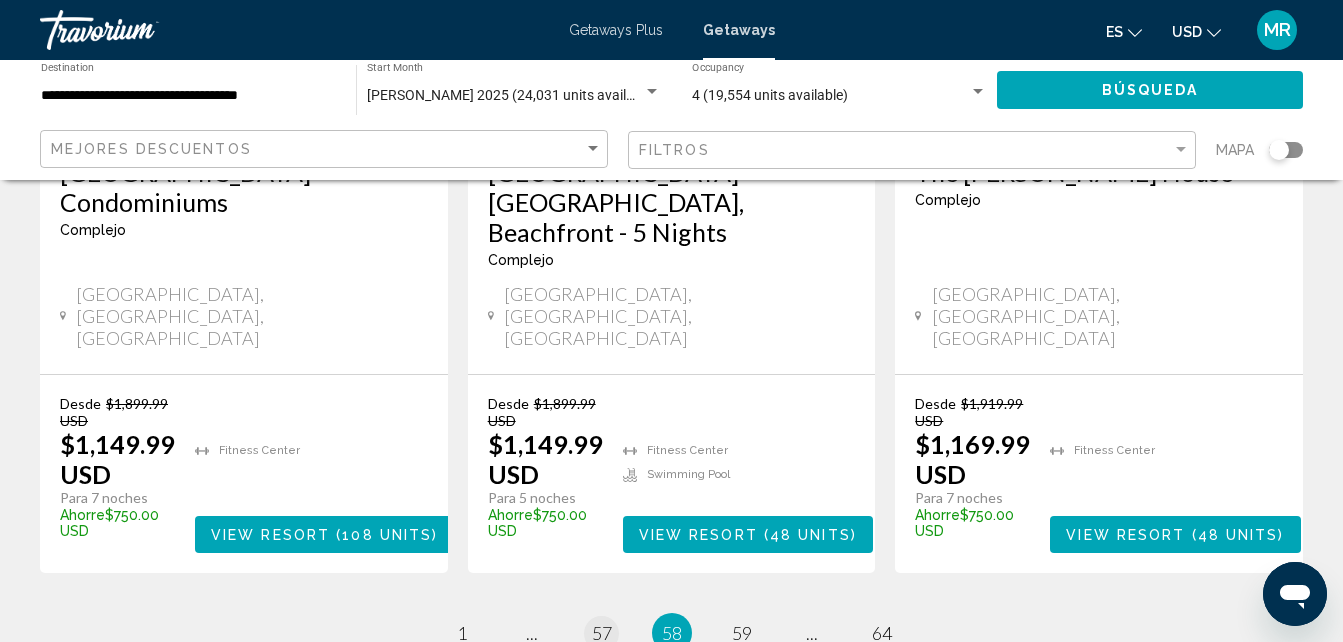 scroll, scrollTop: 0, scrollLeft: 0, axis: both 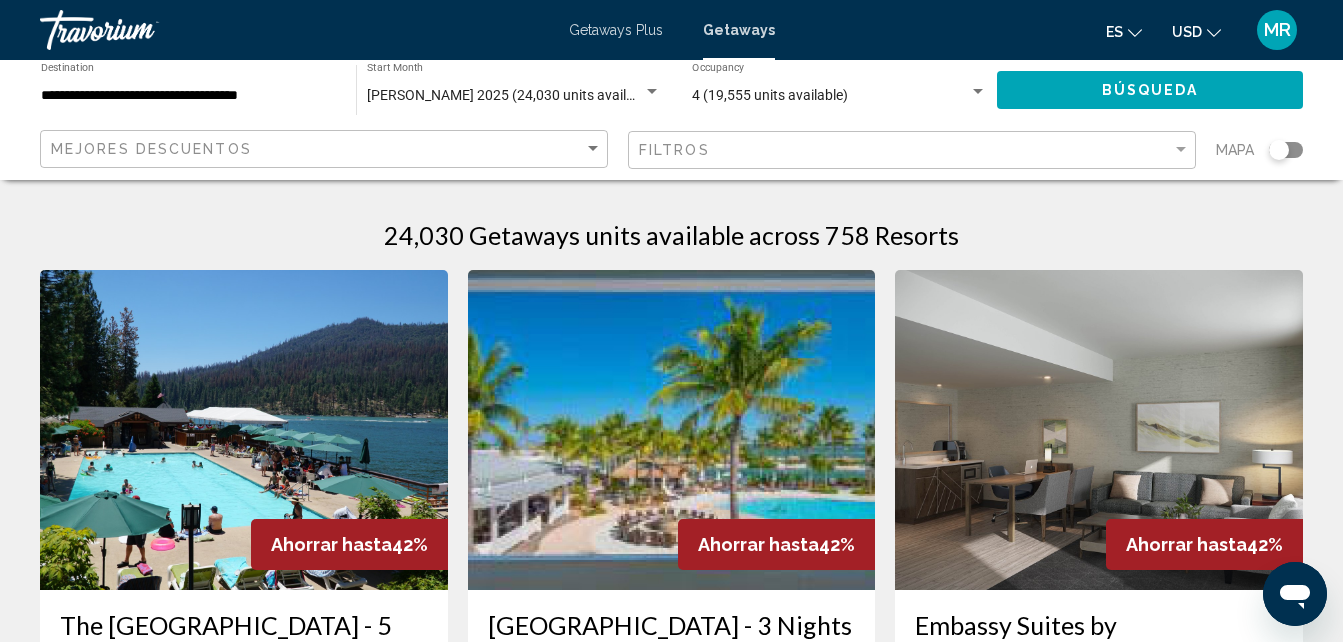 click at bounding box center [672, 430] 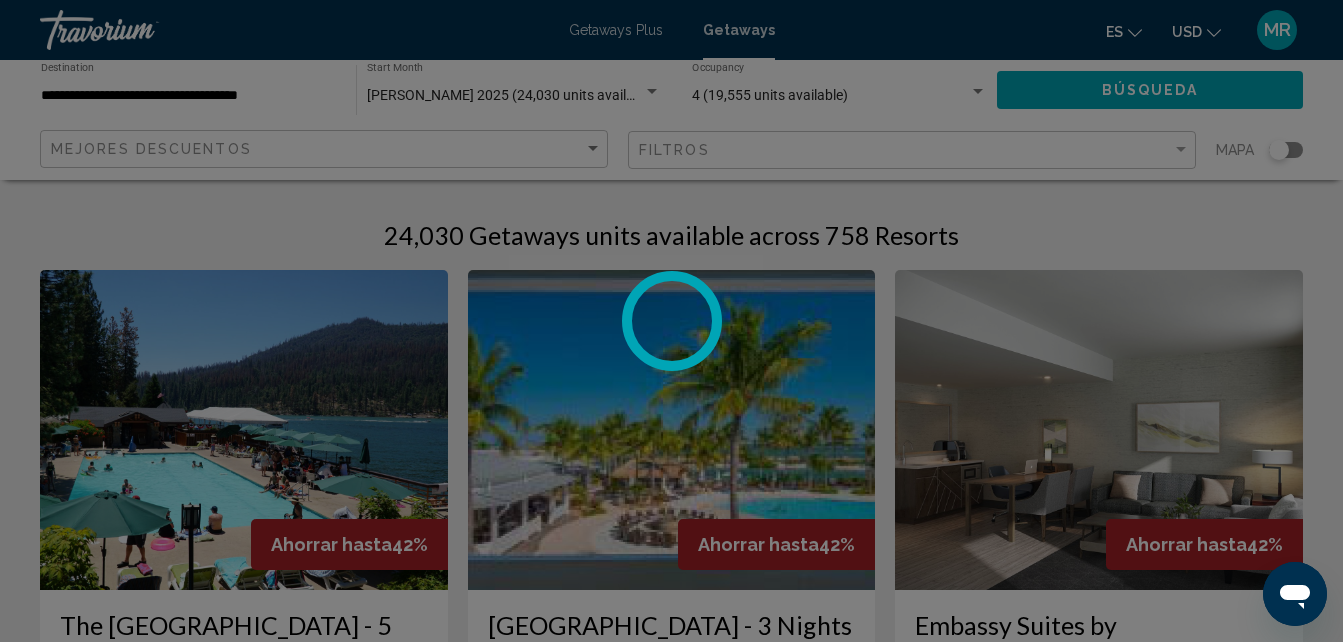 click at bounding box center (671, 321) 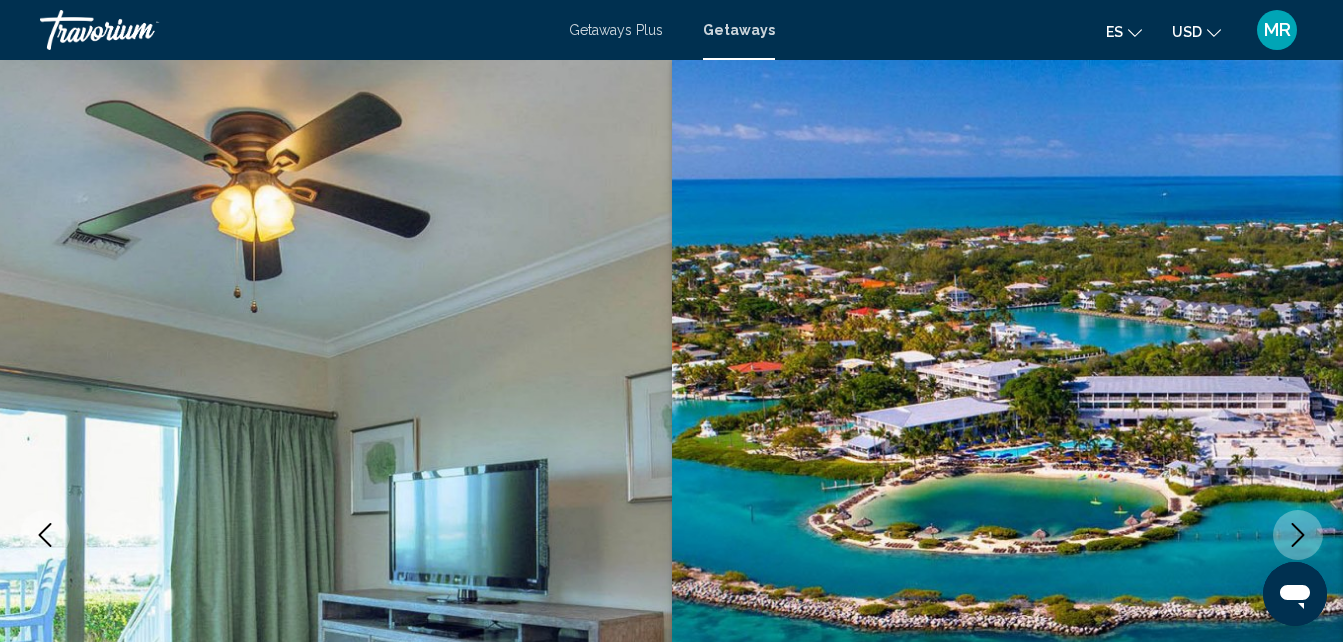 scroll, scrollTop: 214, scrollLeft: 0, axis: vertical 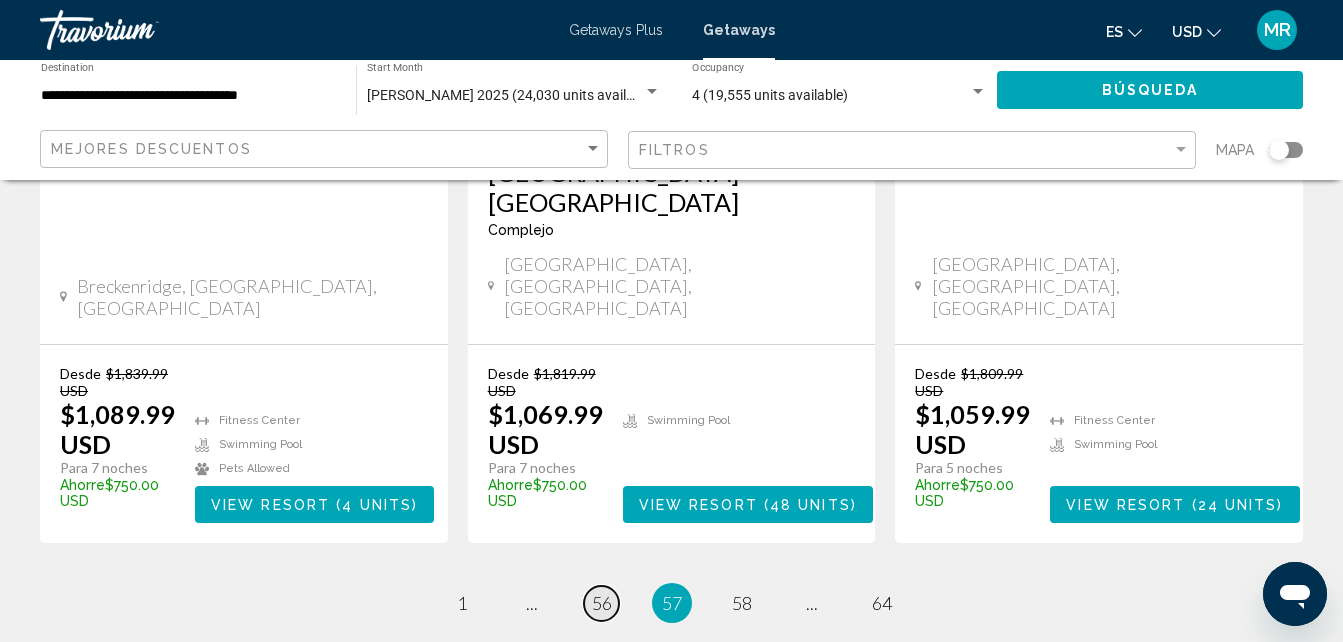 click on "56" at bounding box center [602, 603] 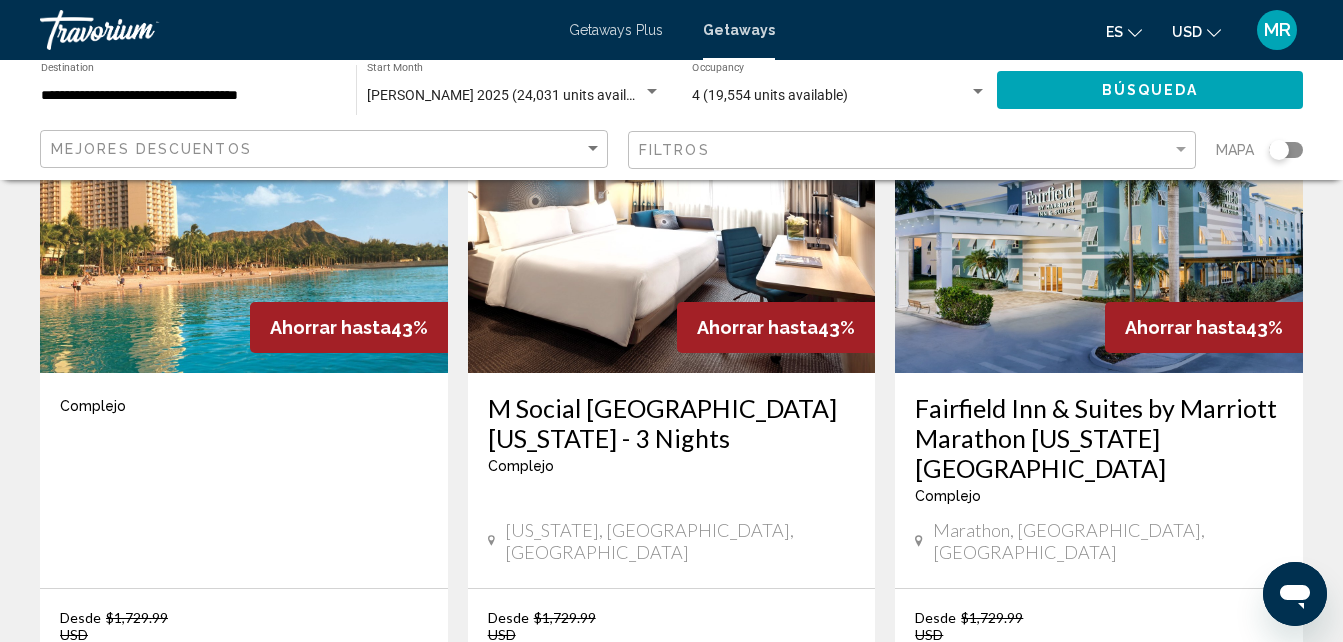 scroll, scrollTop: 1746, scrollLeft: 0, axis: vertical 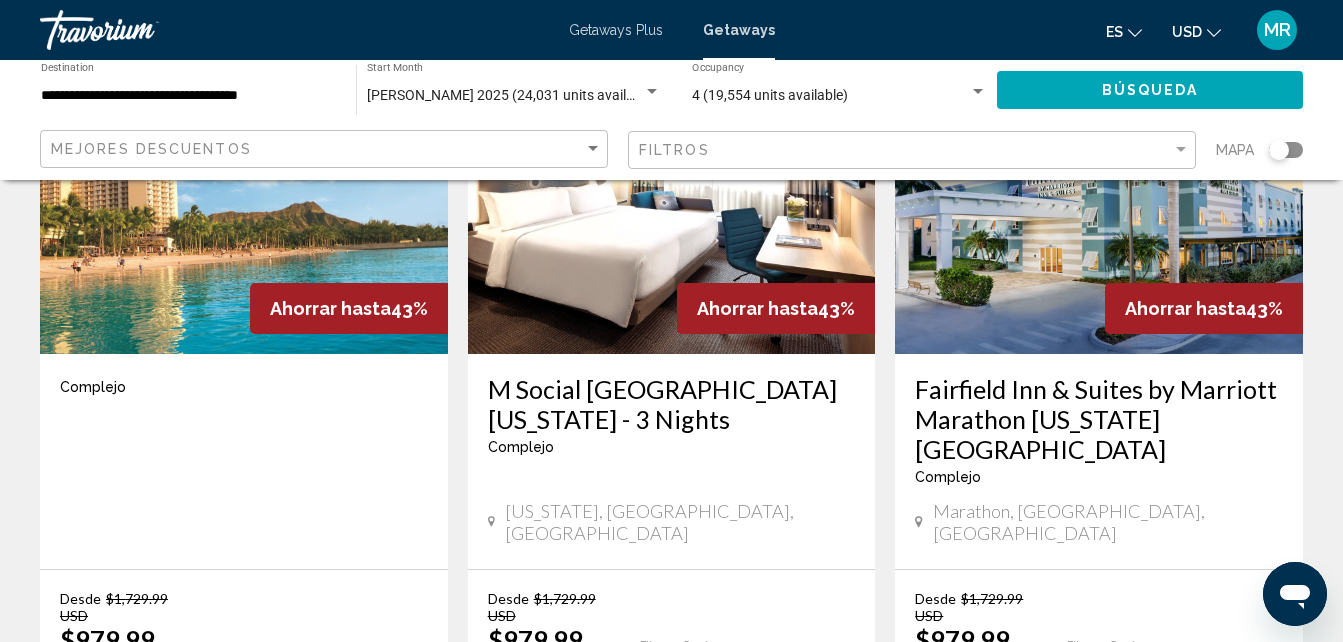 click on "Fairfield Inn & Suites by Marriott Marathon [US_STATE][GEOGRAPHIC_DATA]" at bounding box center [1099, 419] 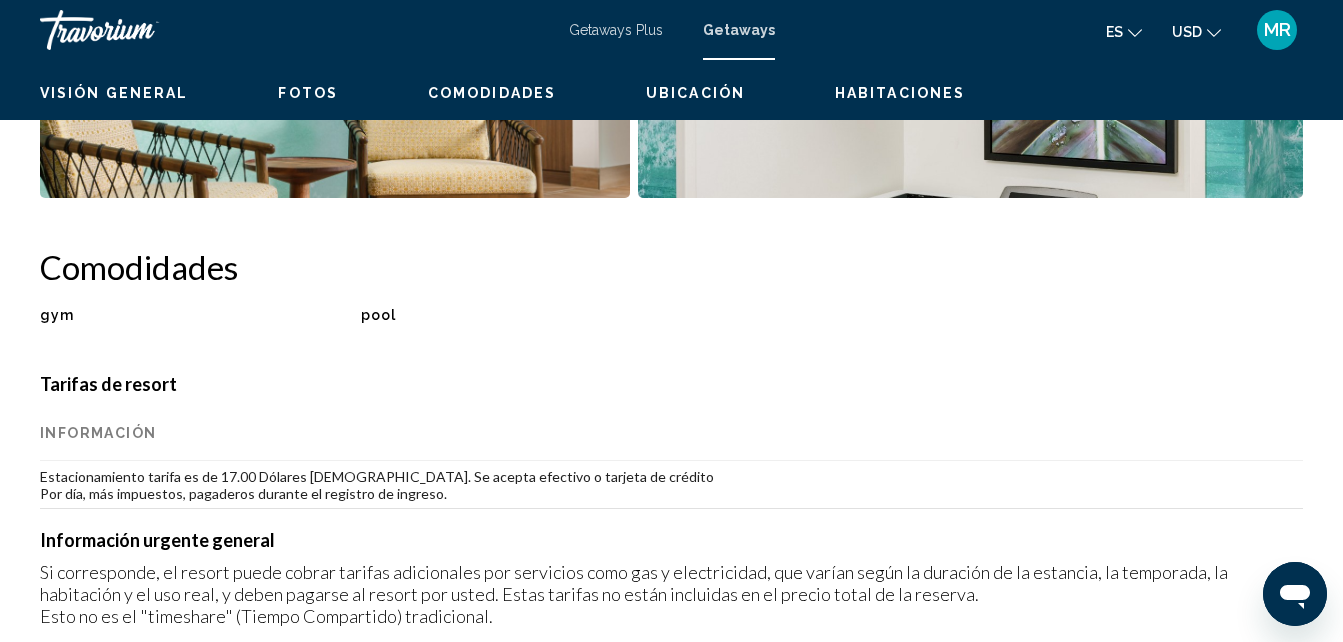 scroll, scrollTop: 214, scrollLeft: 0, axis: vertical 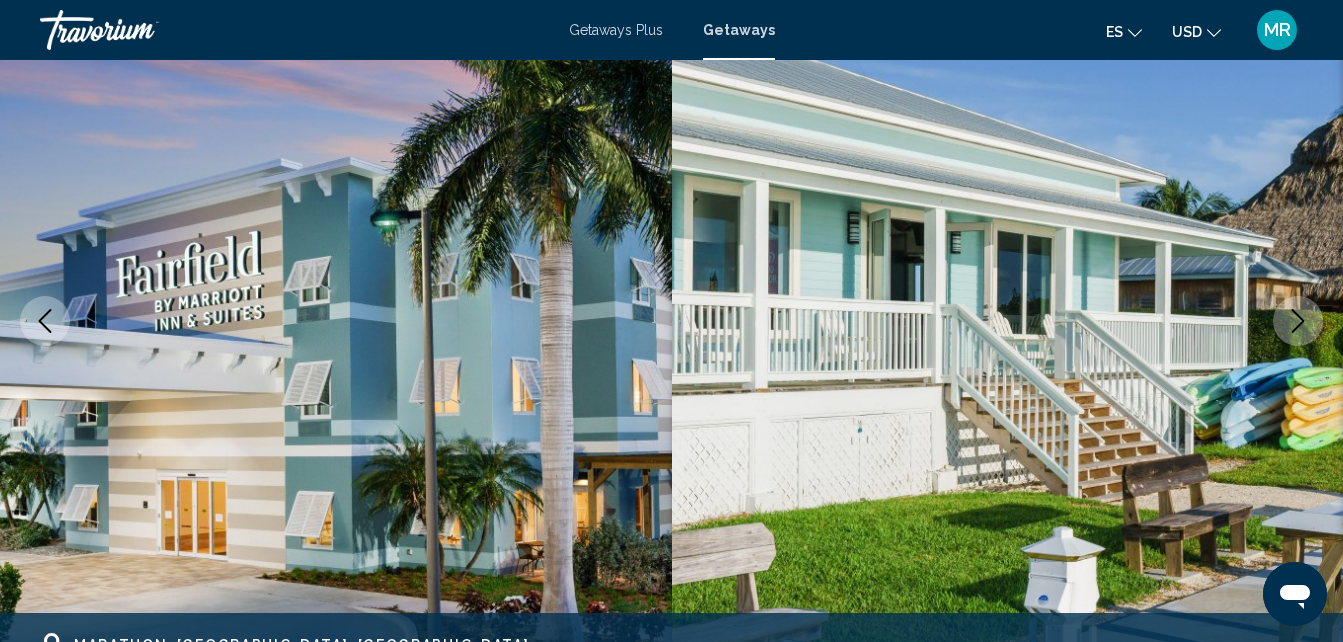 click 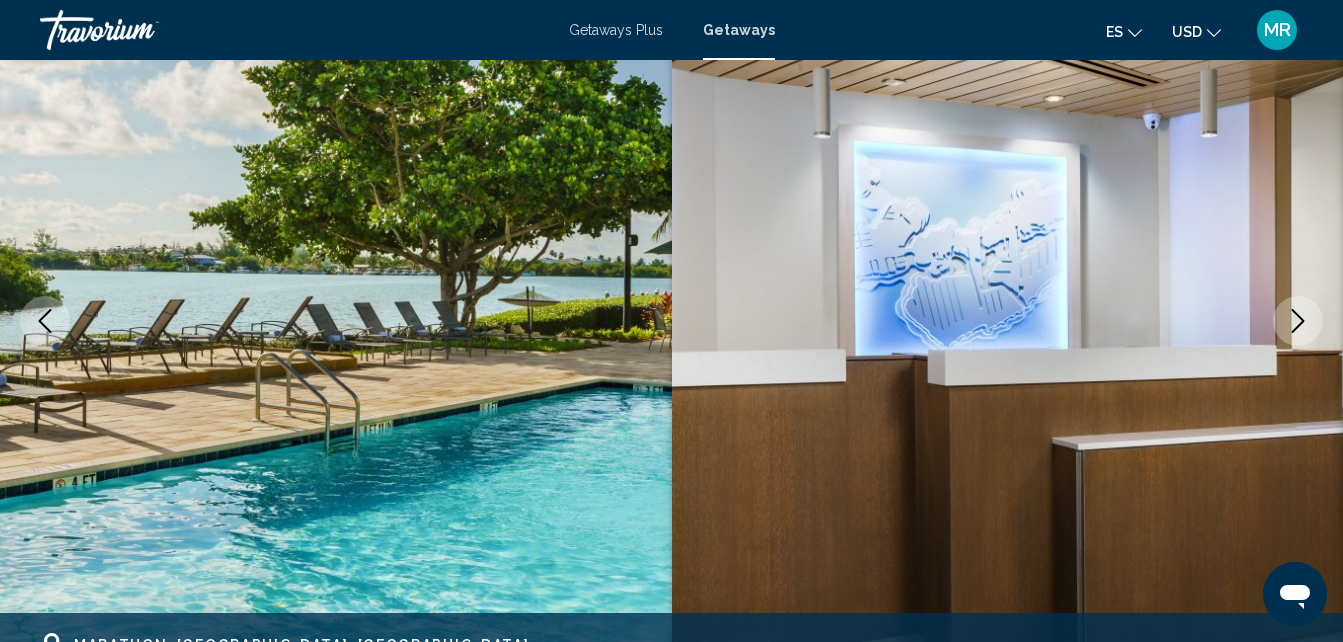 click 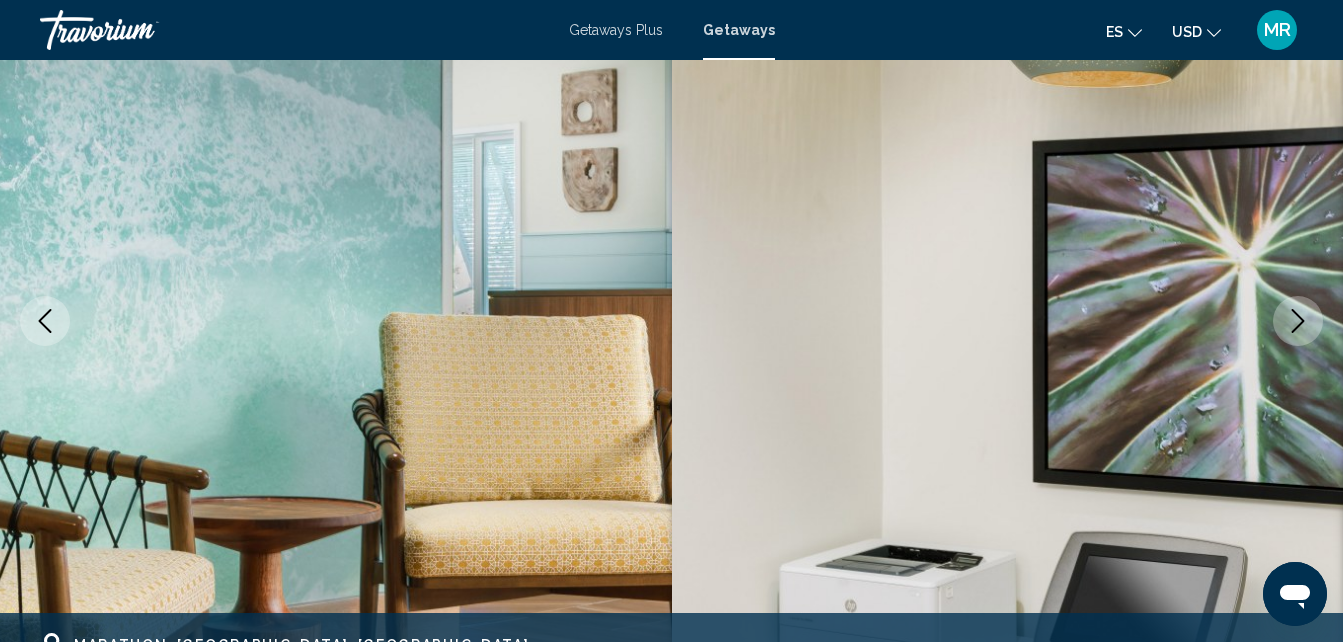 click 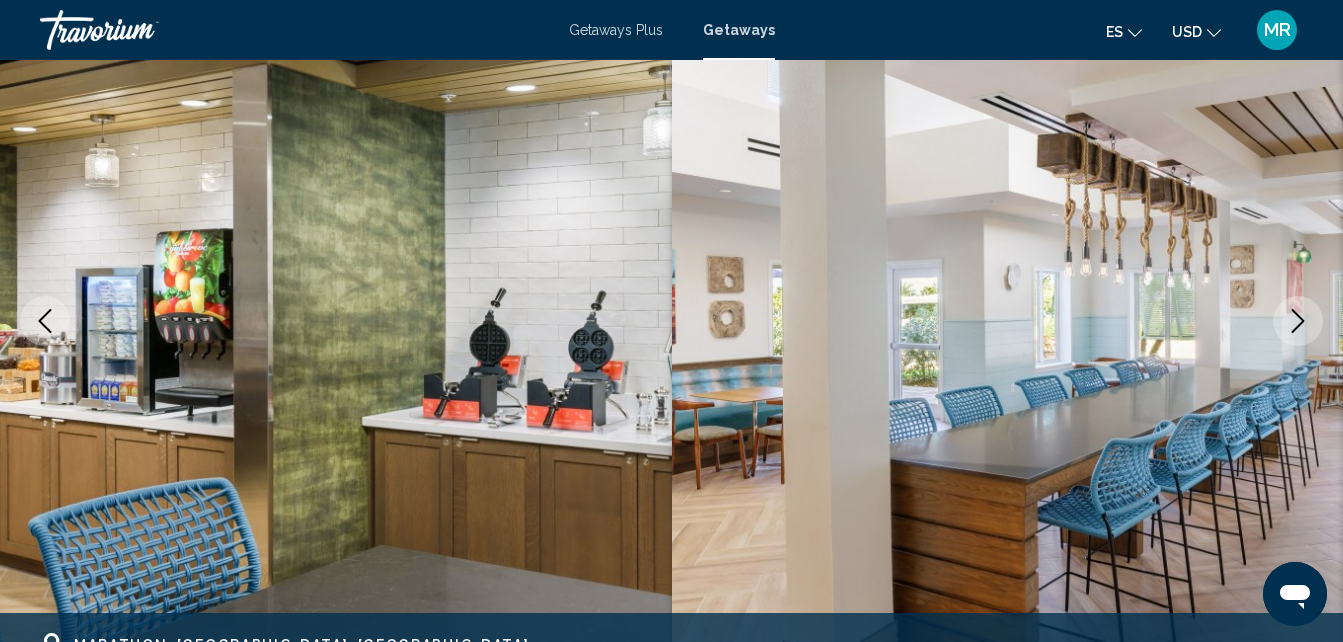 click 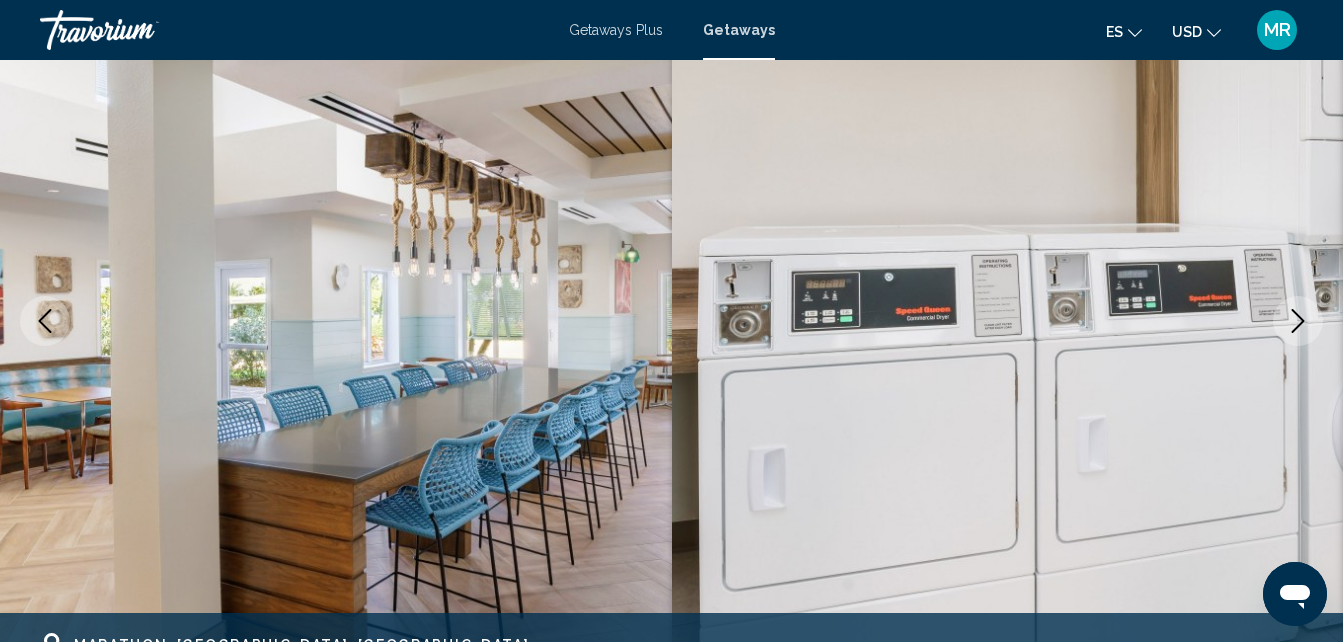 click 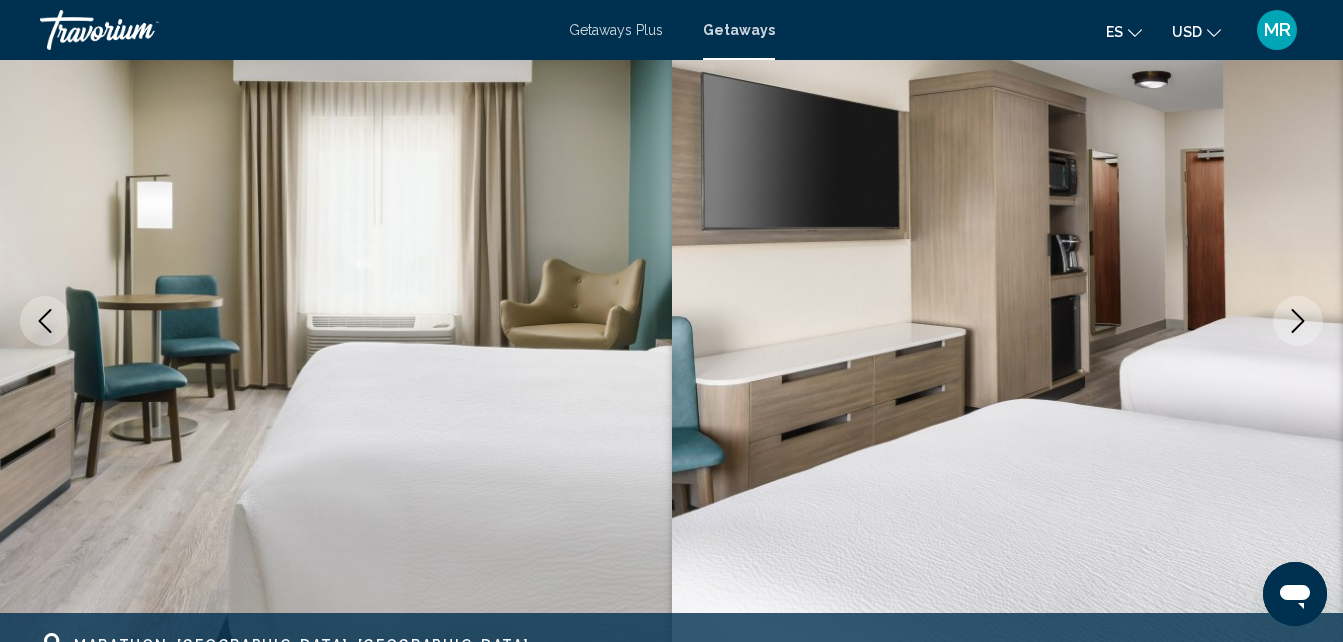 click 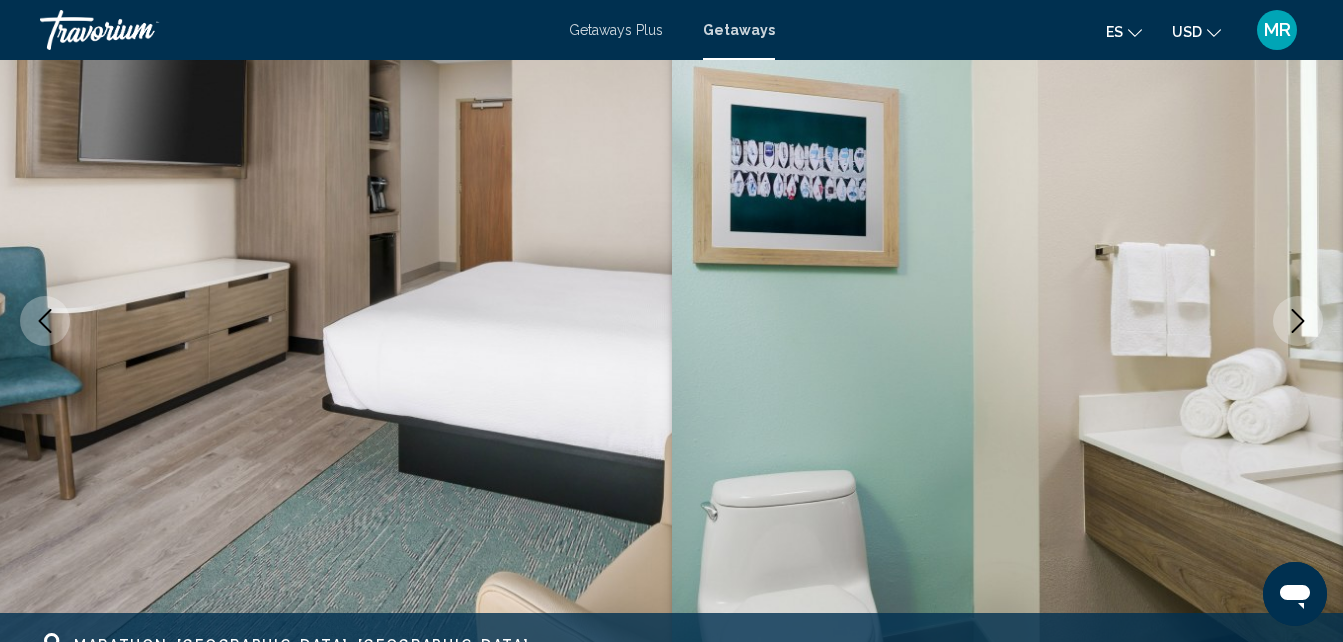 click 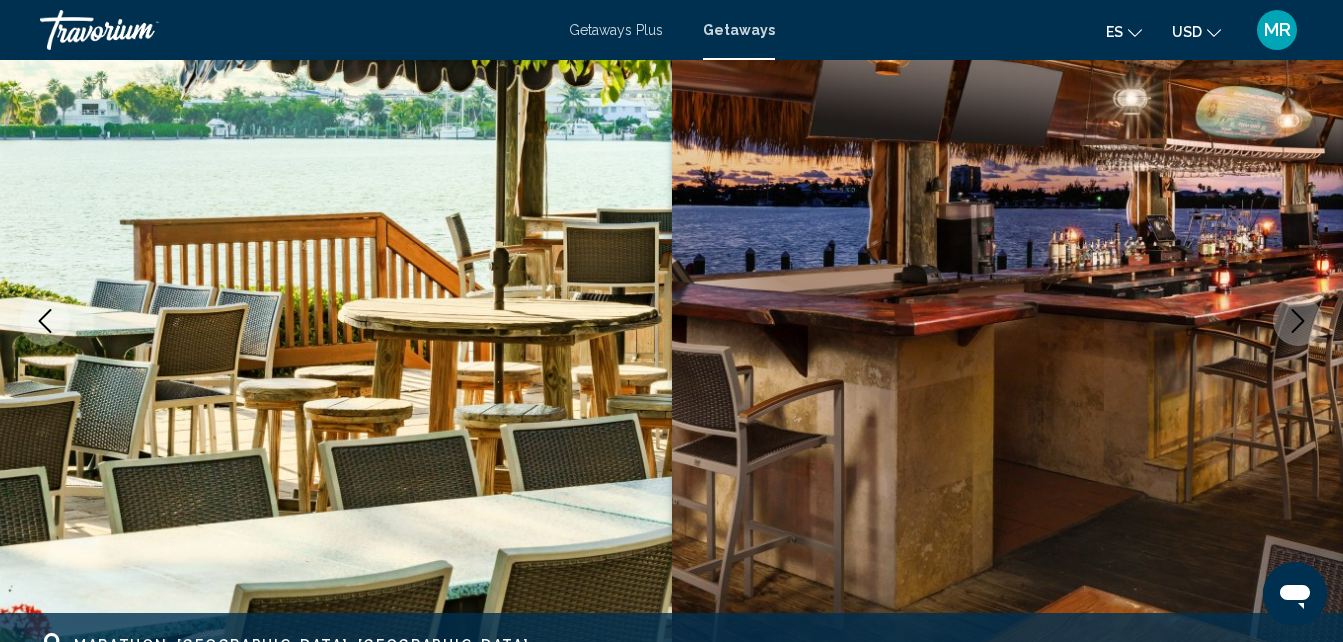 click 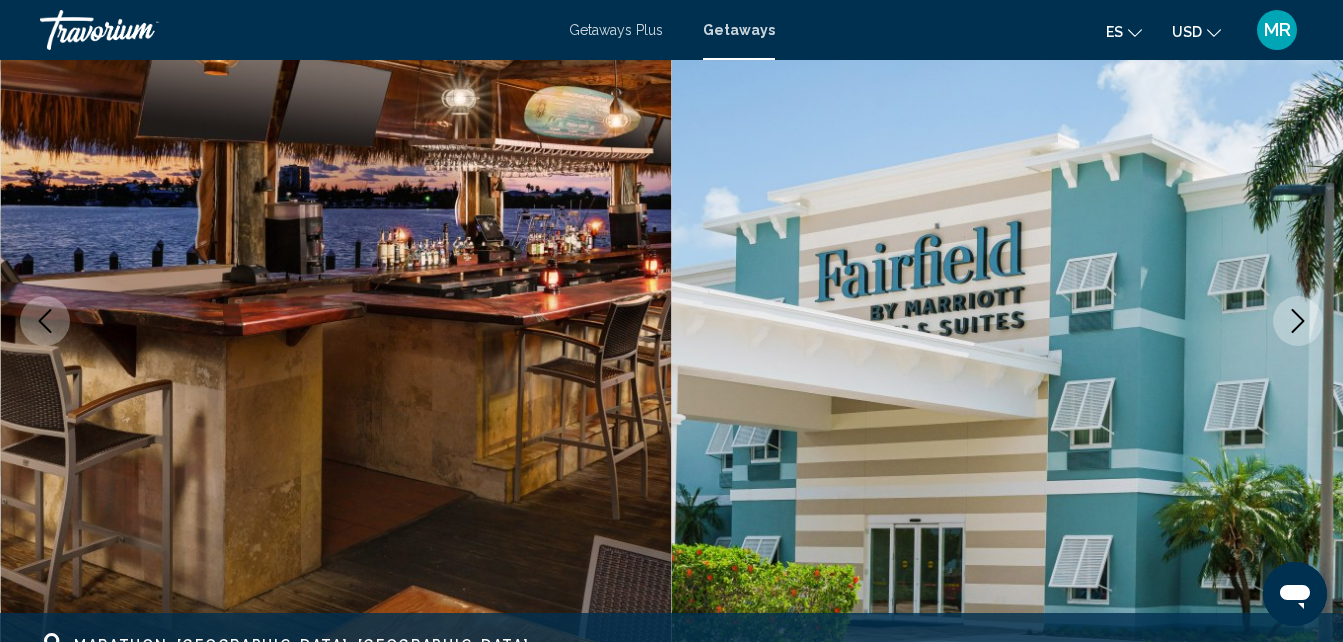 click 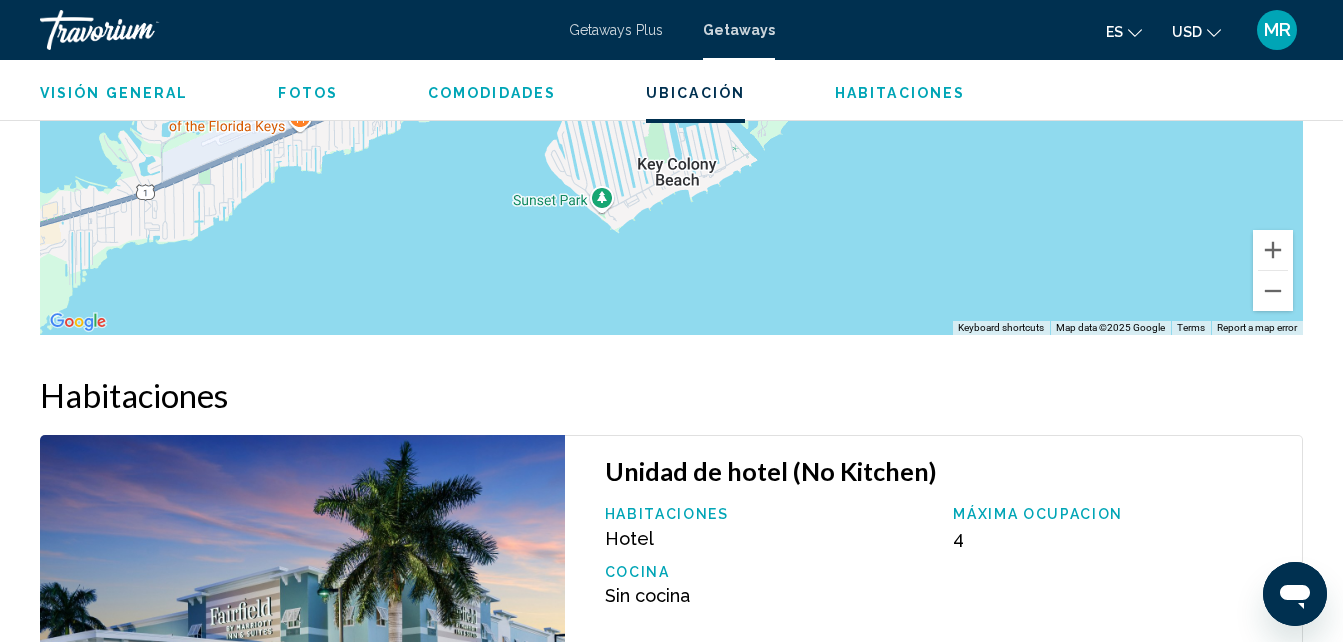scroll, scrollTop: 2640, scrollLeft: 0, axis: vertical 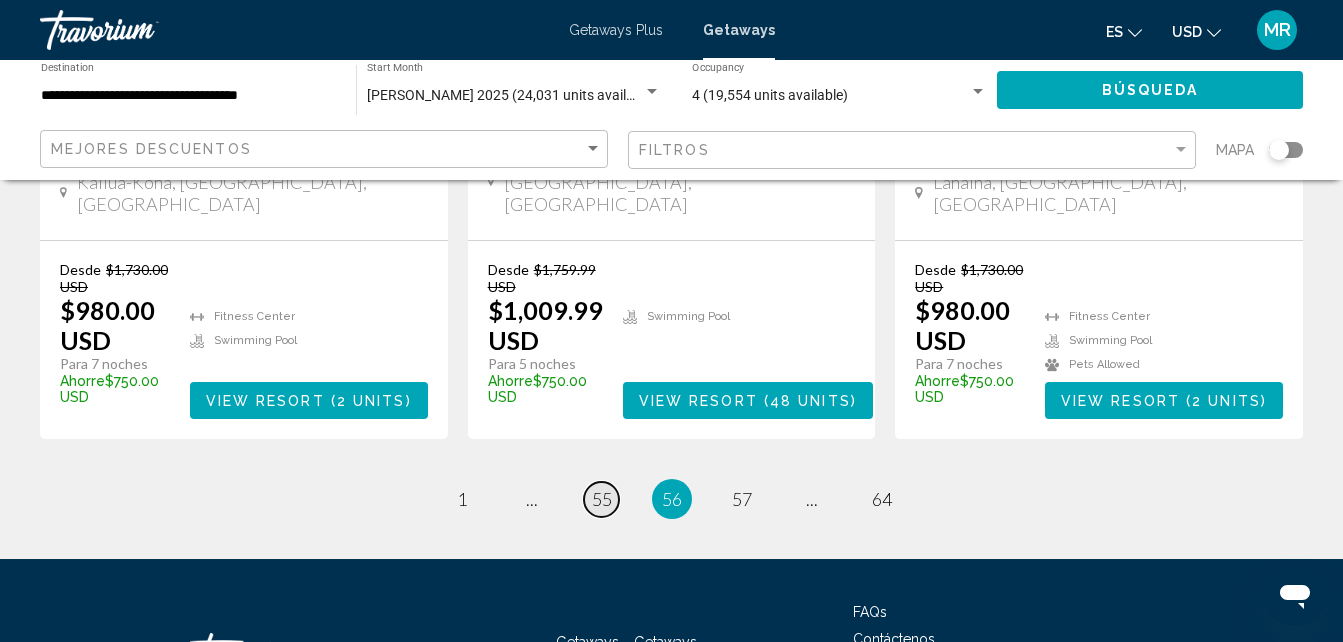 click on "55" at bounding box center (602, 499) 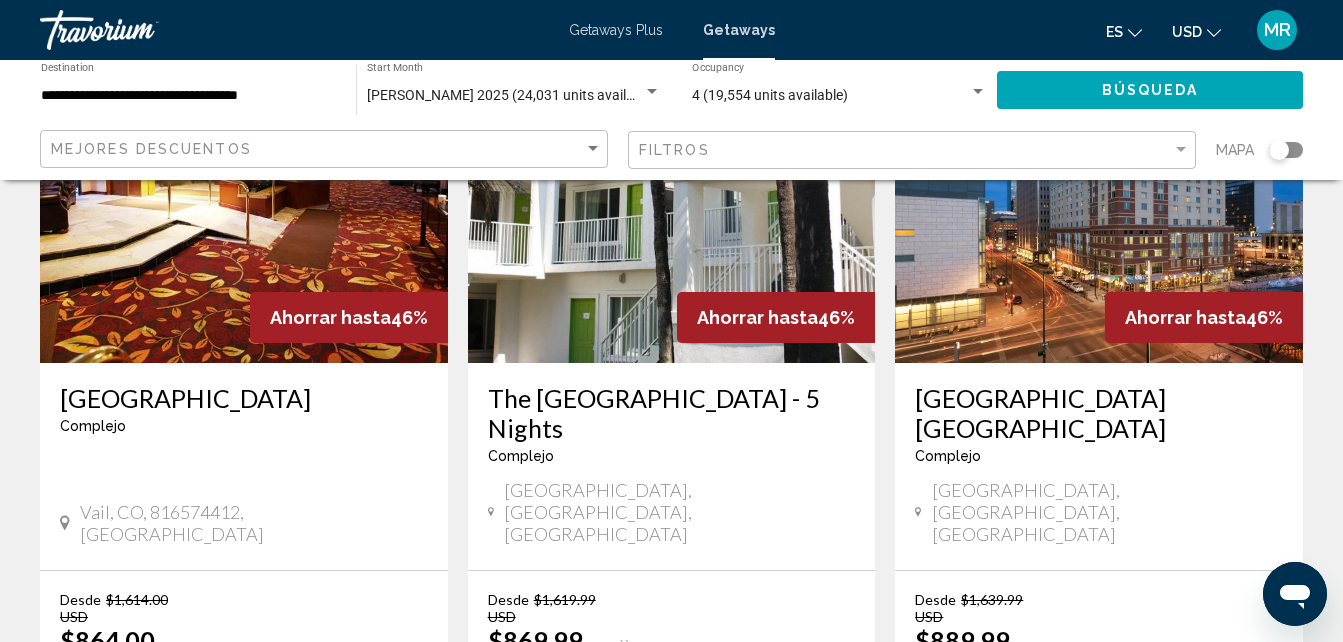 scroll, scrollTop: 307, scrollLeft: 0, axis: vertical 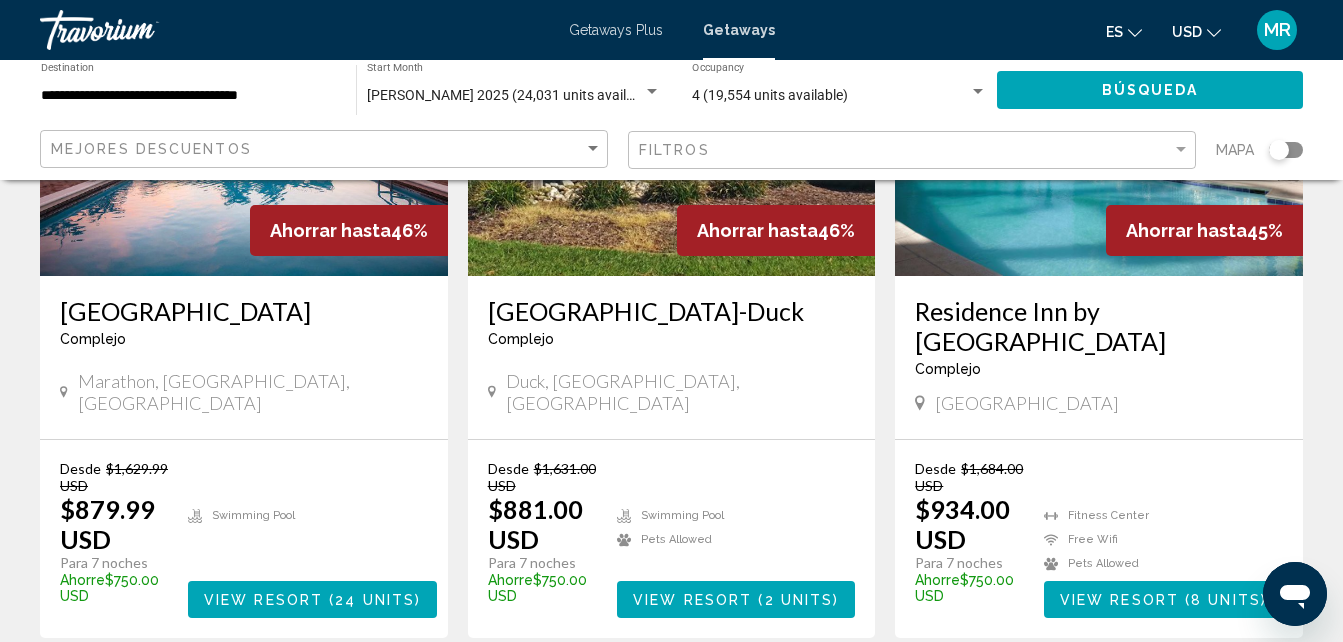 click on "[GEOGRAPHIC_DATA]" at bounding box center (244, 311) 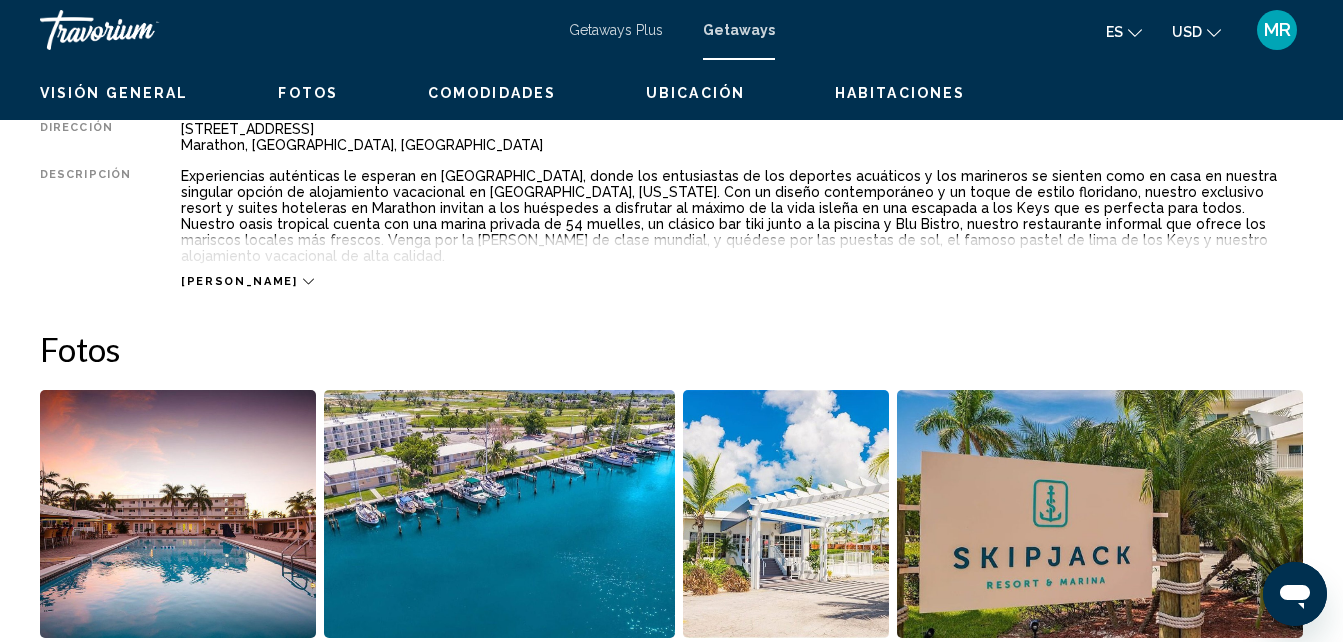 scroll, scrollTop: 214, scrollLeft: 0, axis: vertical 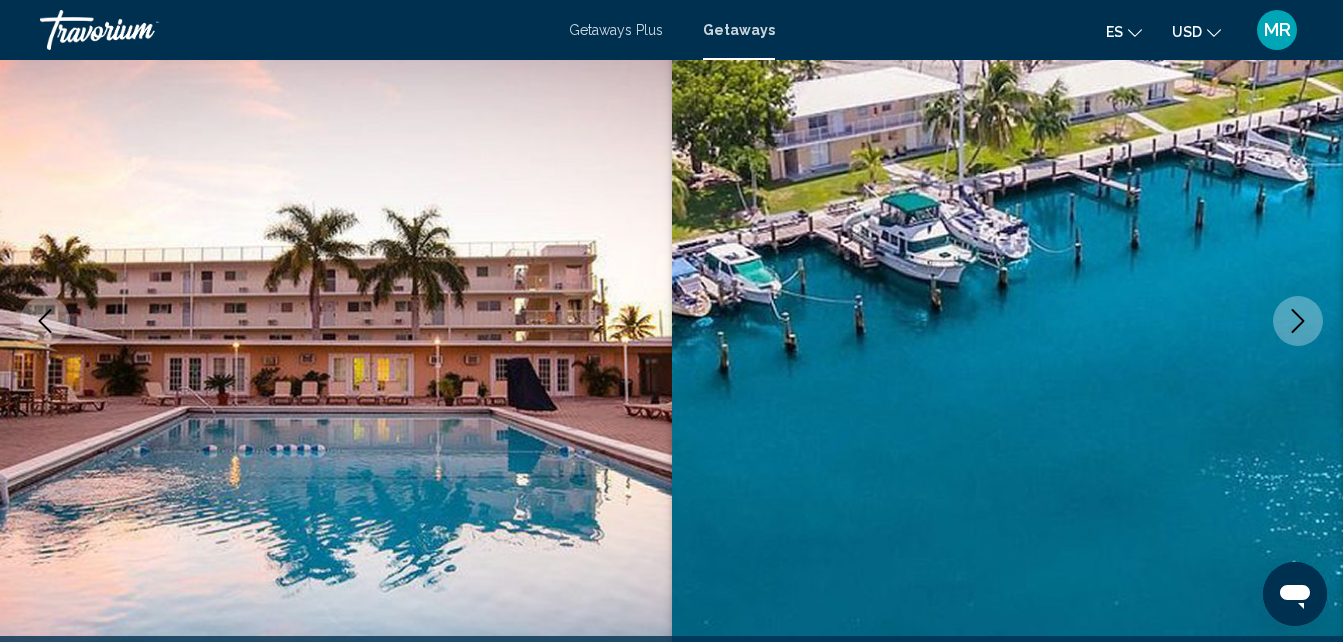 click 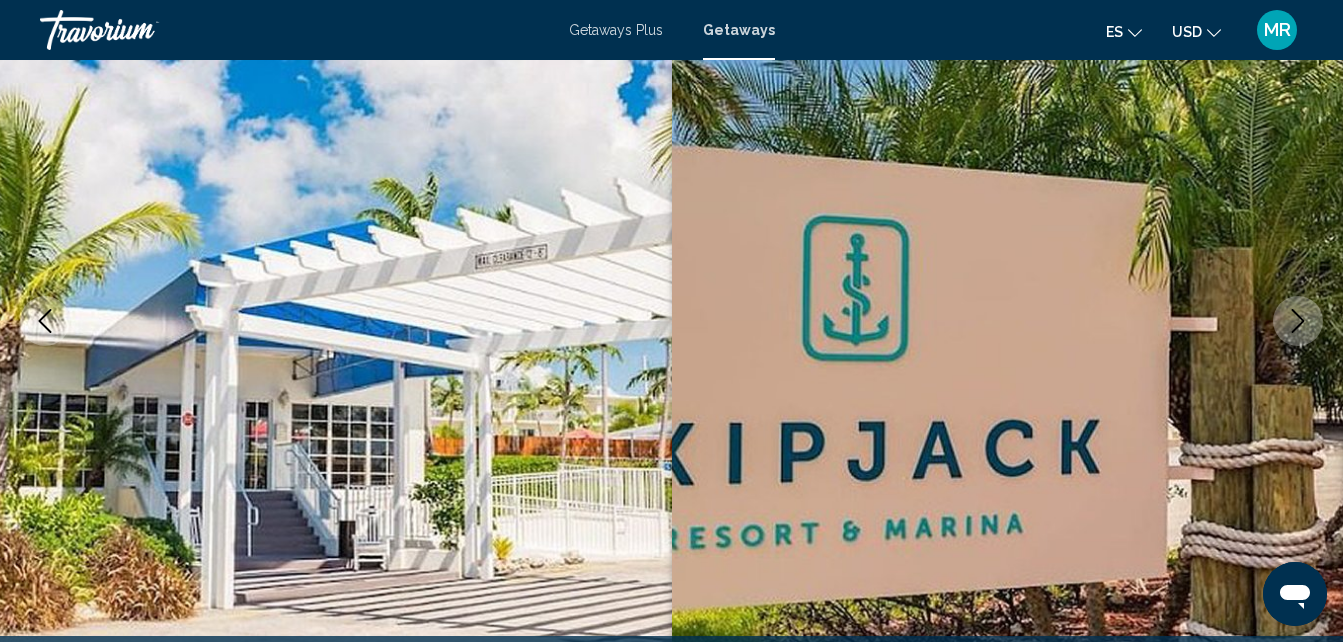 click 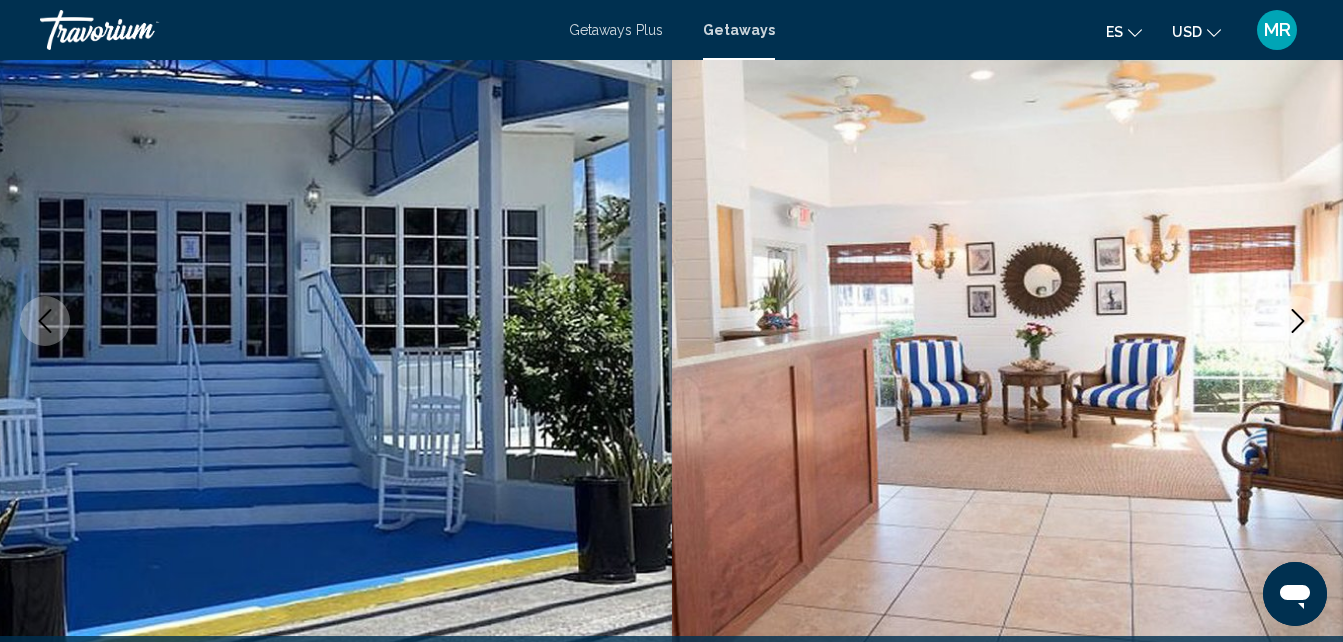 click 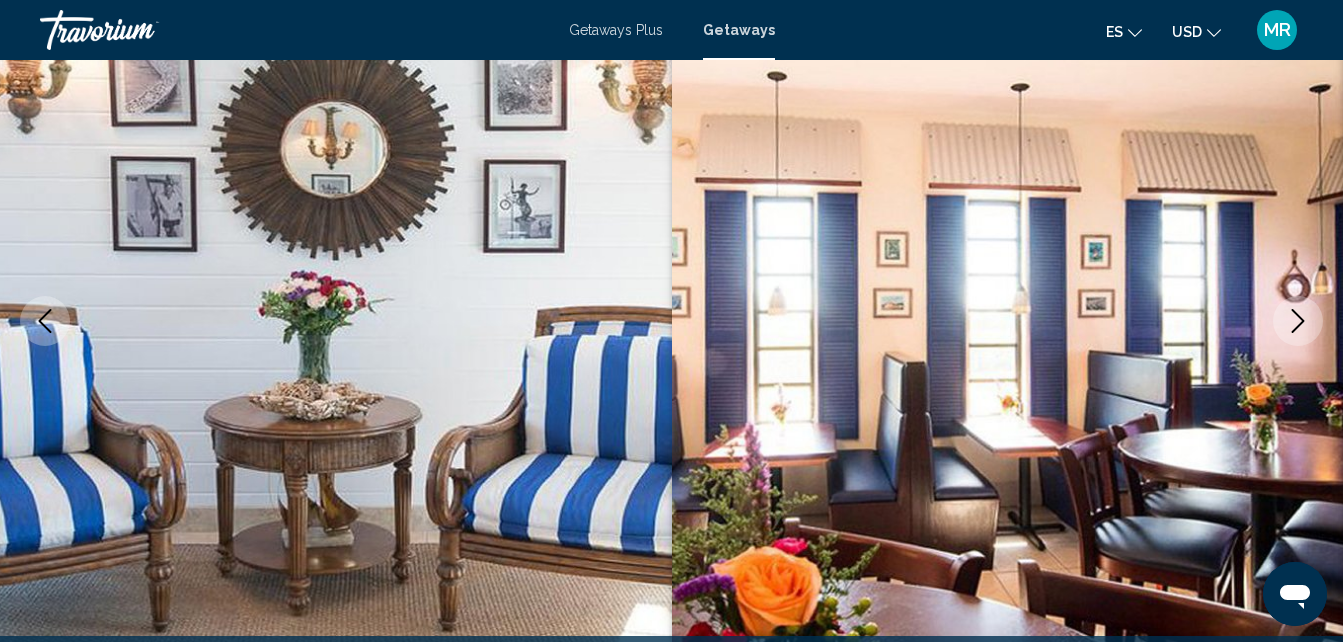 click 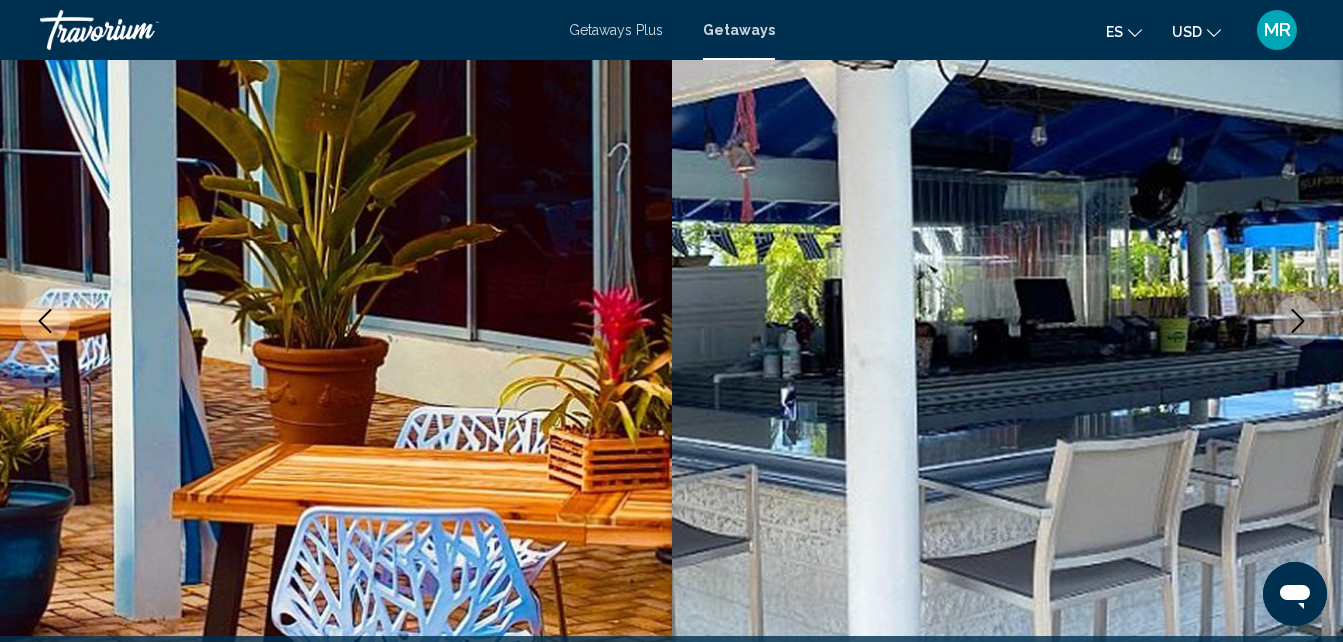 click 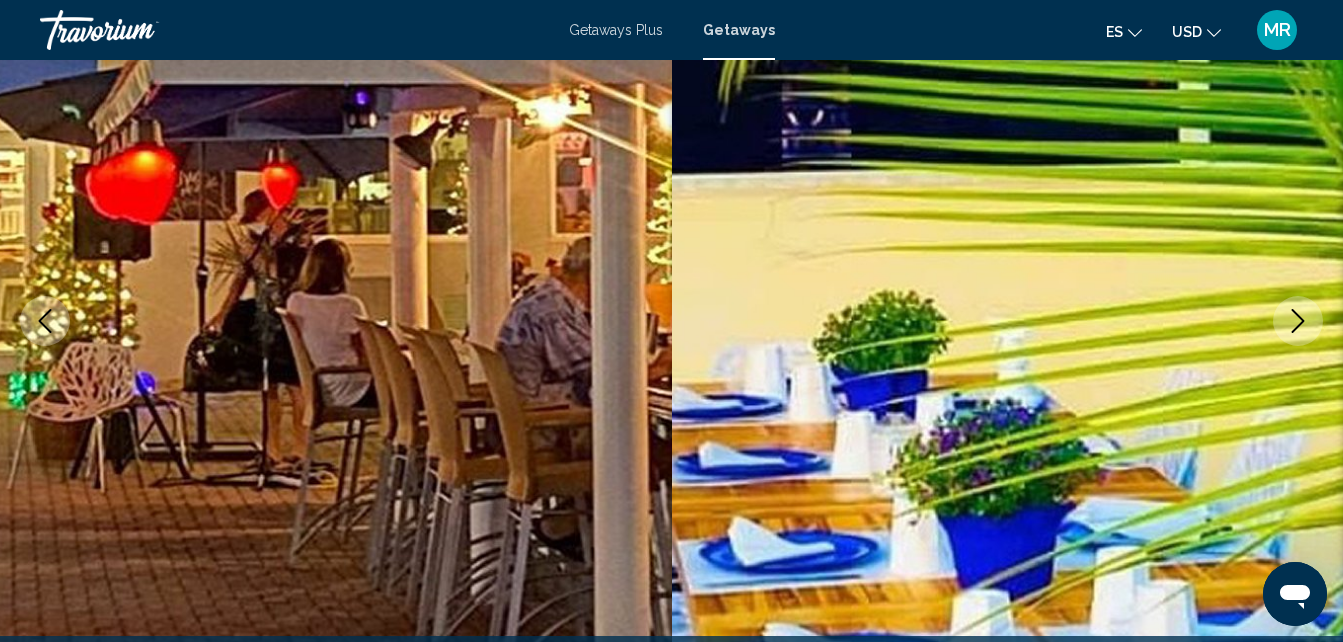 click 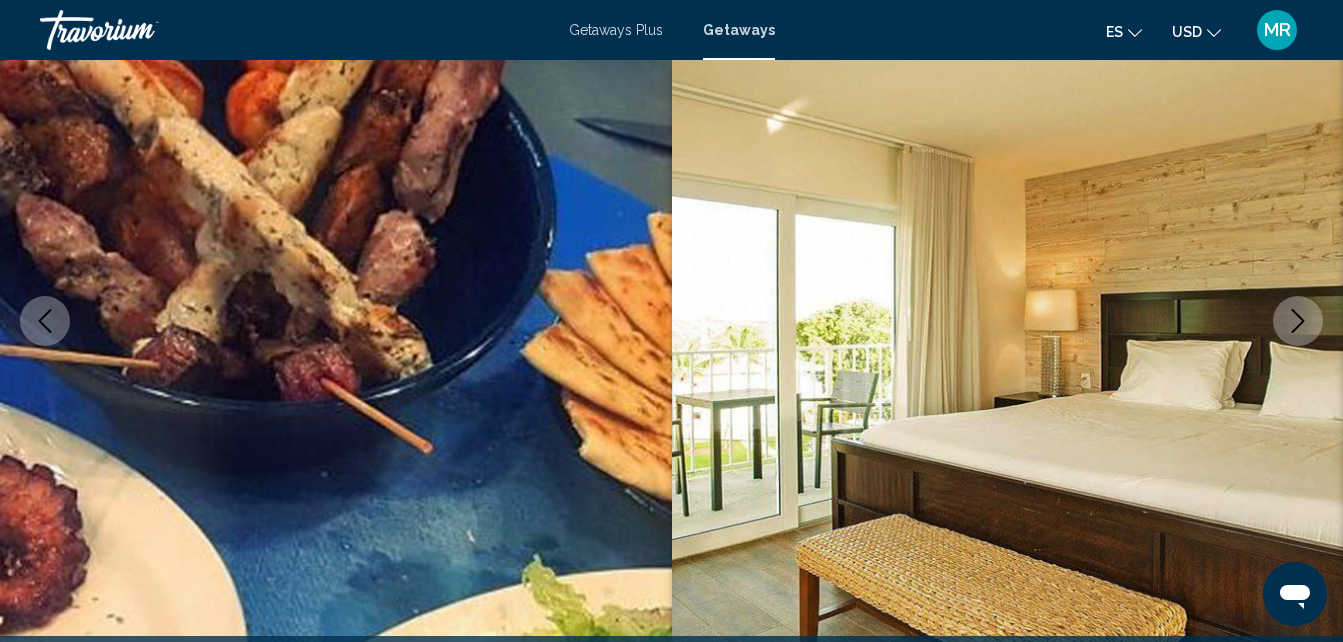 click 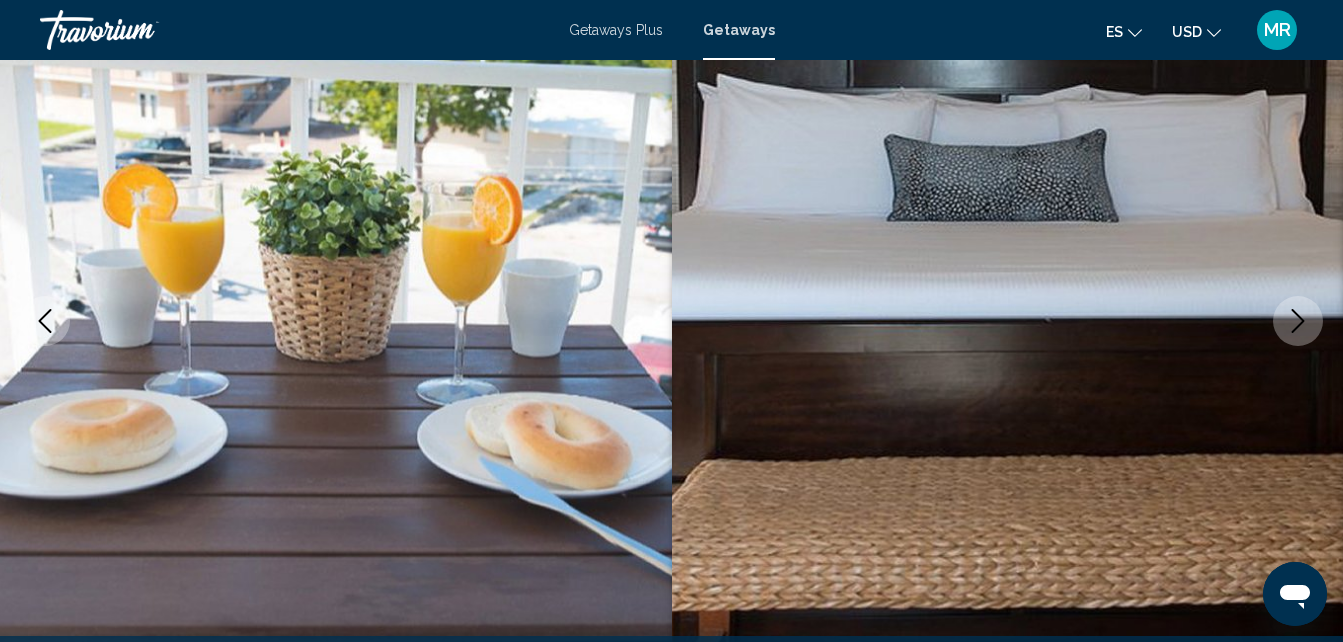 click 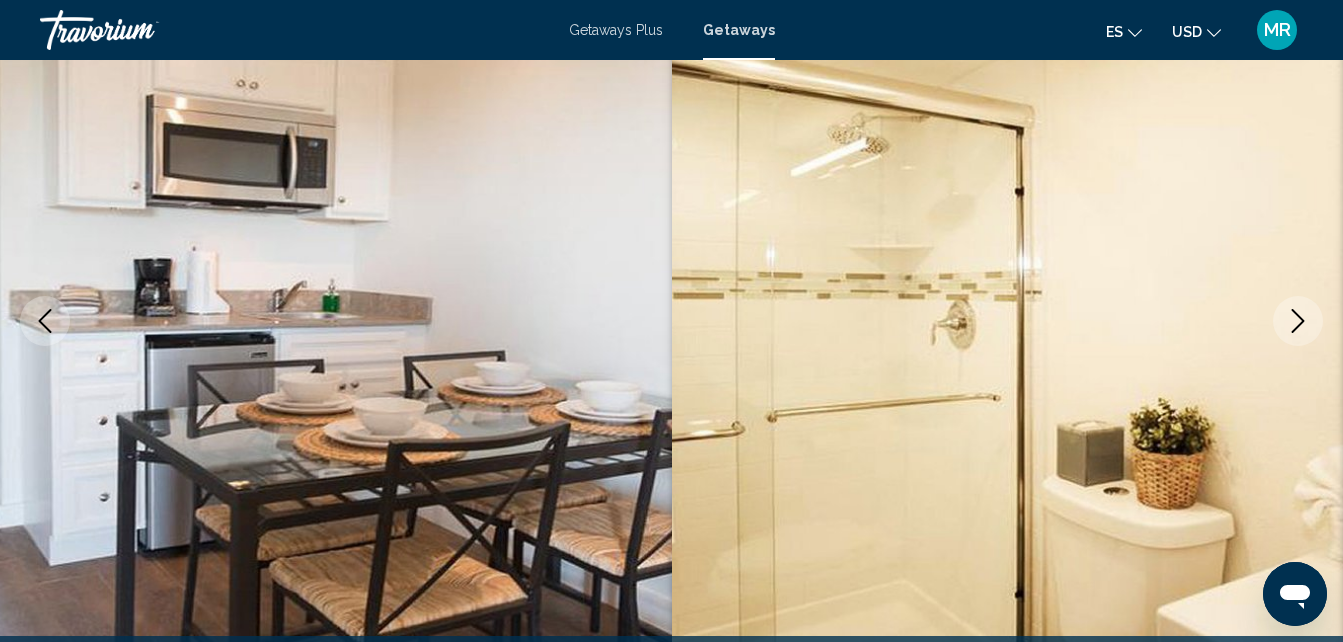 click 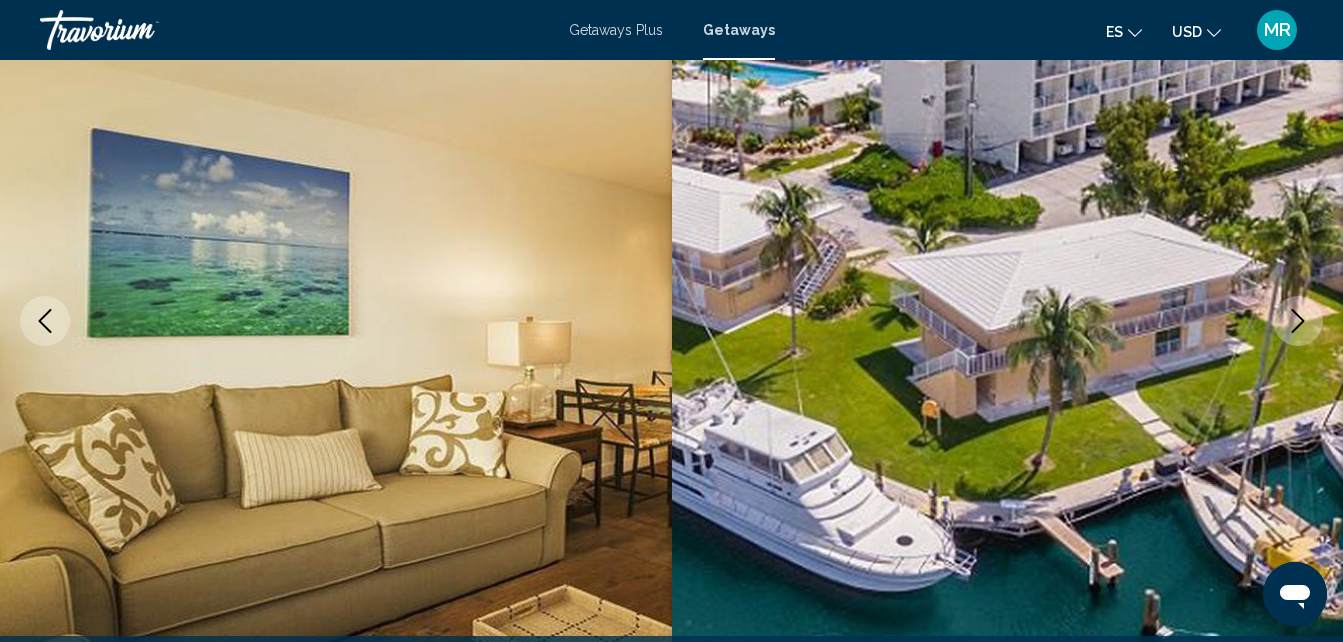 click 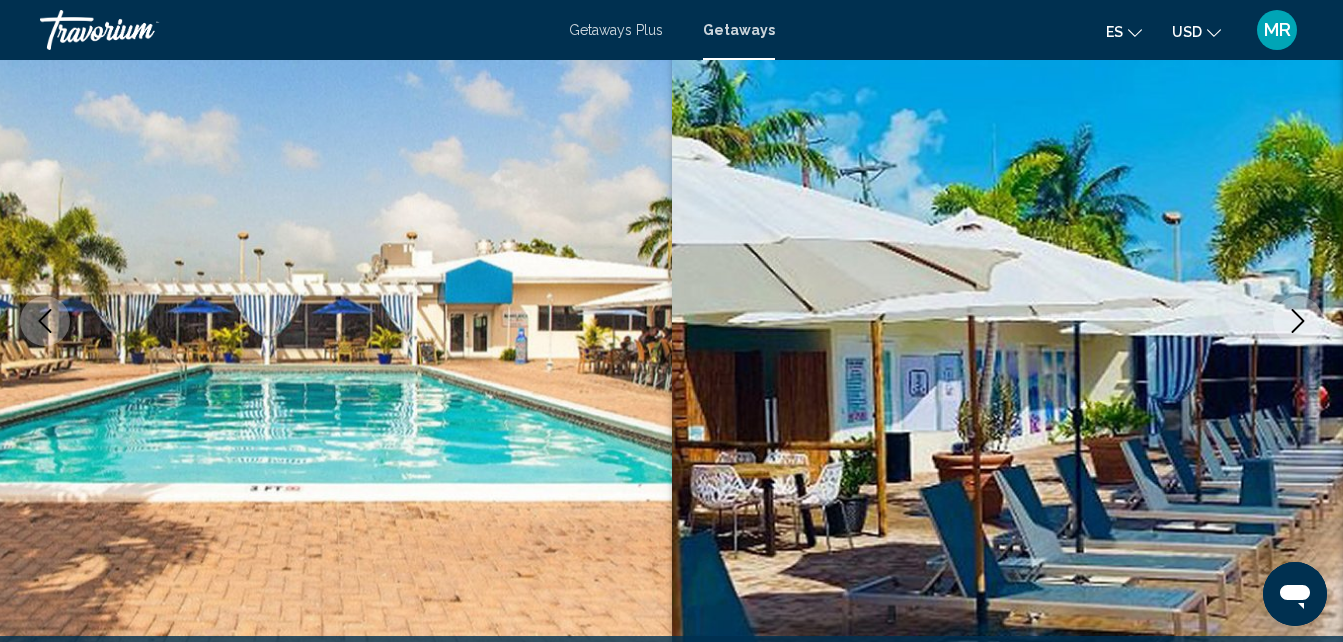 click 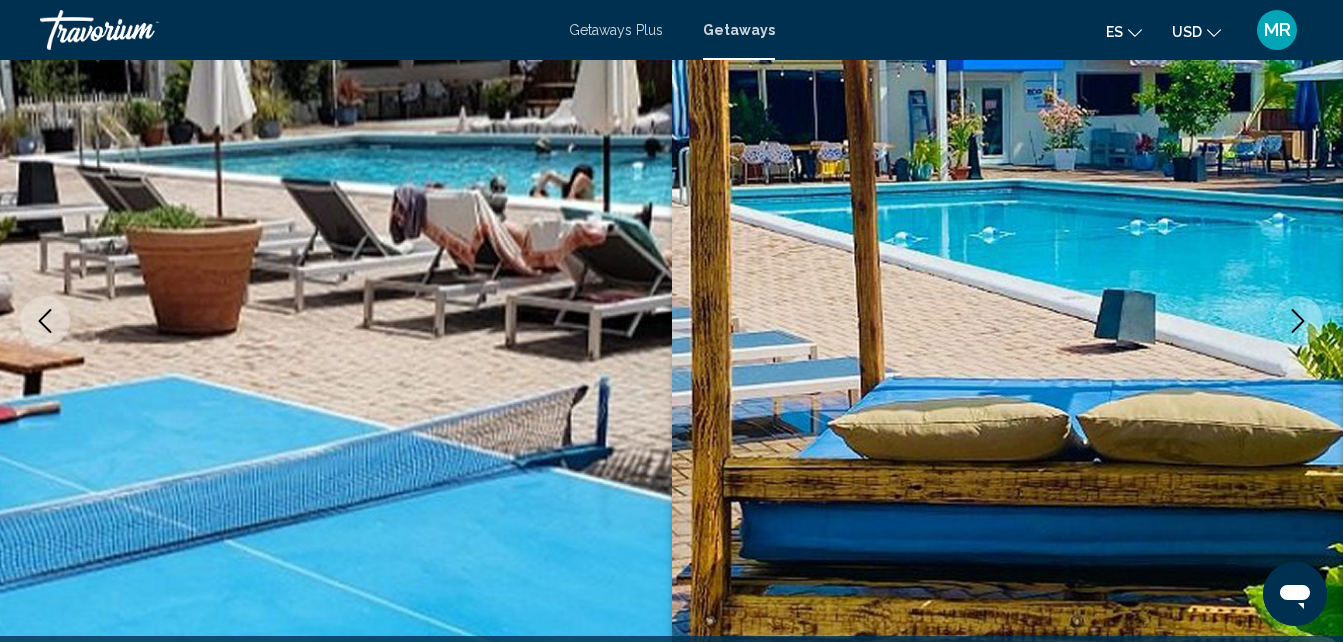 click 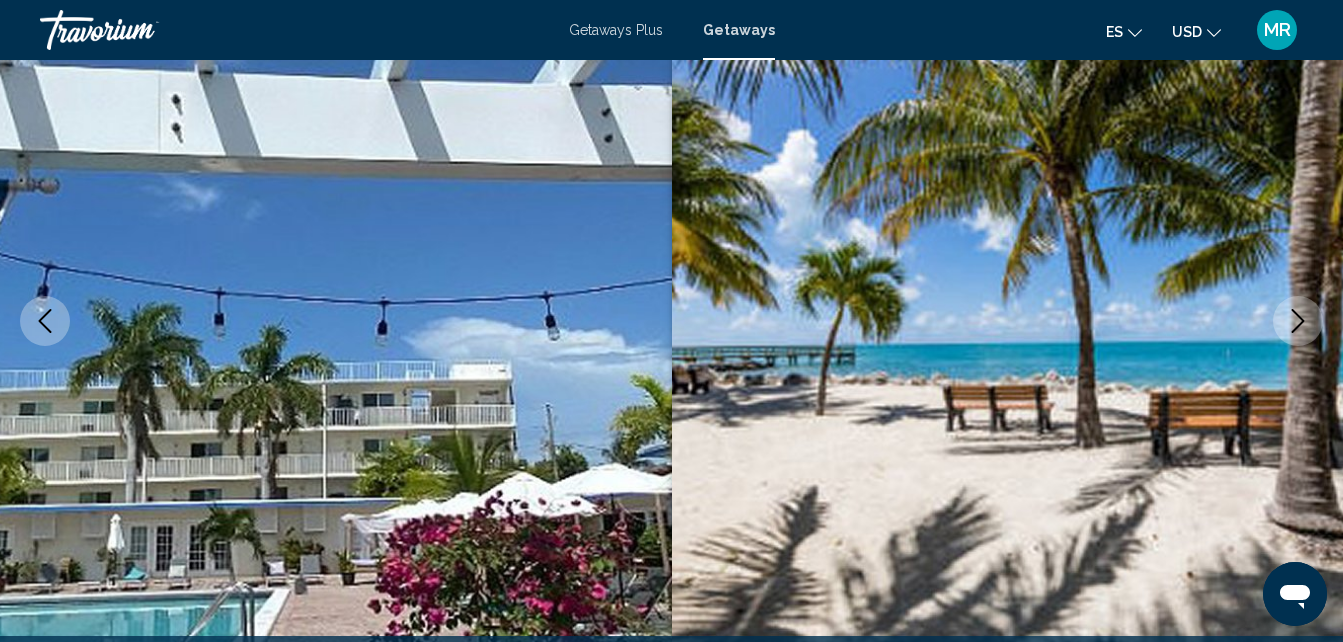 click 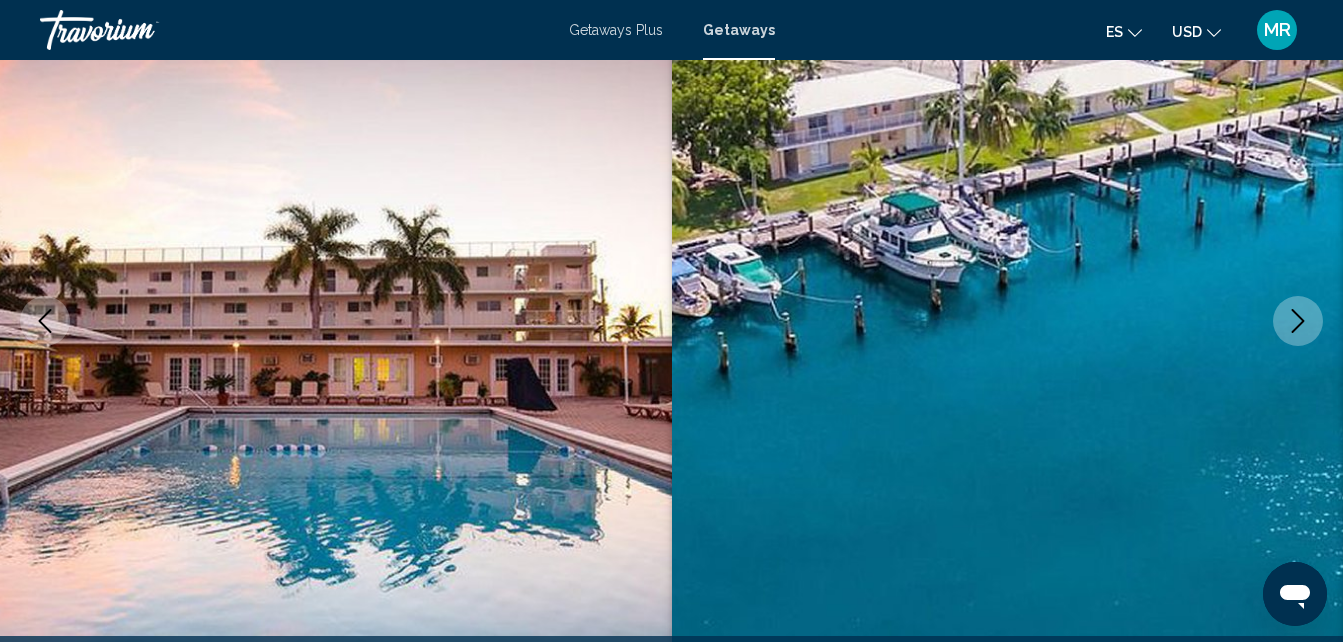 scroll, scrollTop: 254, scrollLeft: 0, axis: vertical 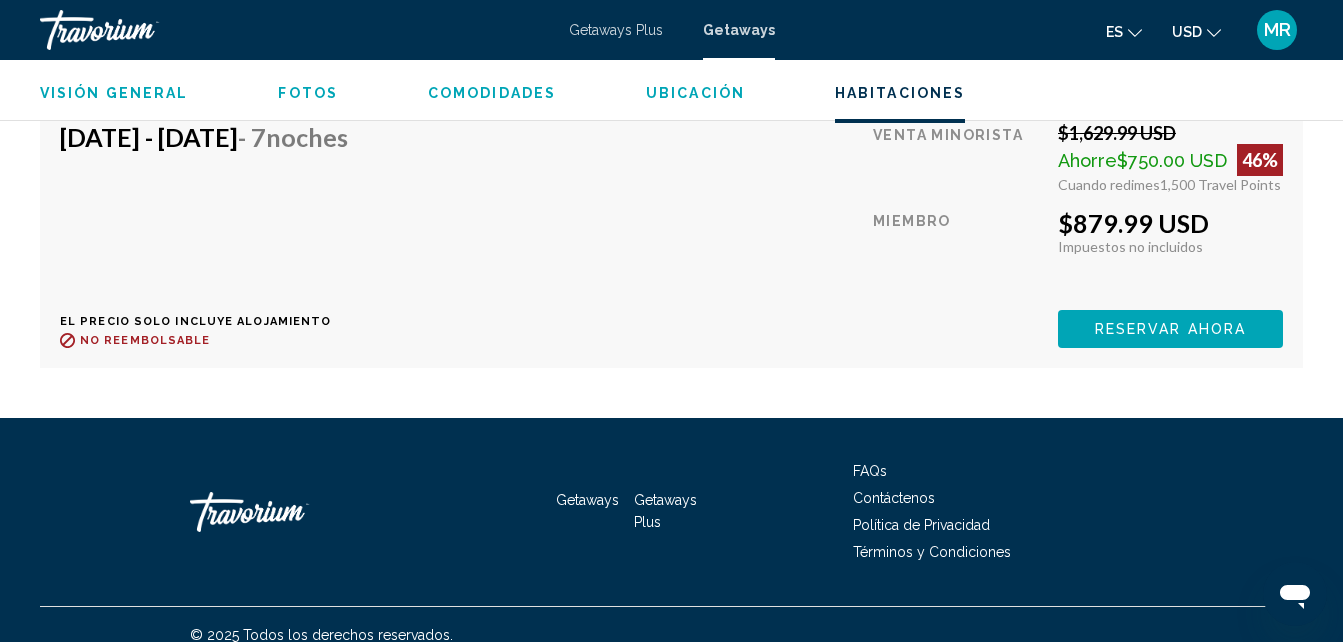 click on "Visión general Escribe Complejo Todo incluido No todo incluido Dirección [STREET_ADDRESS] Descripción Experiencias auténticas le esperan en [GEOGRAPHIC_DATA], donde los entusiastas de los deportes acuáticos y los marineros se sienten como en casa en nuestra singular opción de alojamiento vacacional en [GEOGRAPHIC_DATA], [US_STATE]. Con un diseño contemporáneo y un toque de estilo floridano, nuestro exclusivo resort y suites hoteleras en Marathon invitan a los huéspedes a disfrutar al máximo de la vida isleña en una escapada a los Keys que es perfecta para todos. Nuestro oasis tropical cuenta con una marina privada de 54 muelles, un clásico bar tiki junto a la piscina y Blu Bistro, nuestro restaurante informal que ofrece los mariscos locales más frescos. Venga por la [PERSON_NAME] de clase mundial, y quédese por las puestas de sol, el famoso pastel de lima de los Keys y nuestro alojamiento vacacional de alta calidad. [PERSON_NAME] mas
Fotos Comodidades pool Ubicación" at bounding box center [671, -1702] 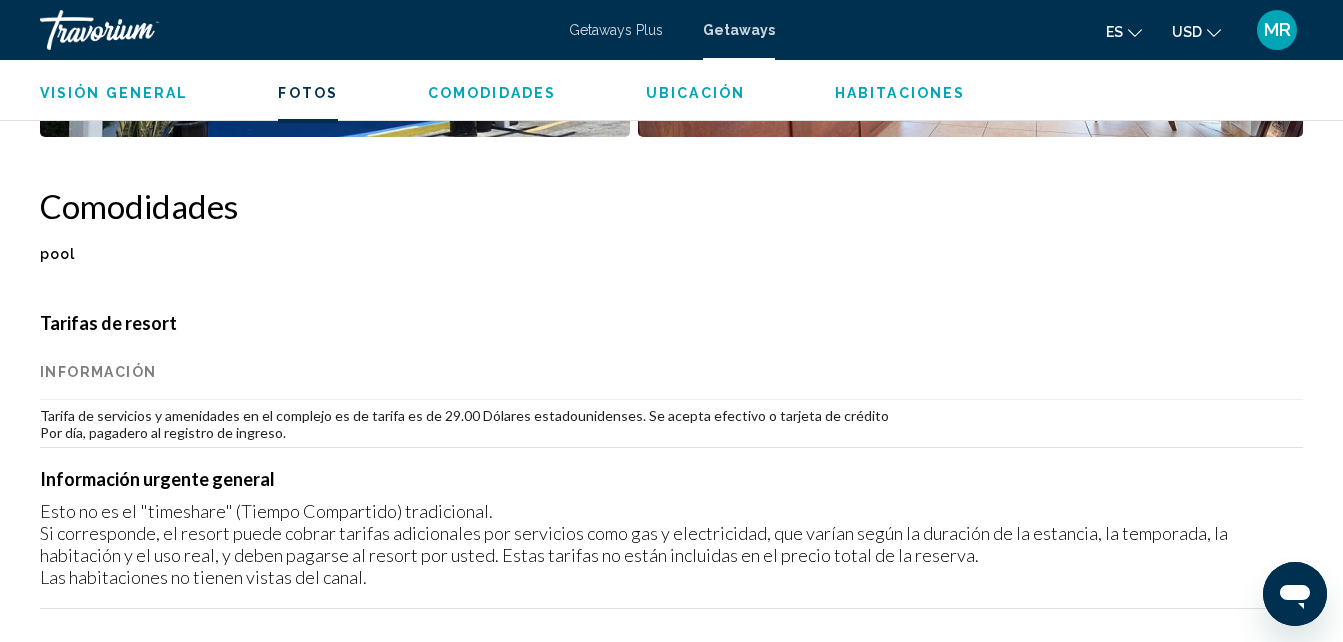 scroll, scrollTop: 1774, scrollLeft: 0, axis: vertical 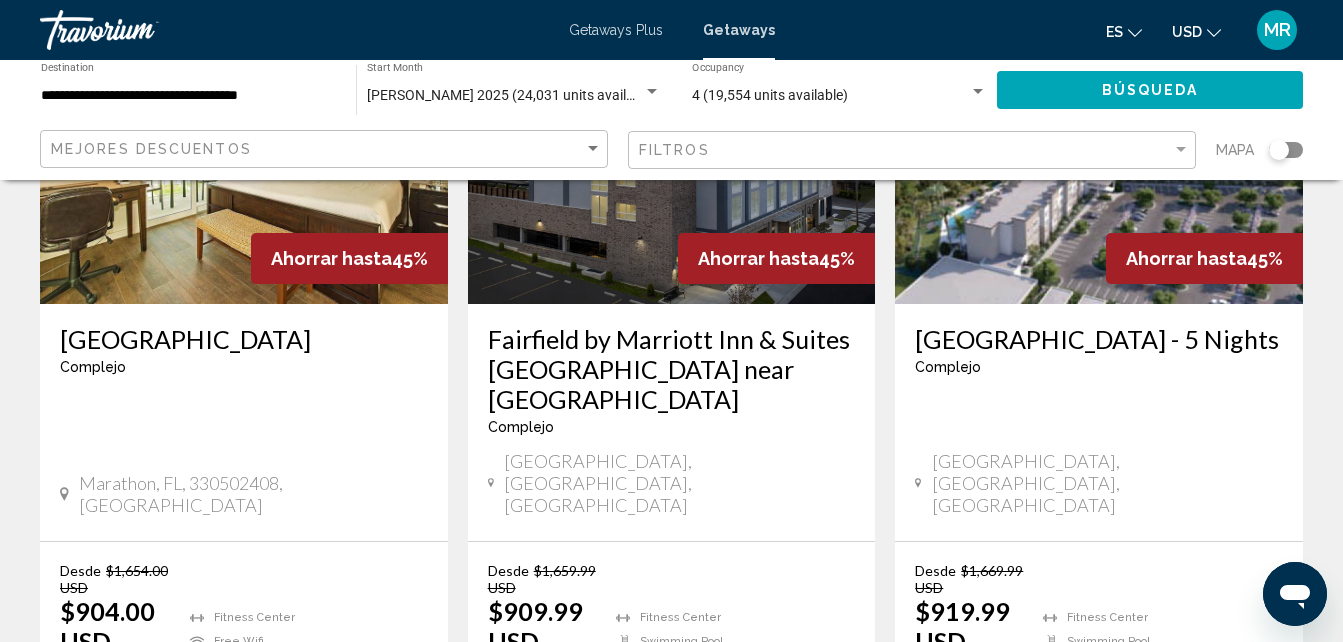 click on "[GEOGRAPHIC_DATA]" at bounding box center [244, 339] 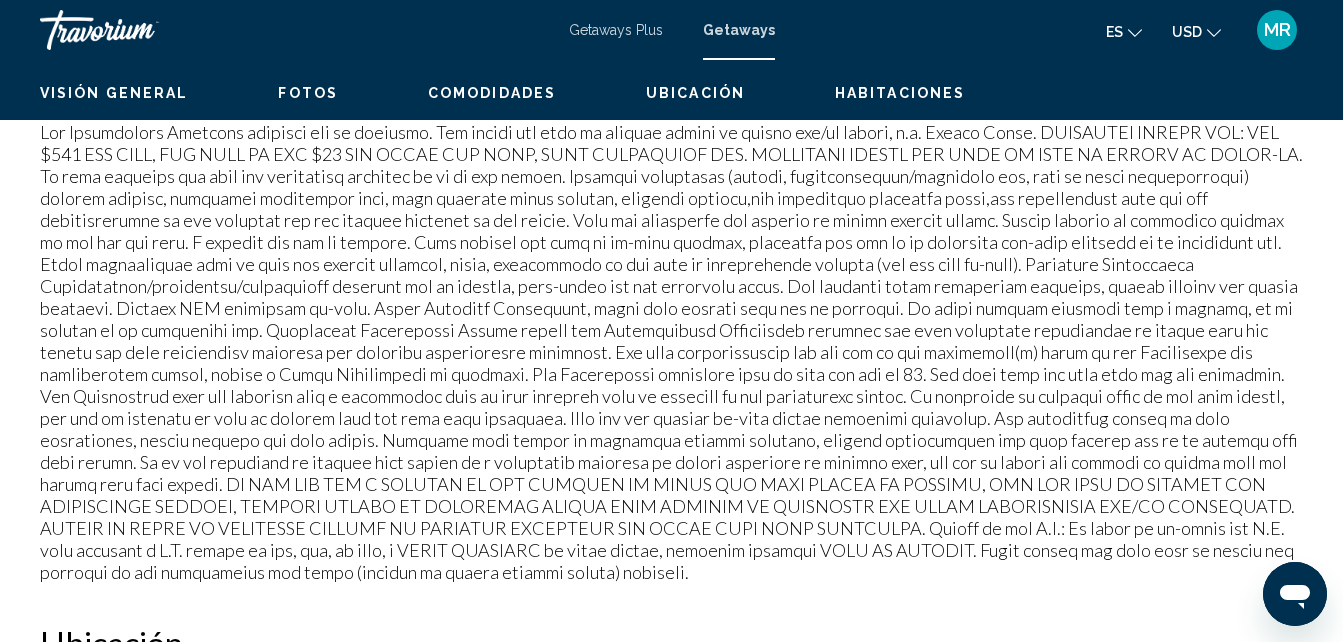 scroll, scrollTop: 214, scrollLeft: 0, axis: vertical 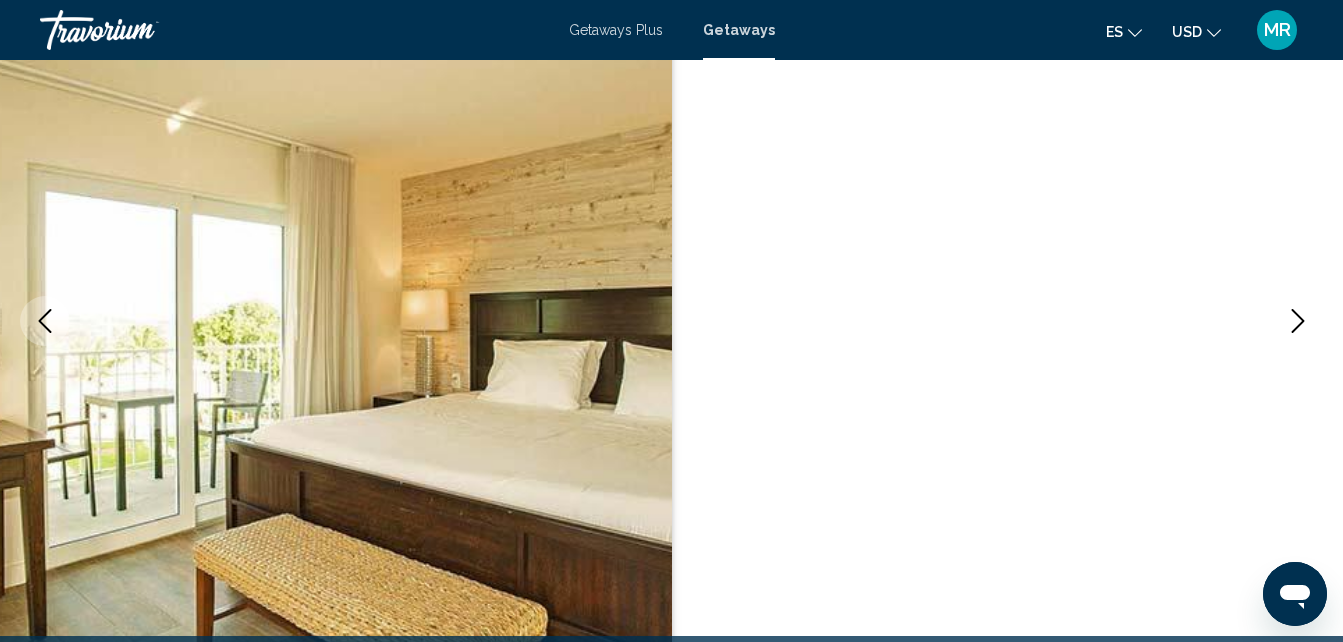 click 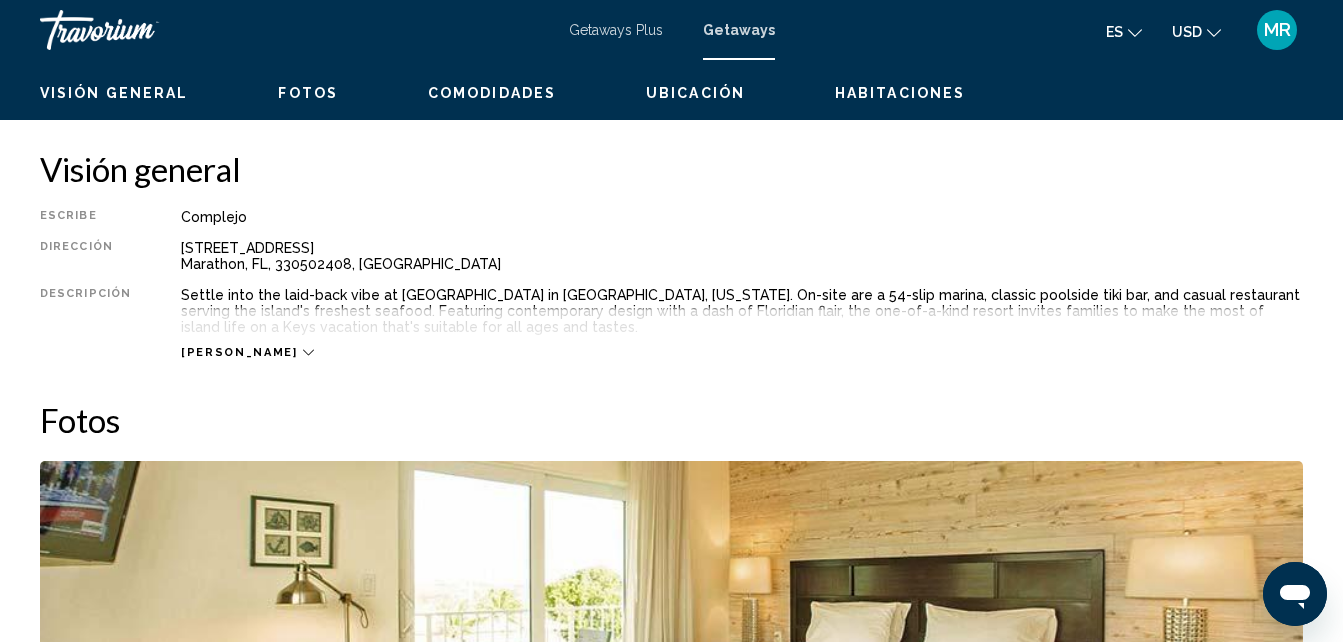 scroll, scrollTop: 1080, scrollLeft: 0, axis: vertical 